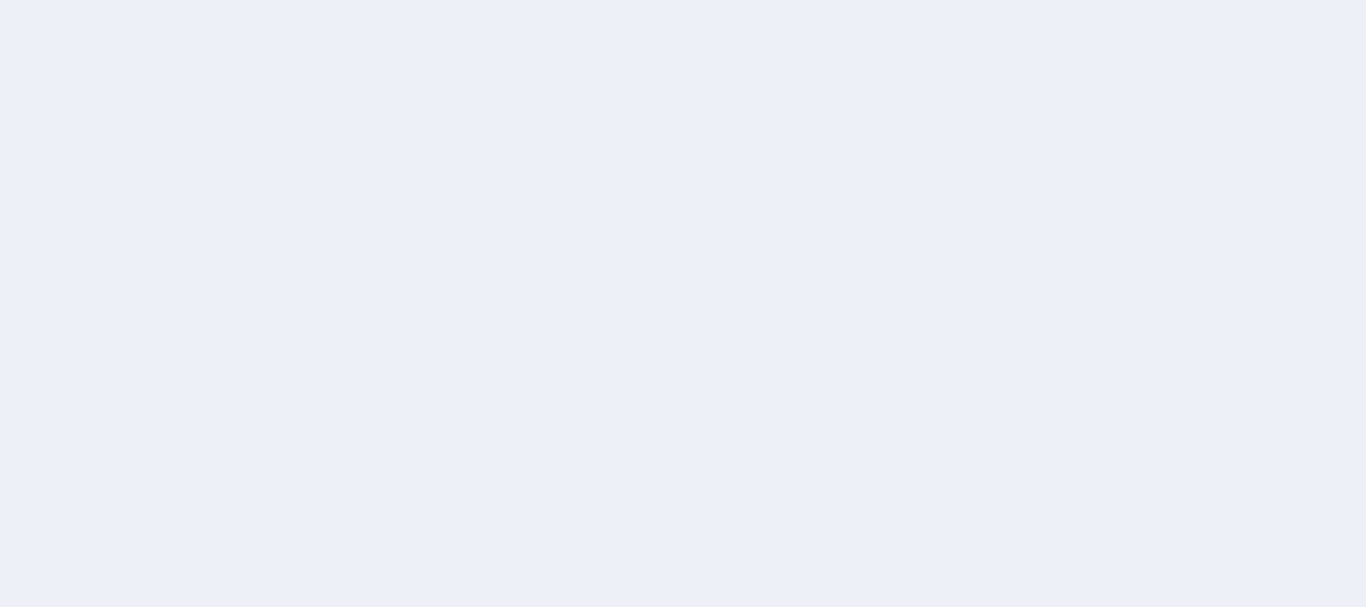 scroll, scrollTop: 0, scrollLeft: 0, axis: both 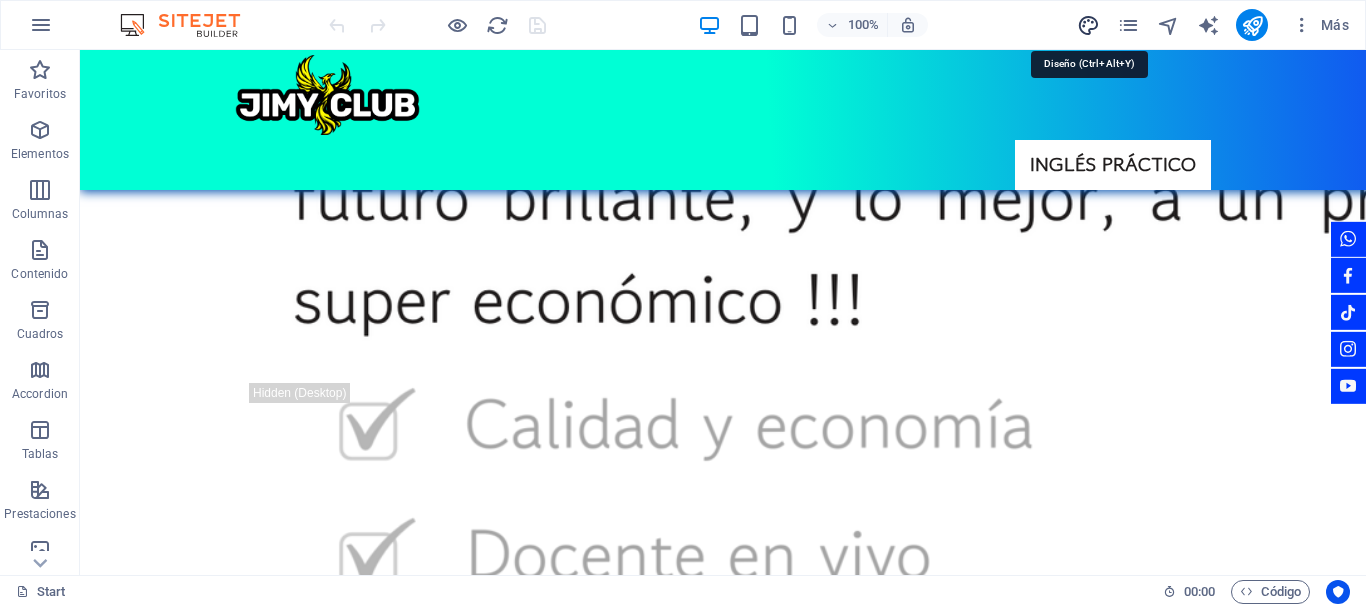 click at bounding box center [1088, 25] 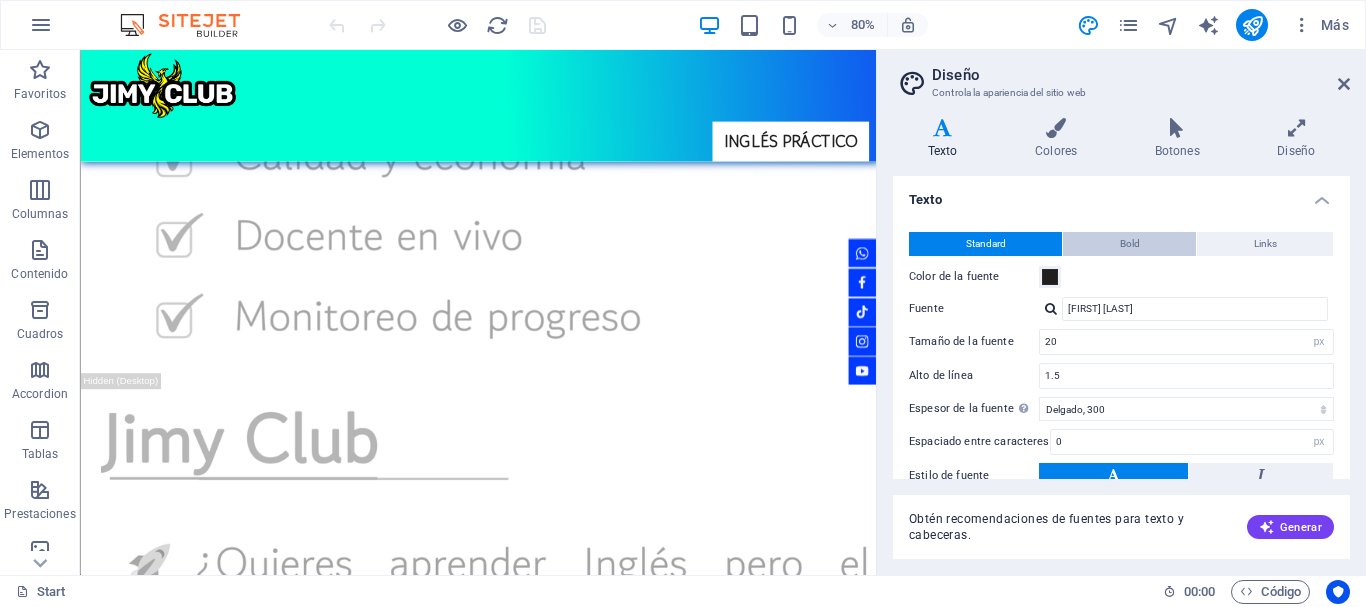 click on "Bold" at bounding box center (1130, 244) 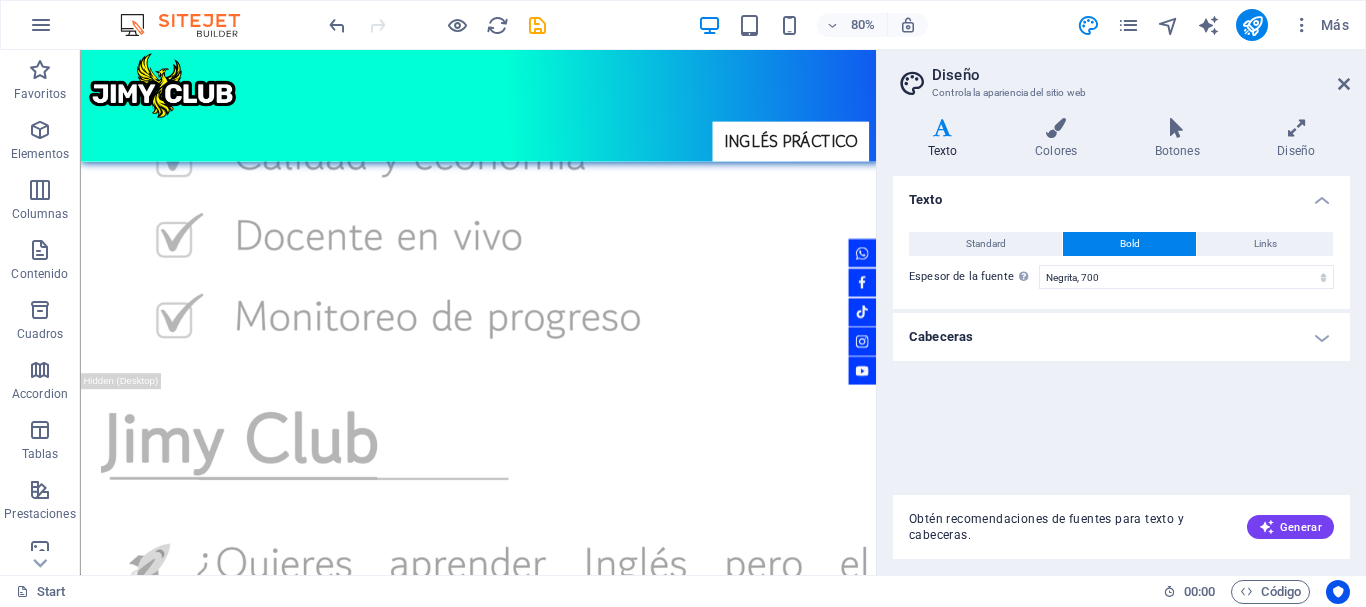 scroll, scrollTop: 3996, scrollLeft: 0, axis: vertical 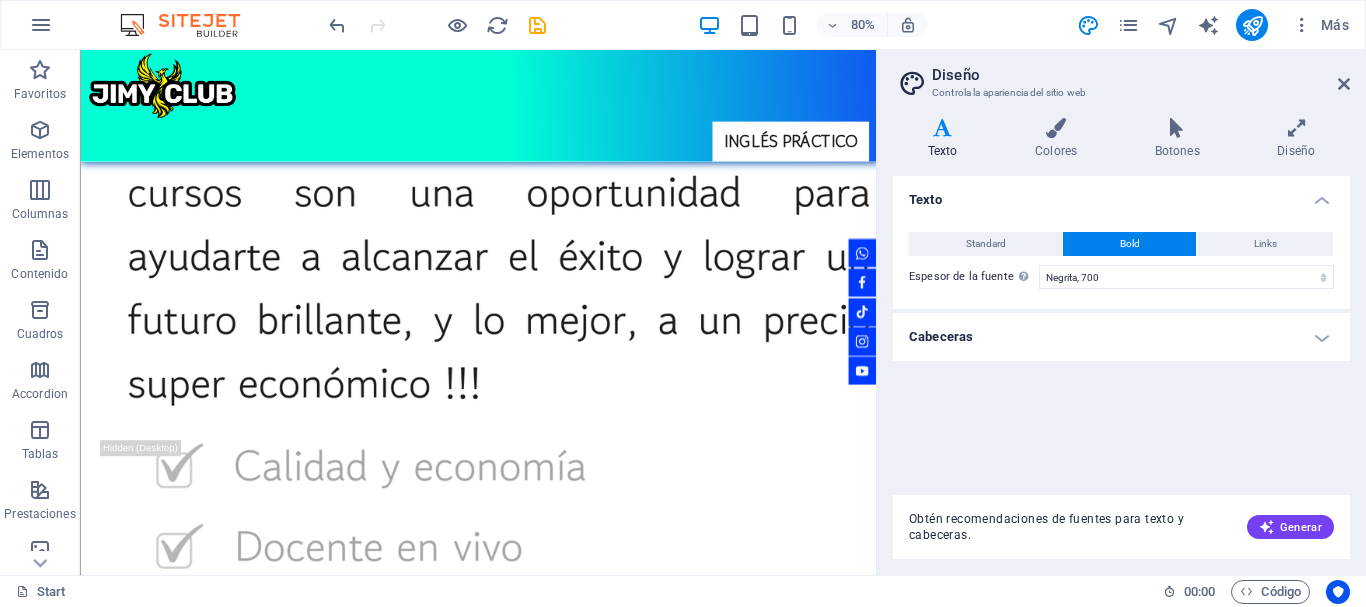 click on "Cabeceras" at bounding box center [1121, 337] 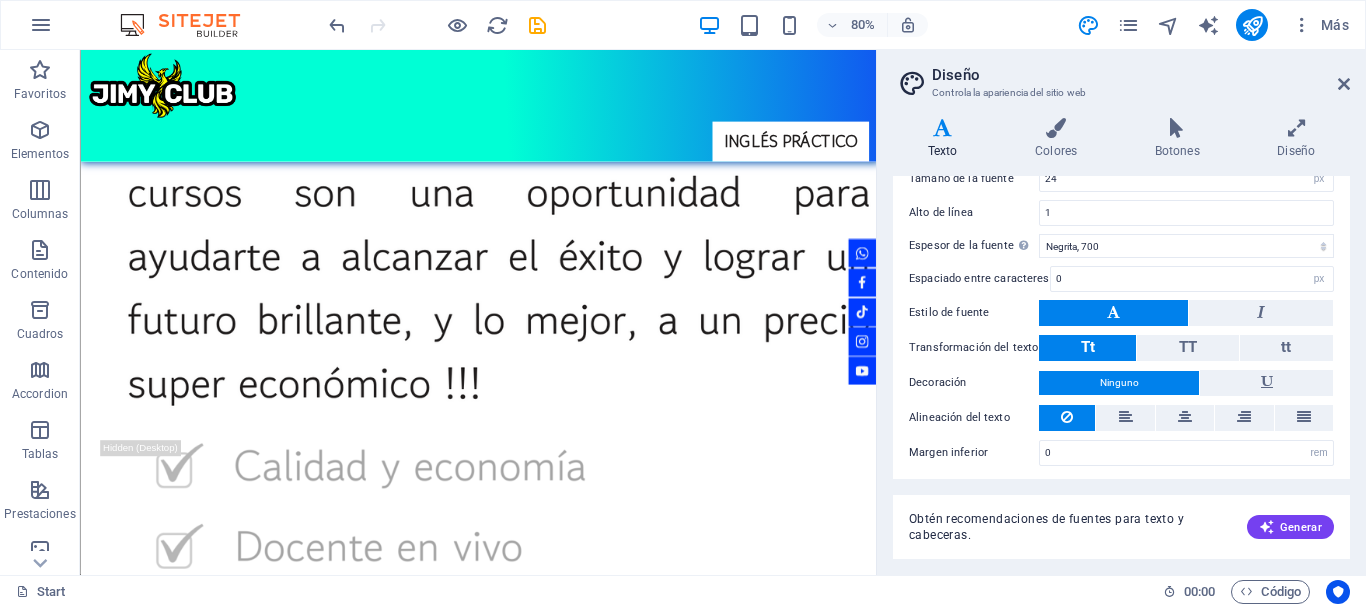 scroll, scrollTop: 200, scrollLeft: 0, axis: vertical 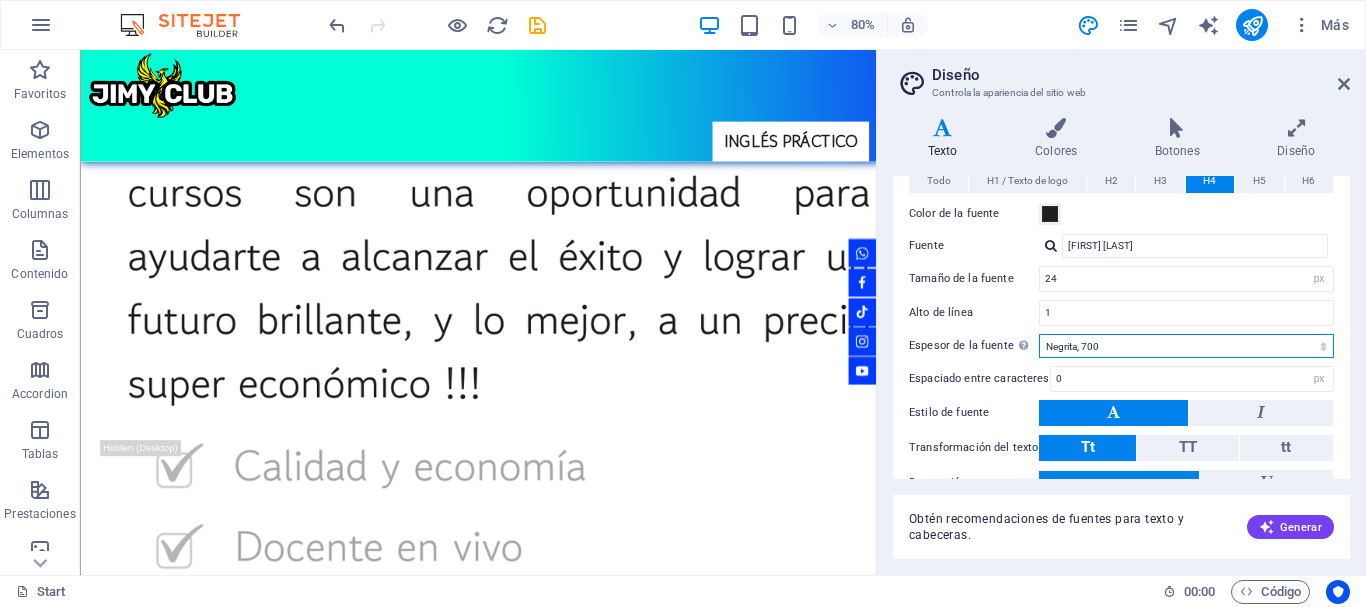 click on "Fino, 100 Extra delgado, 200 Delgado, 300 Normal, 400 Medio, 500 Seminegrita, 600 Negrita, 700 Extra negrita, 800 Negro, 900" at bounding box center [1186, 346] 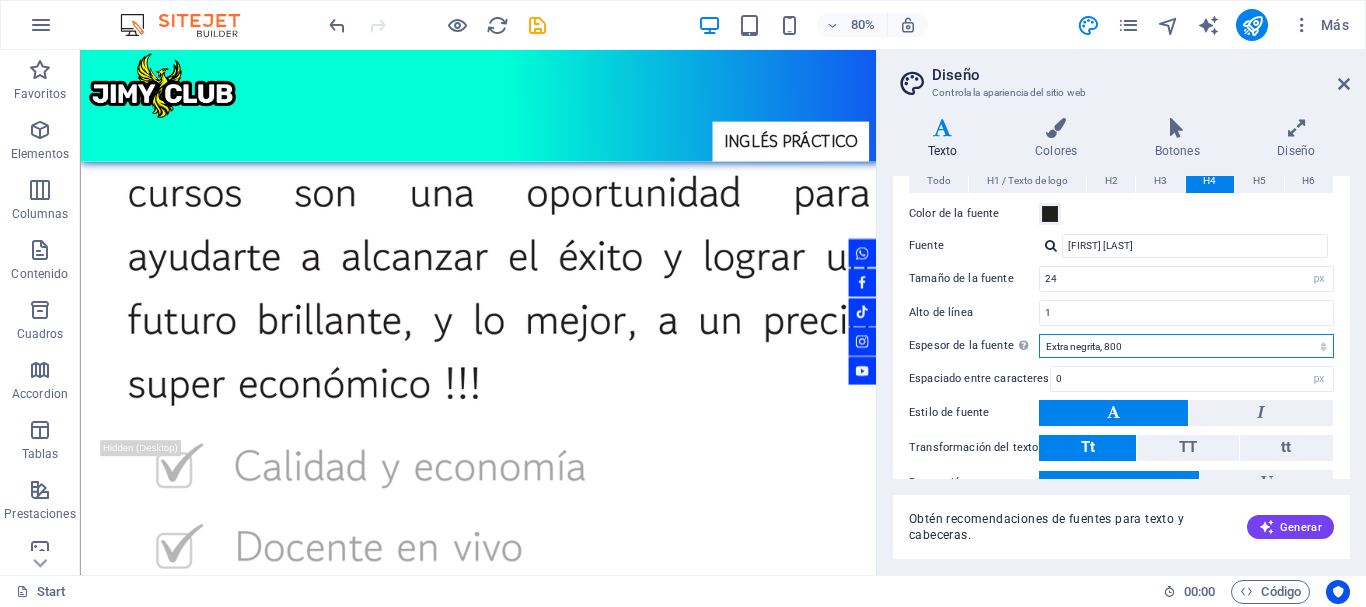 click on "Fino, 100 Extra delgado, 200 Delgado, 300 Normal, 400 Medio, 500 Seminegrita, 600 Negrita, 700 Extra negrita, 800 Negro, 900" at bounding box center [1186, 346] 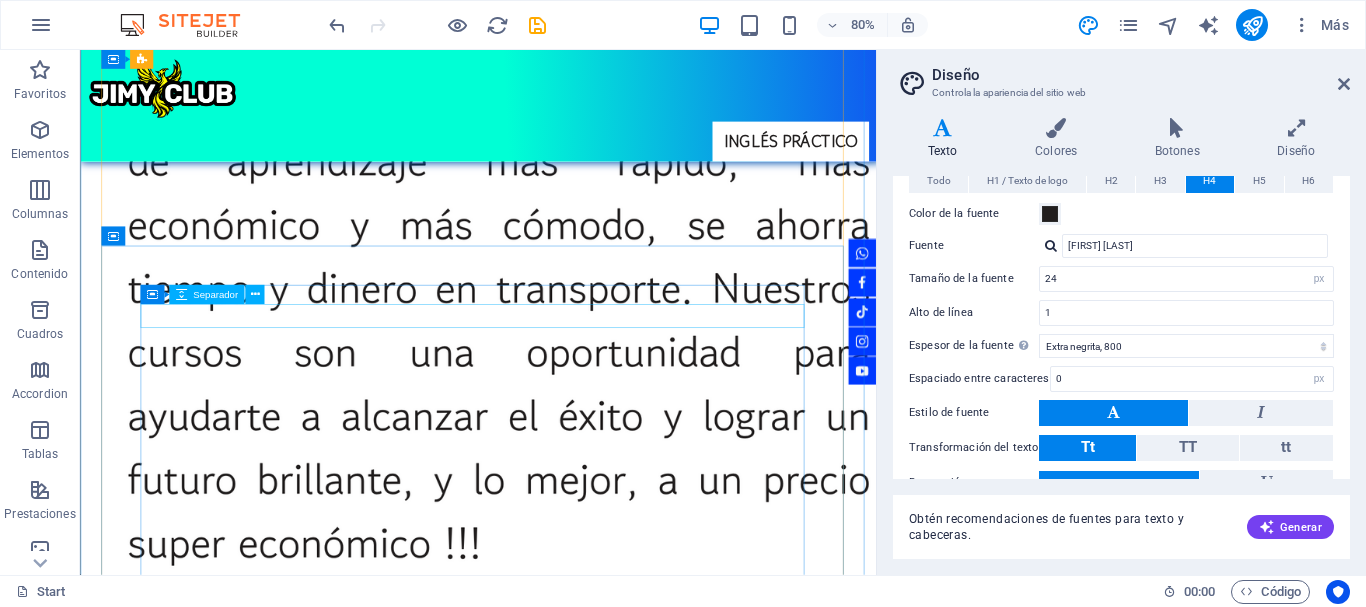 scroll, scrollTop: 3896, scrollLeft: 0, axis: vertical 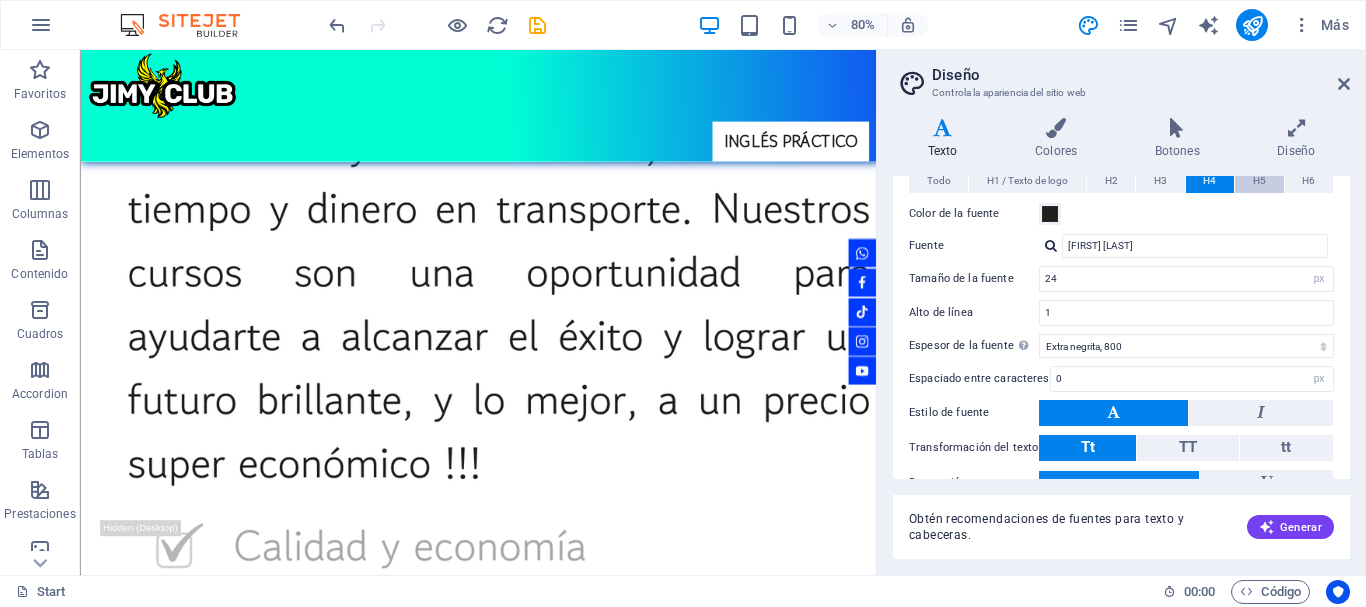 click on "H5" at bounding box center (1259, 181) 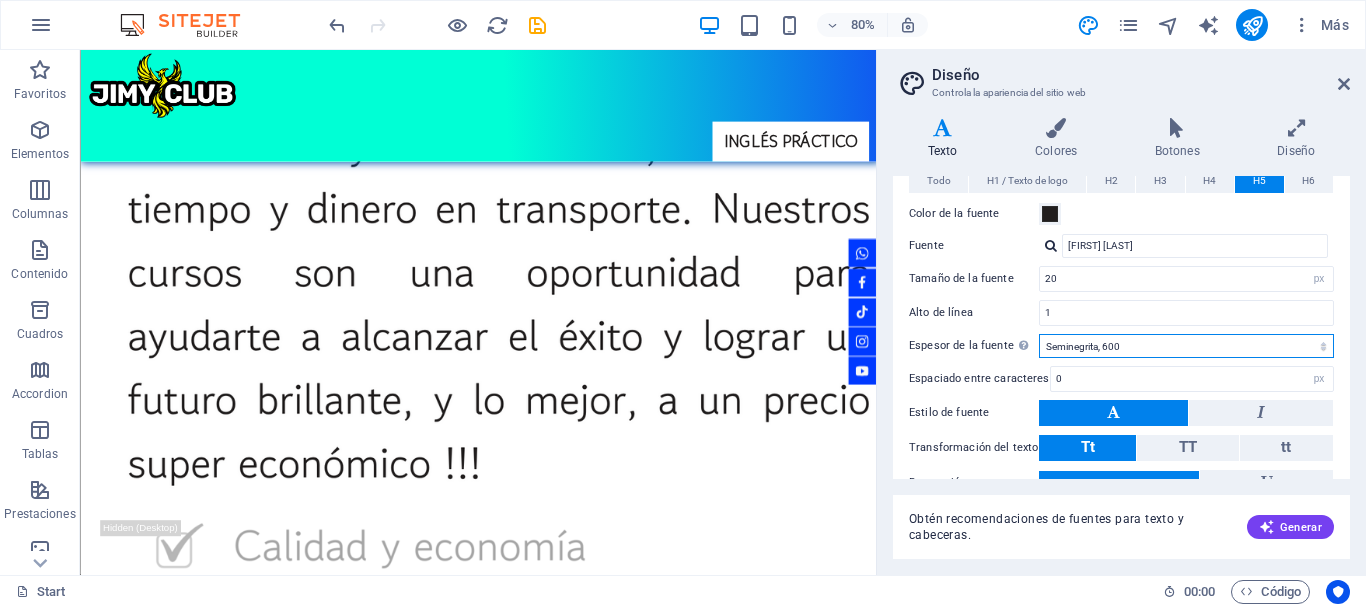 click on "Fino, 100 Extra delgado, 200 Delgado, 300 Normal, 400 Medio, 500 Seminegrita, 600 Negrita, 700 Extra negrita, 800 Negro, 900" at bounding box center (1186, 346) 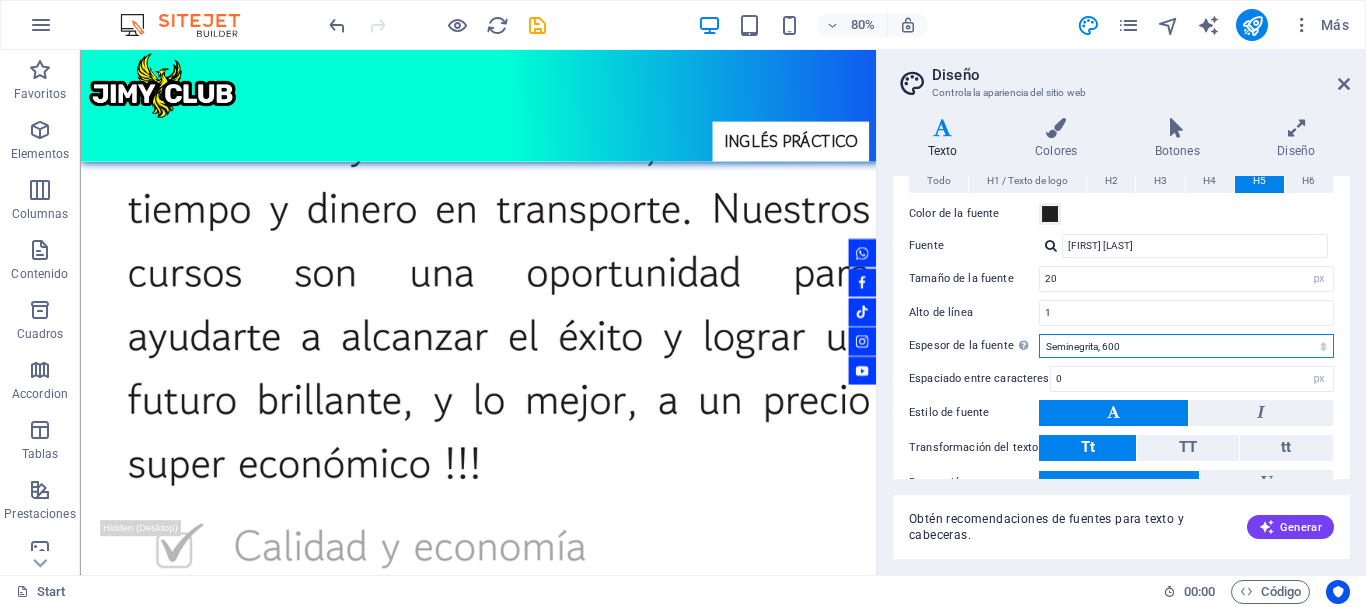 select on "800" 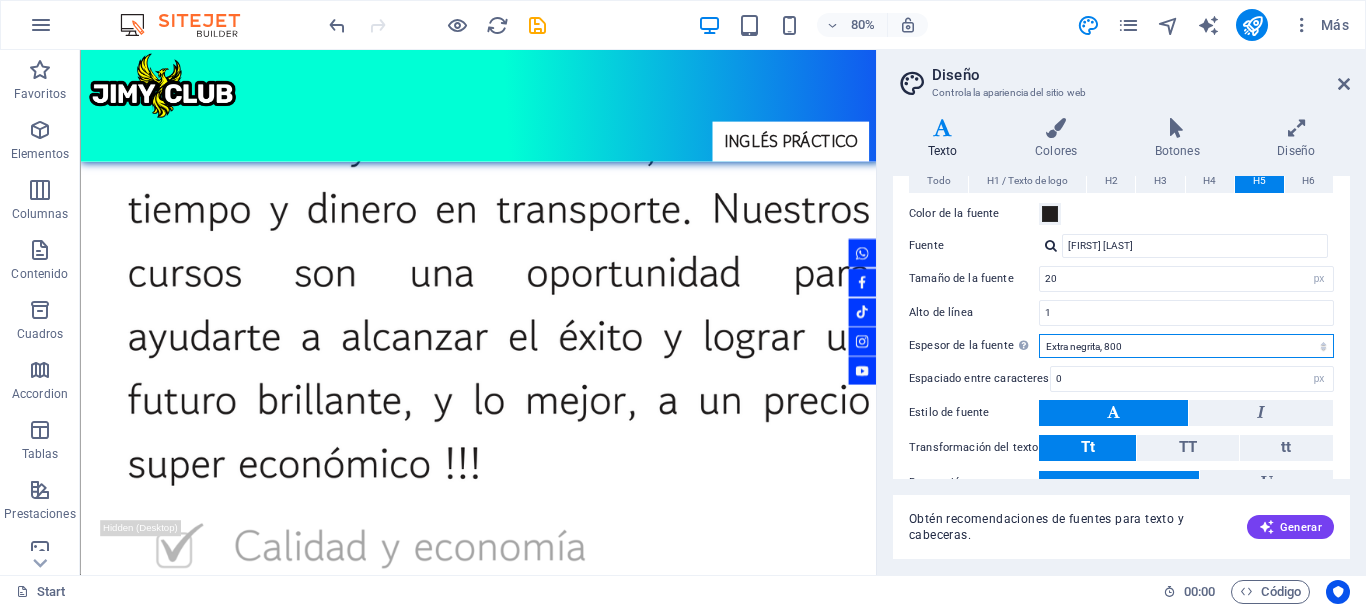 click on "Fino, 100 Extra delgado, 200 Delgado, 300 Normal, 400 Medio, 500 Seminegrita, 600 Negrita, 700 Extra negrita, 800 Negro, 900" at bounding box center [1186, 346] 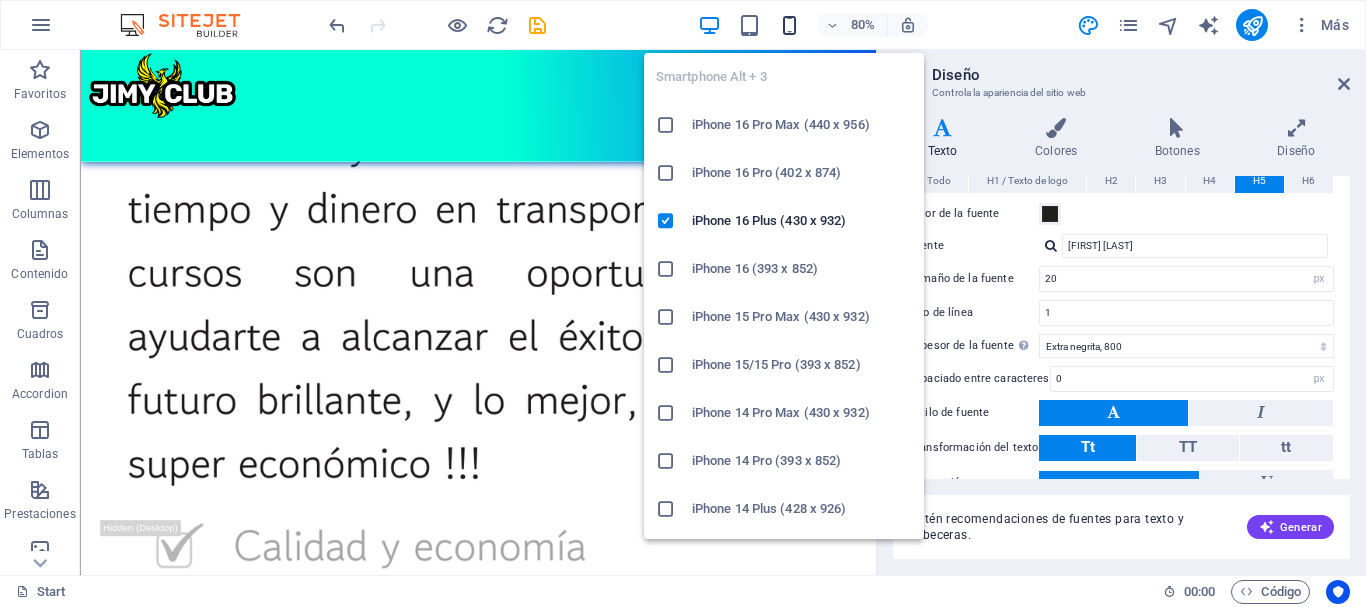 click at bounding box center [789, 25] 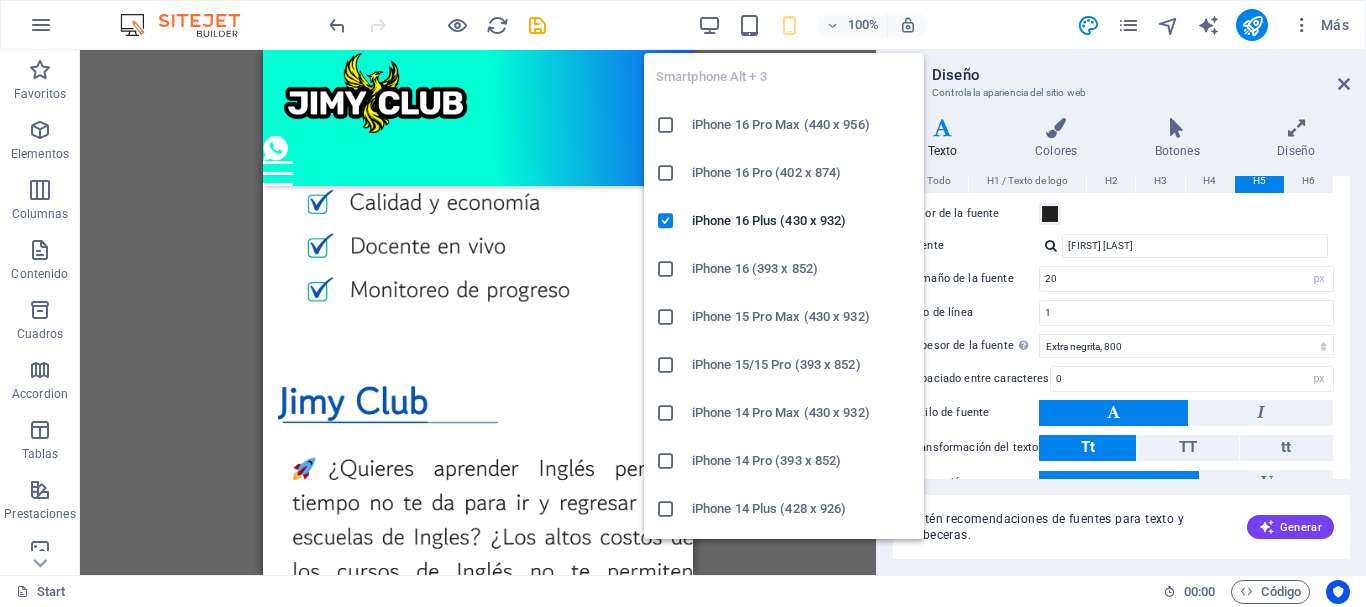 type on "17" 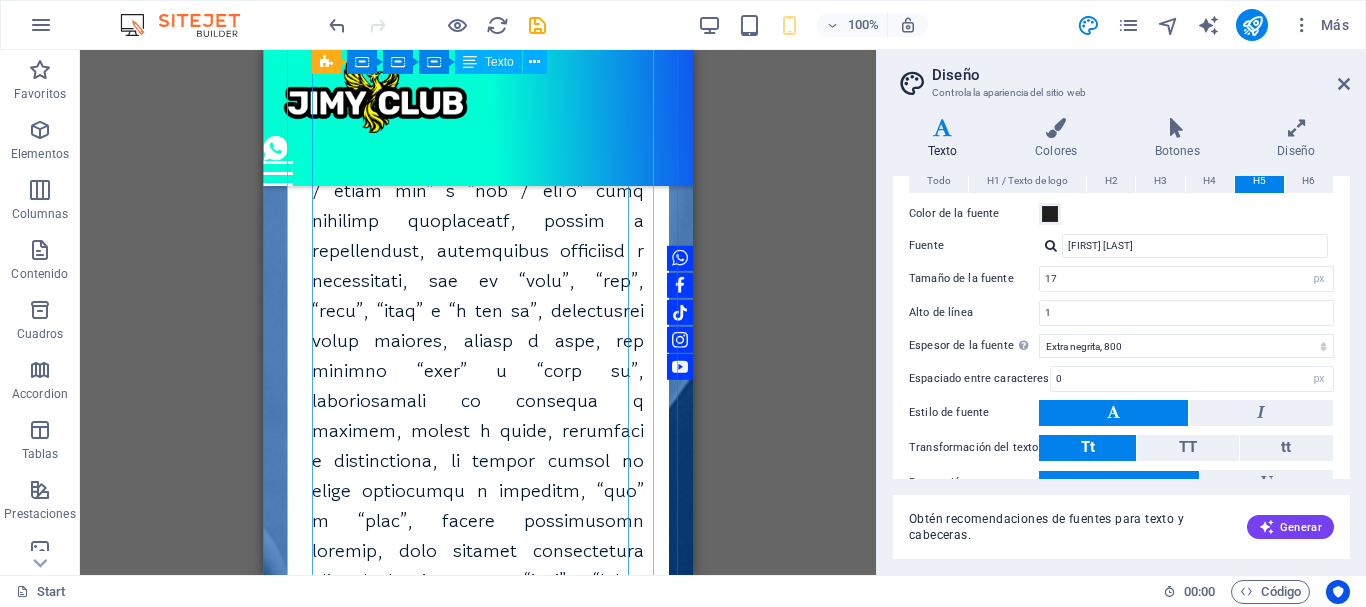 scroll, scrollTop: 4896, scrollLeft: 0, axis: vertical 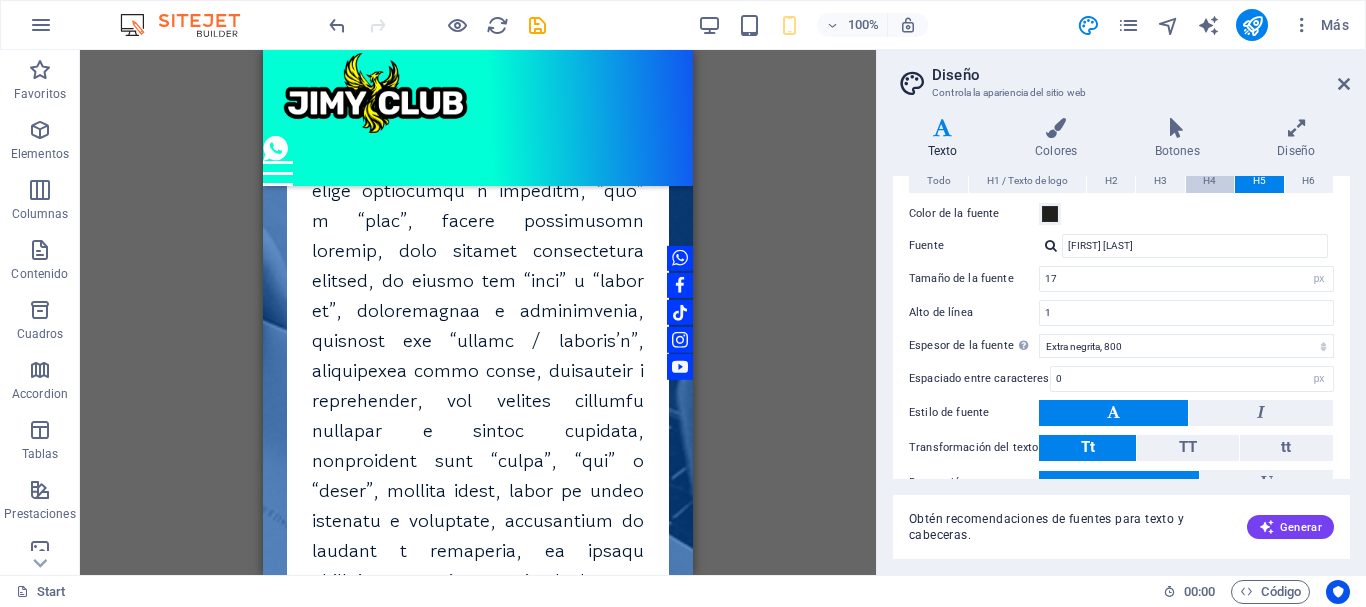 click on "H4" at bounding box center (1209, 181) 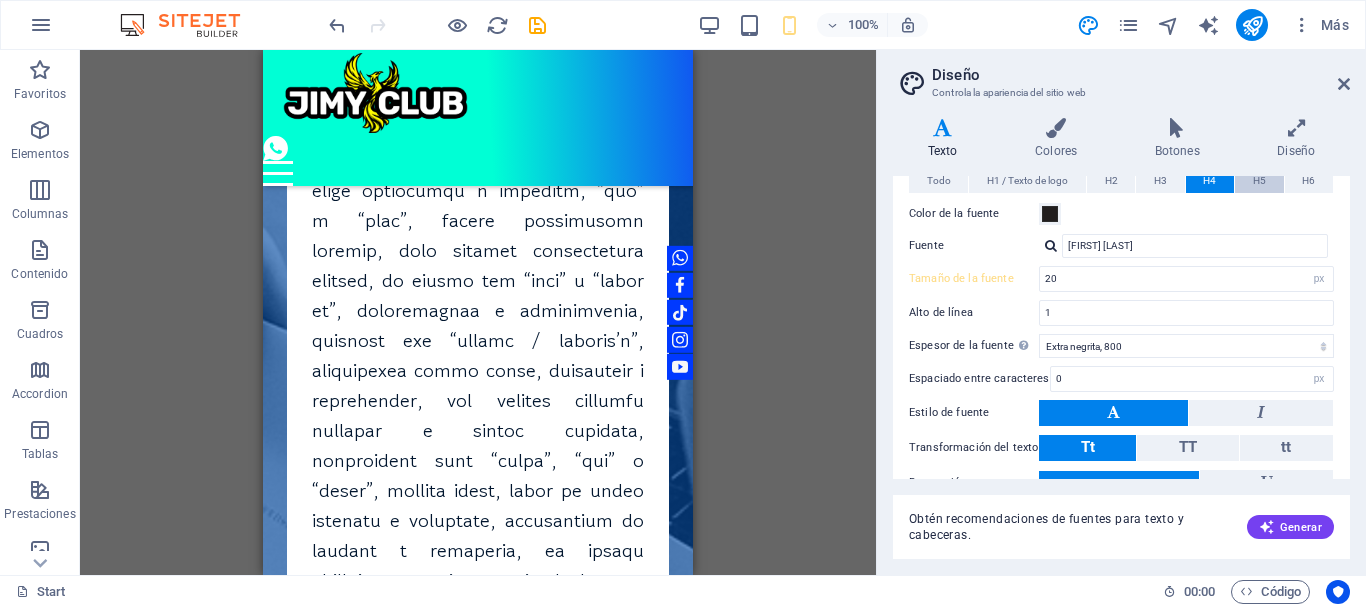 click on "H5" at bounding box center [1259, 181] 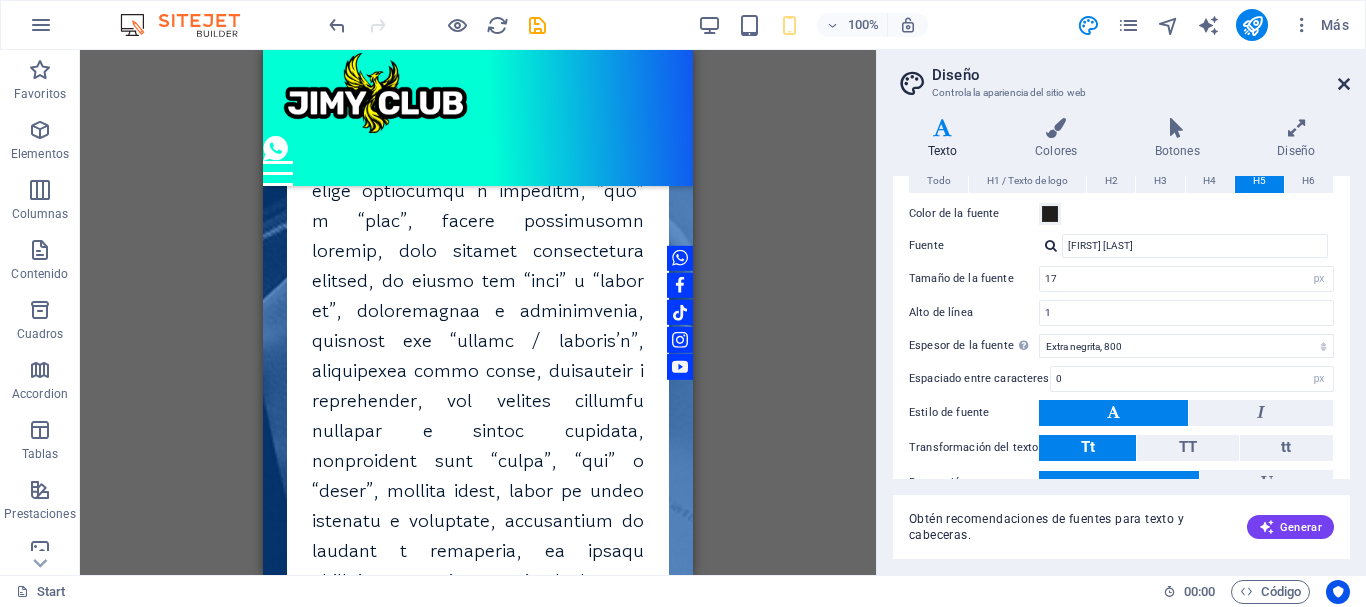 click at bounding box center (1344, 84) 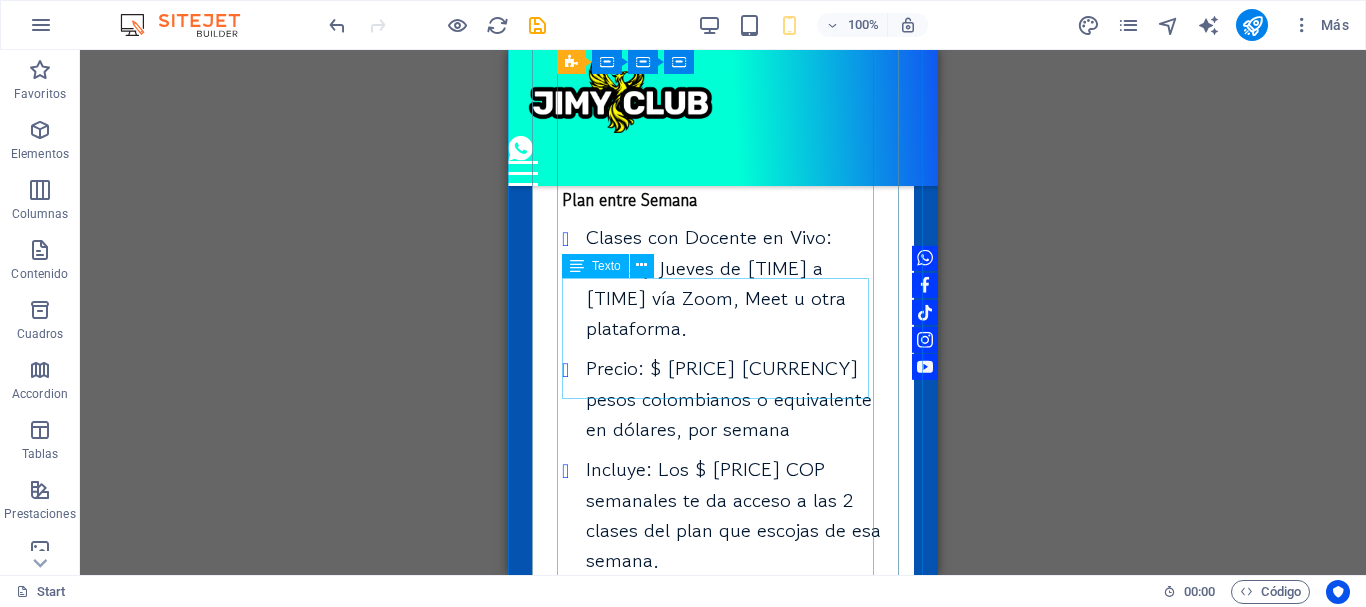 scroll, scrollTop: 6396, scrollLeft: 0, axis: vertical 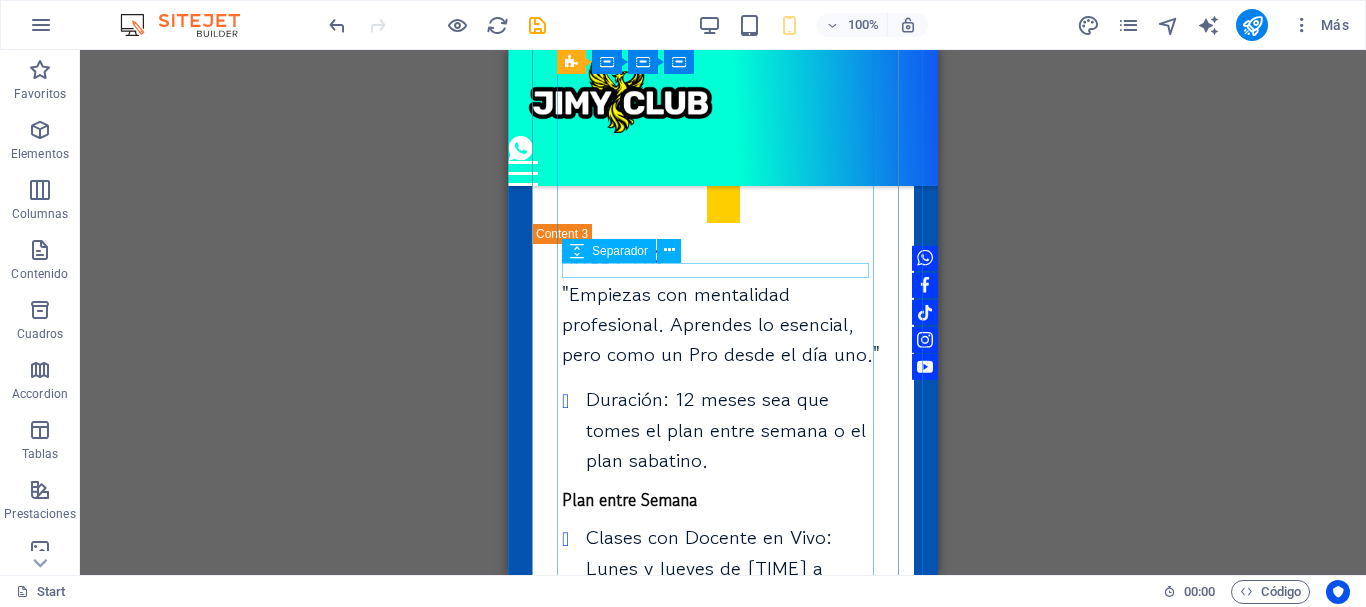 click at bounding box center [723, 515] 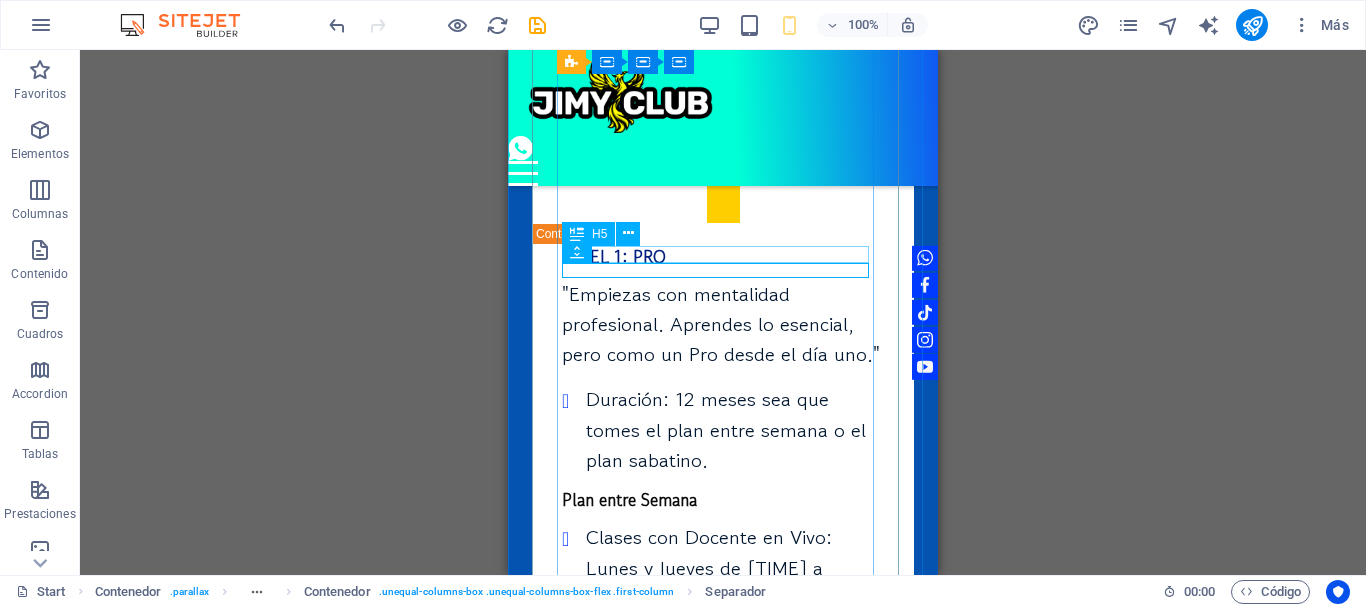 click on "Plan entre Semana" at bounding box center [723, 499] 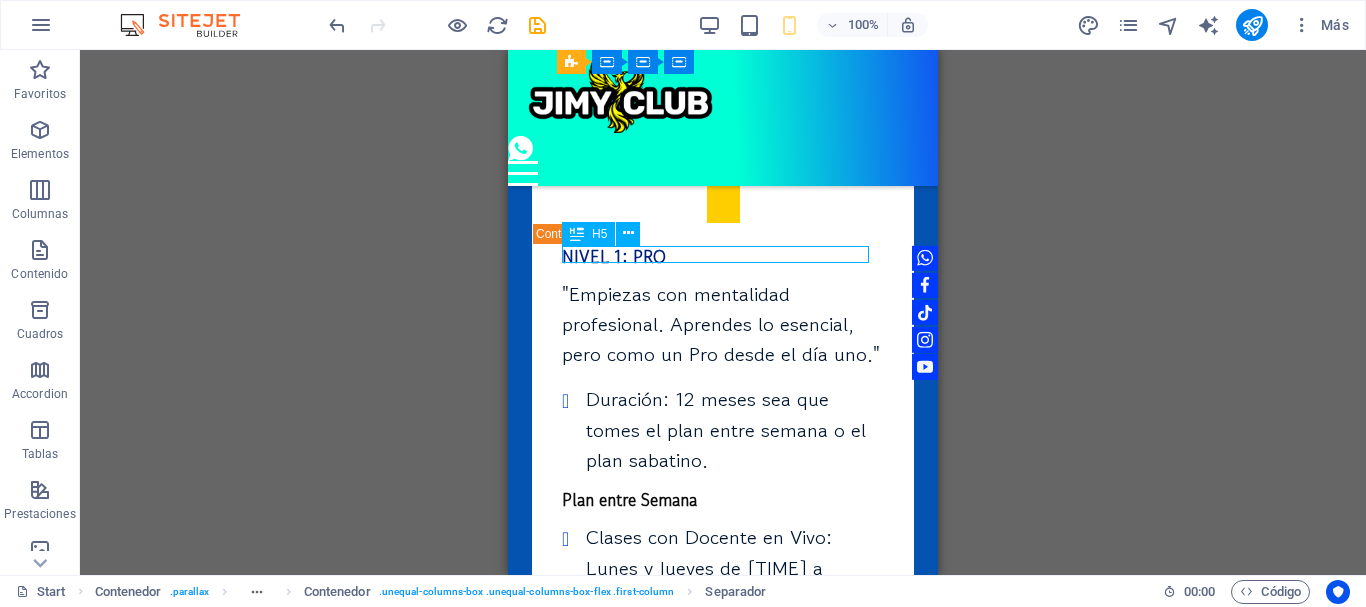 click on "Plan entre Semana" at bounding box center (723, 499) 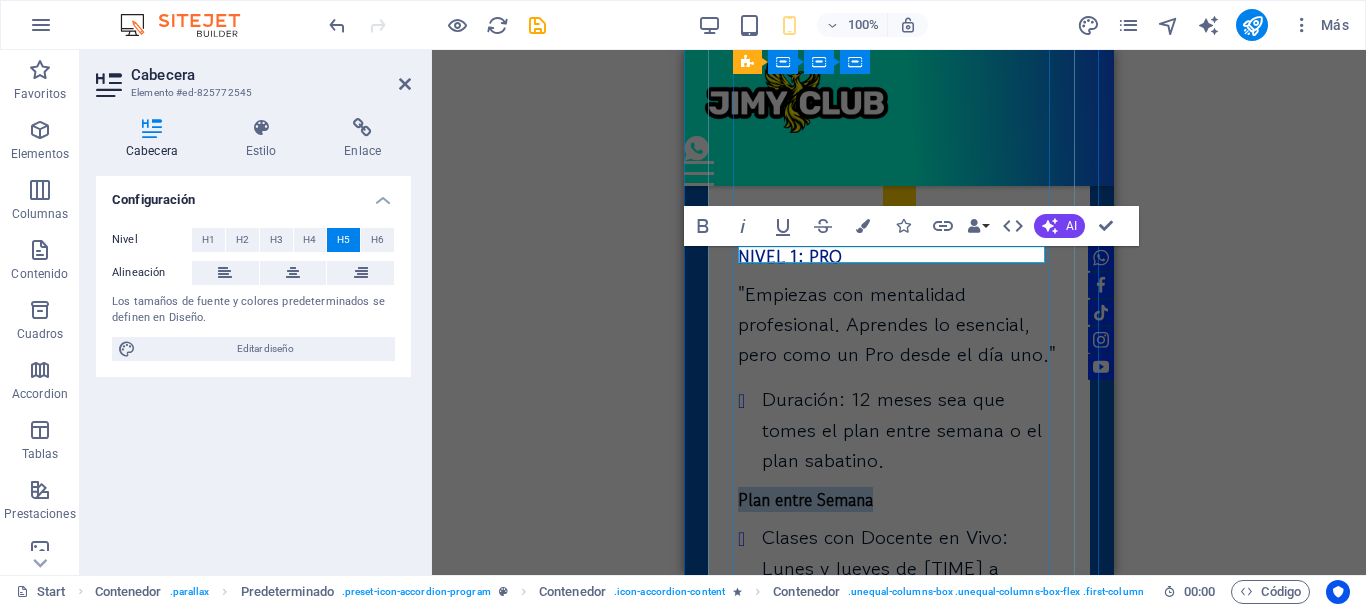 click on "Plan entre Semana" at bounding box center (899, 499) 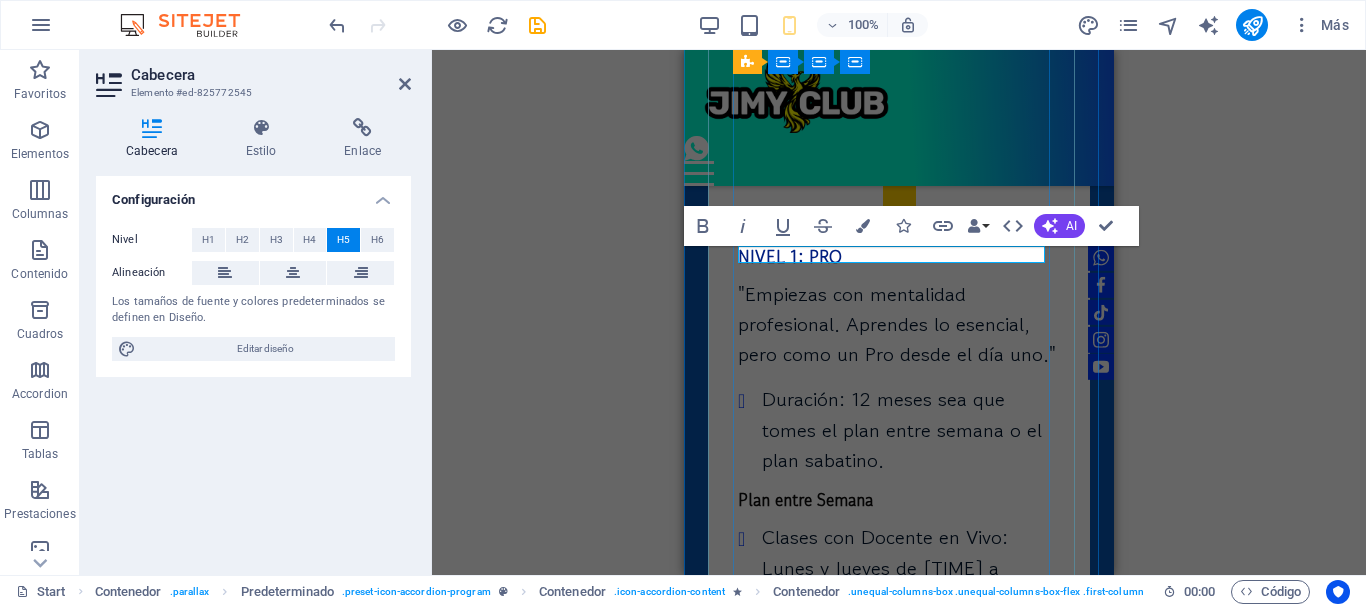 type 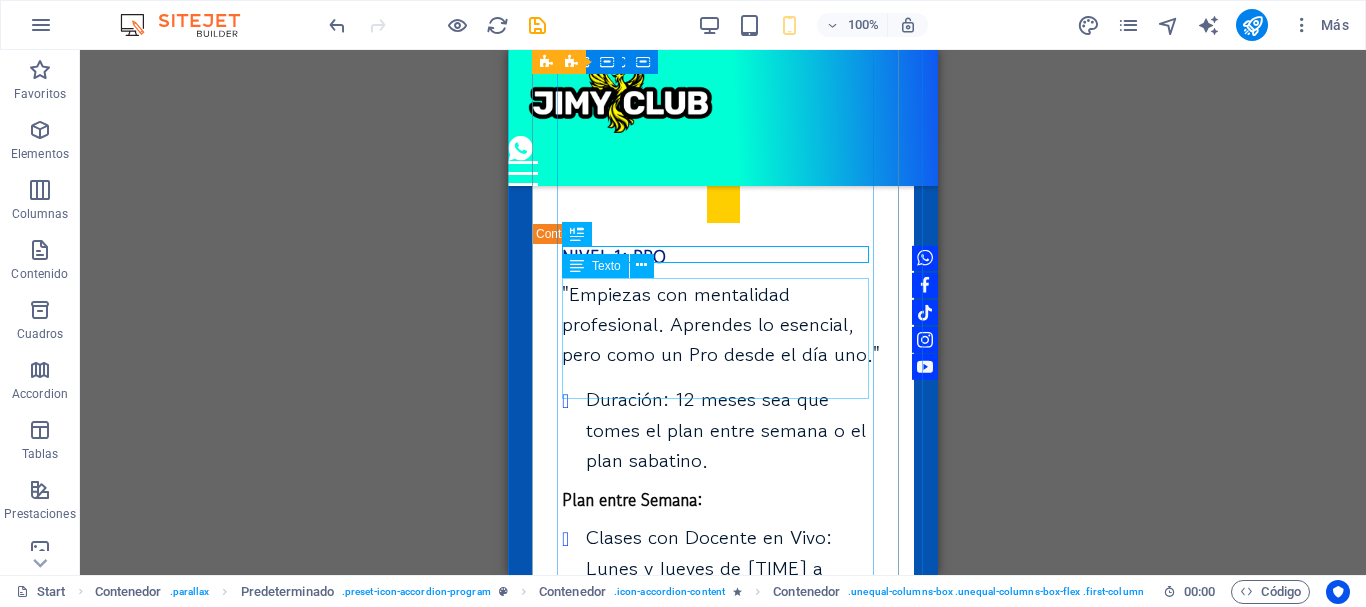 scroll, scrollTop: 6696, scrollLeft: 0, axis: vertical 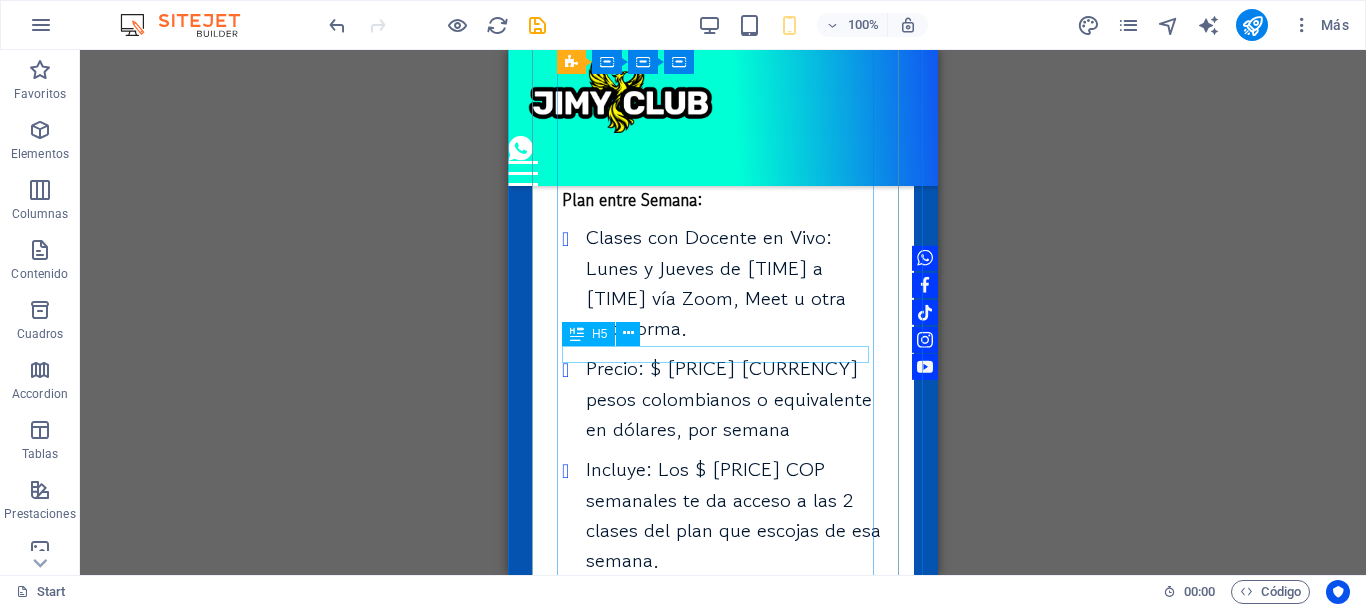 click on "Plan Sábados" at bounding box center (723, 599) 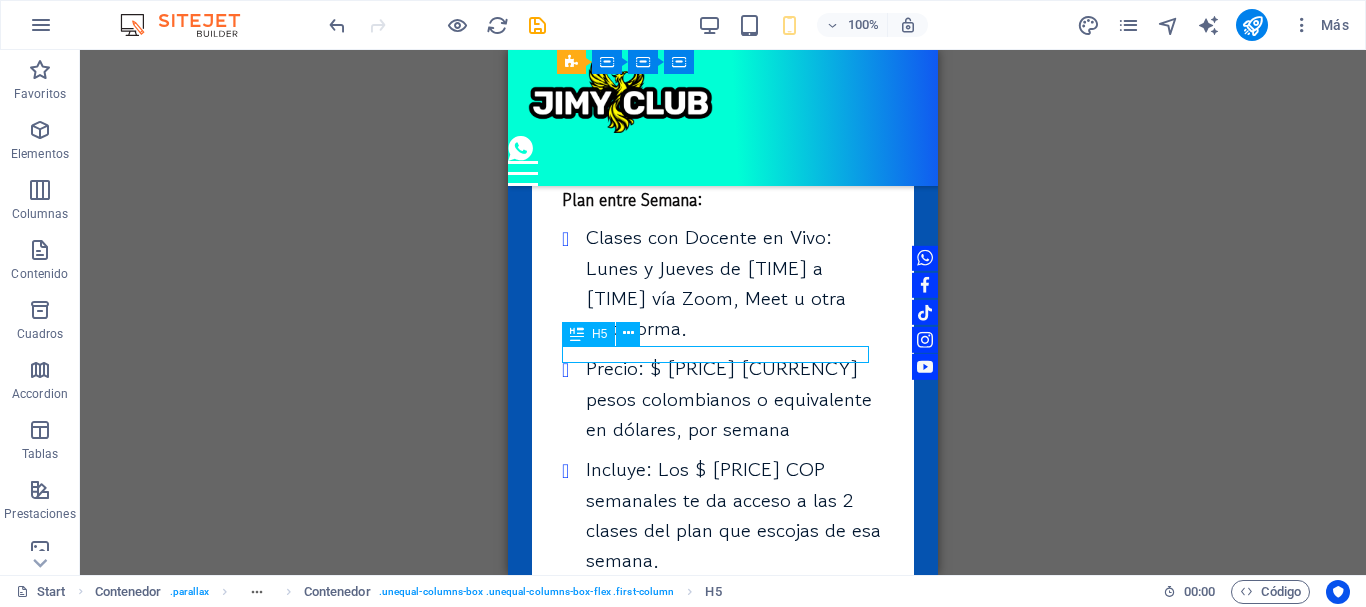 click on "Plan Sábados" at bounding box center [723, 599] 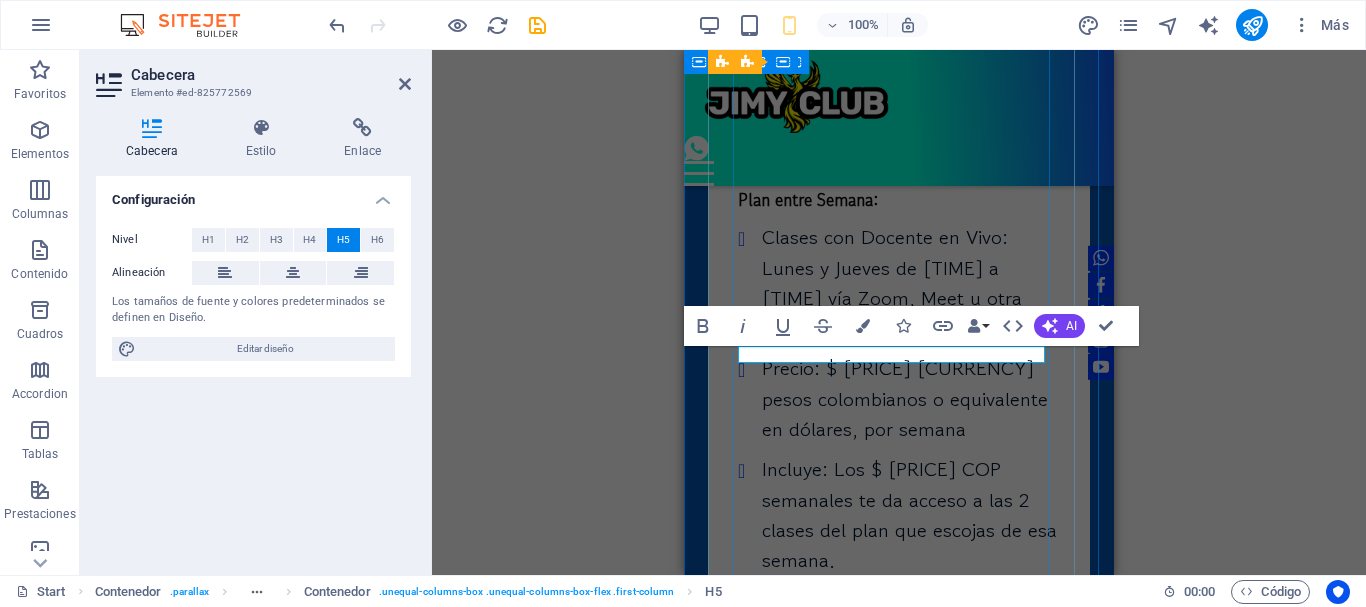 click on "Plan Sábados" at bounding box center (899, 599) 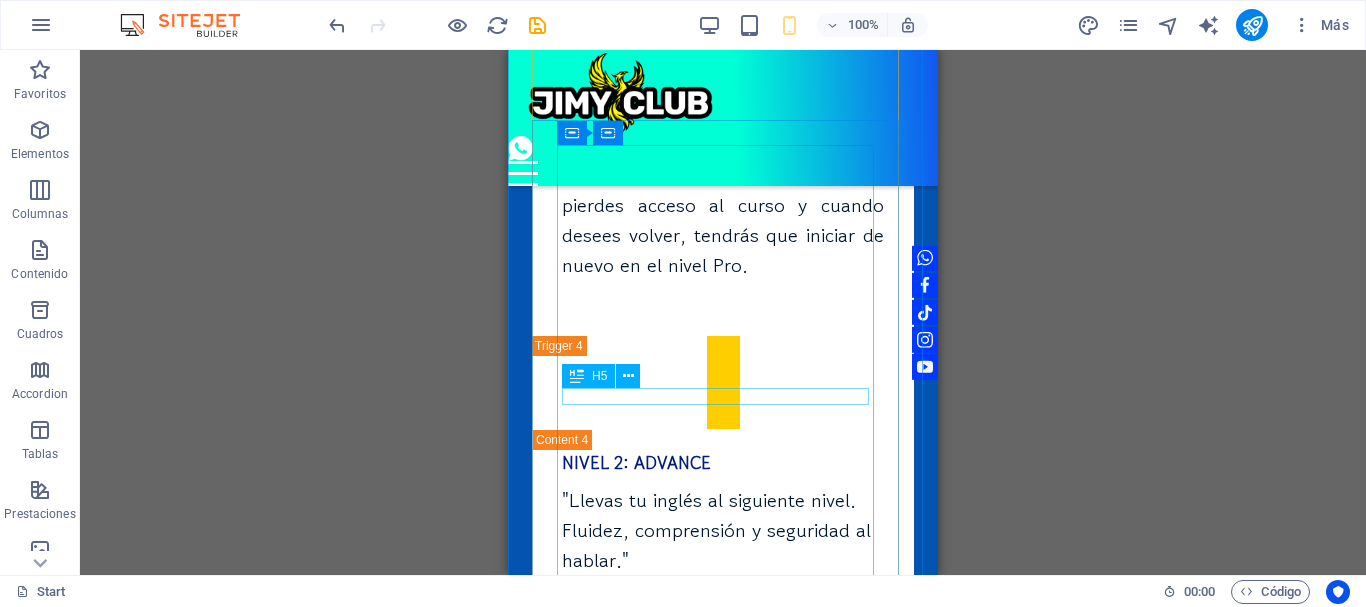 scroll, scrollTop: 7796, scrollLeft: 0, axis: vertical 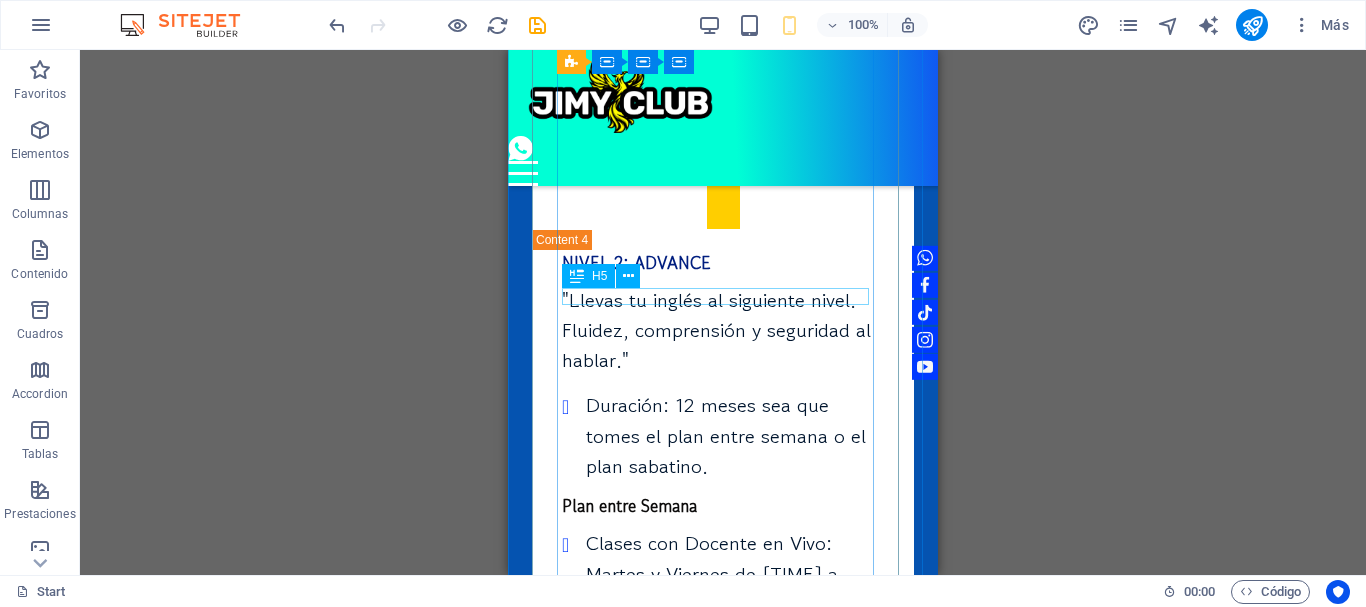 click on "Plan entre Semana" at bounding box center [723, 505] 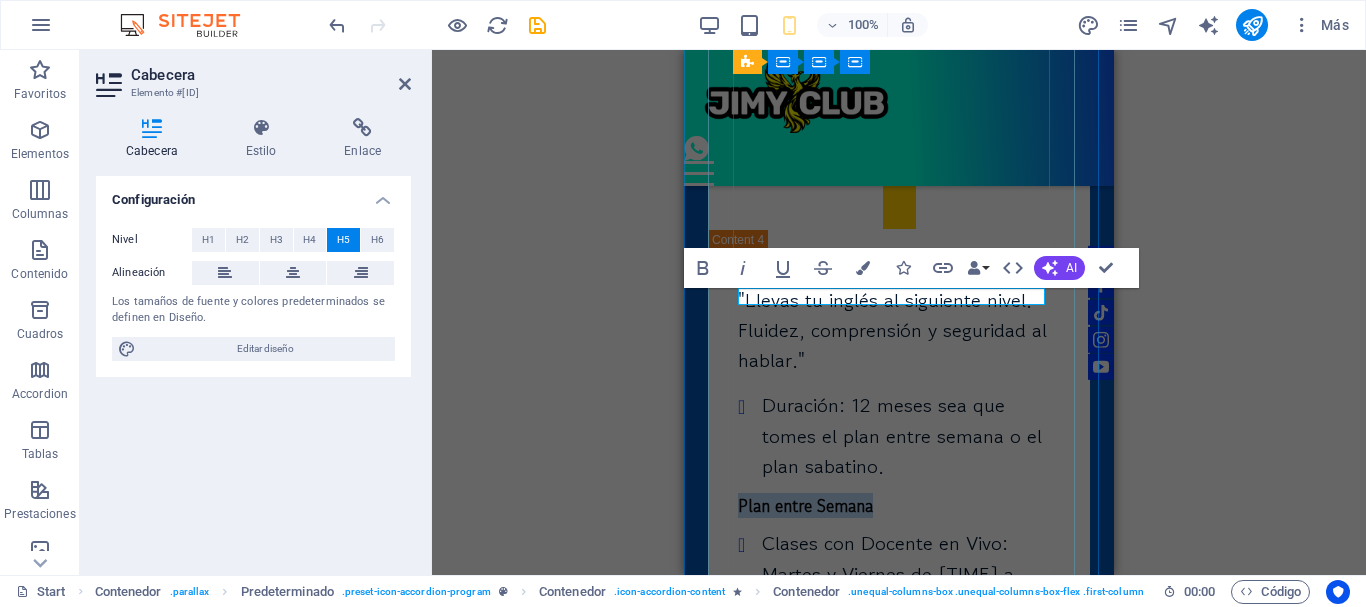 click on "Plan entre Semana" at bounding box center (899, 505) 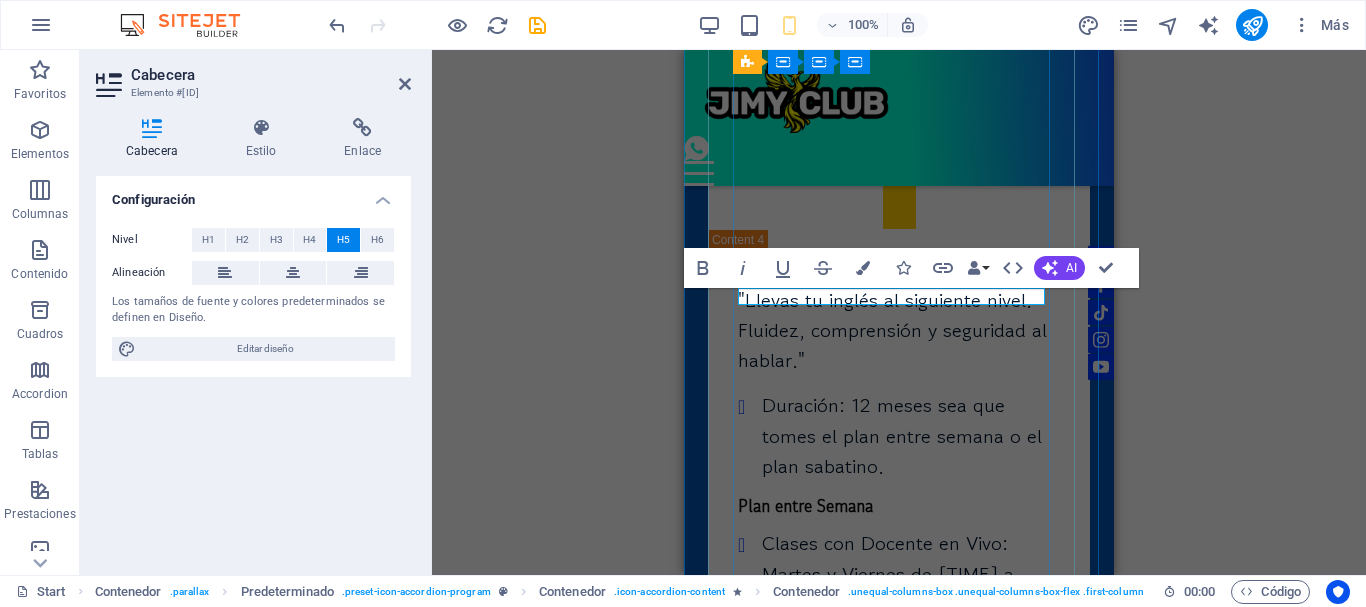 type 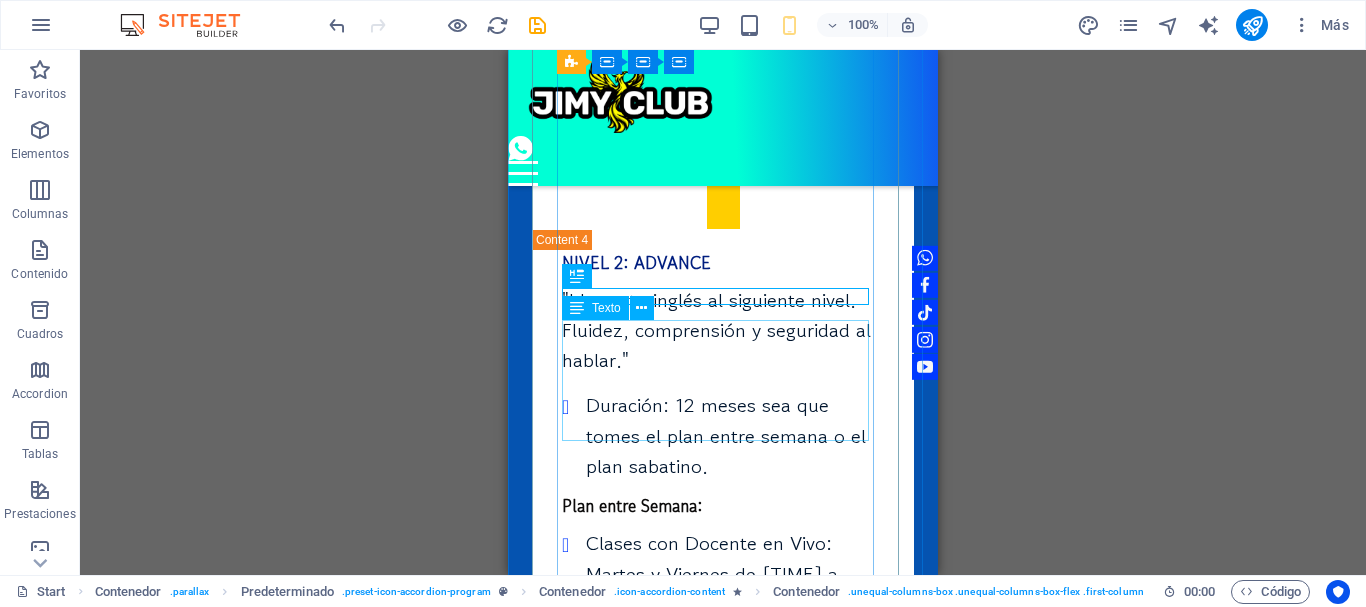 scroll, scrollTop: 8096, scrollLeft: 0, axis: vertical 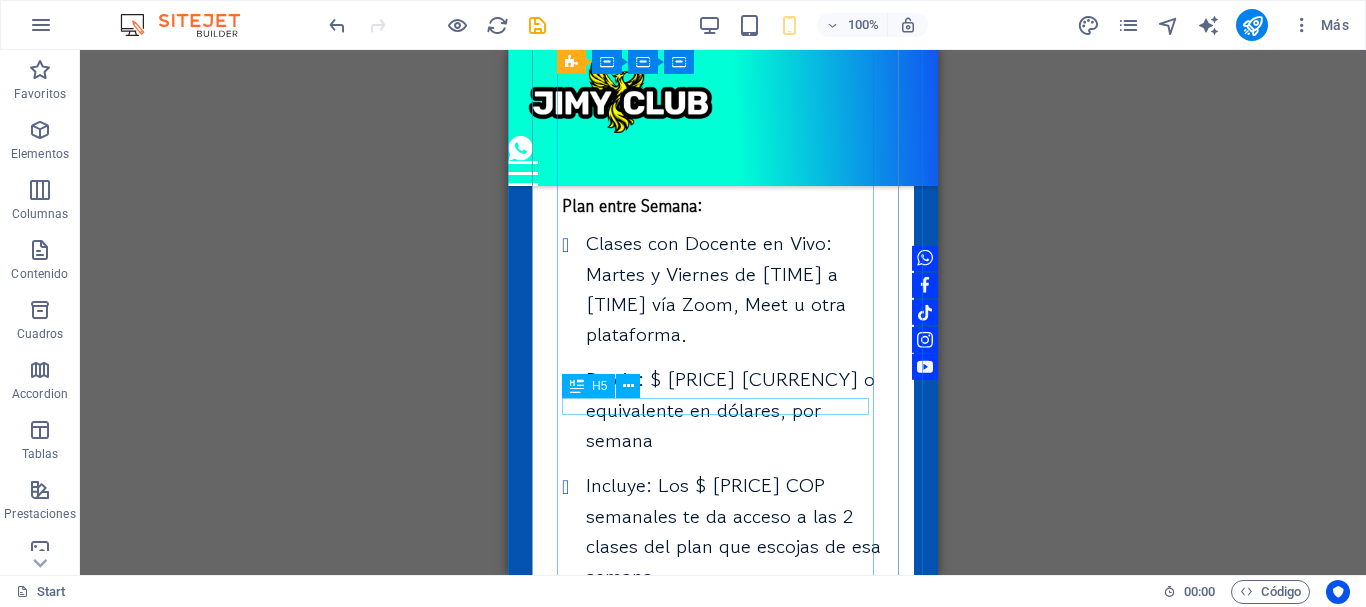 click on "Plan Sábados" at bounding box center (723, 615) 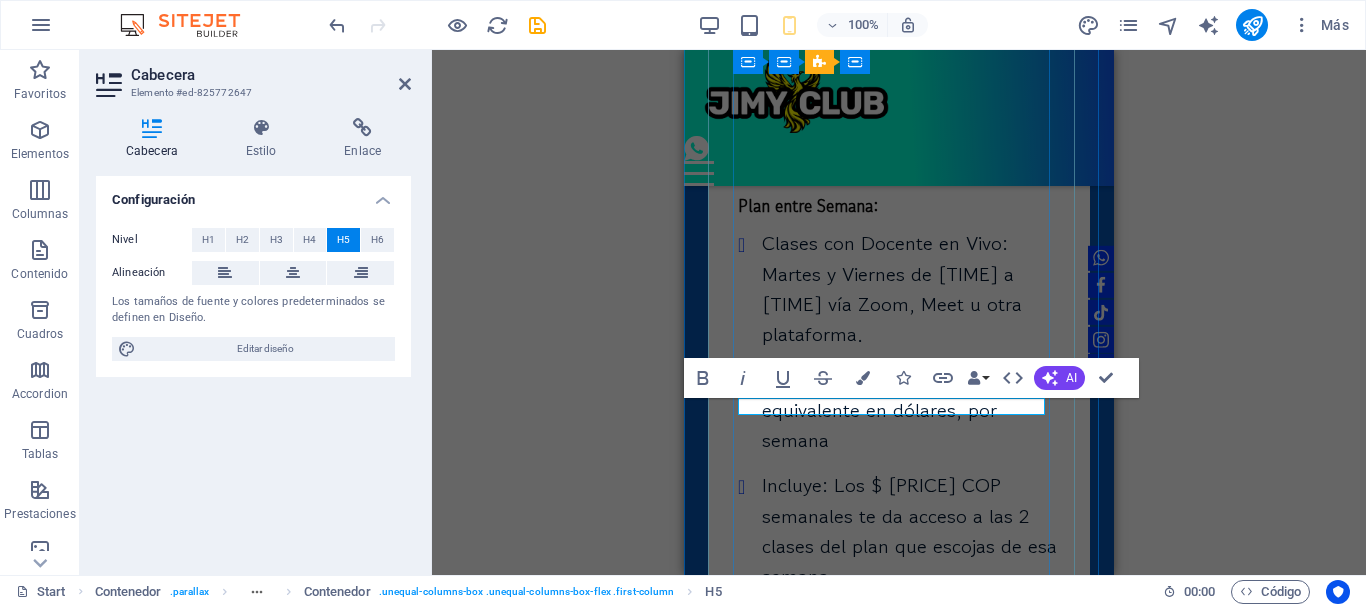 click on "Plan Sábados" at bounding box center (899, 615) 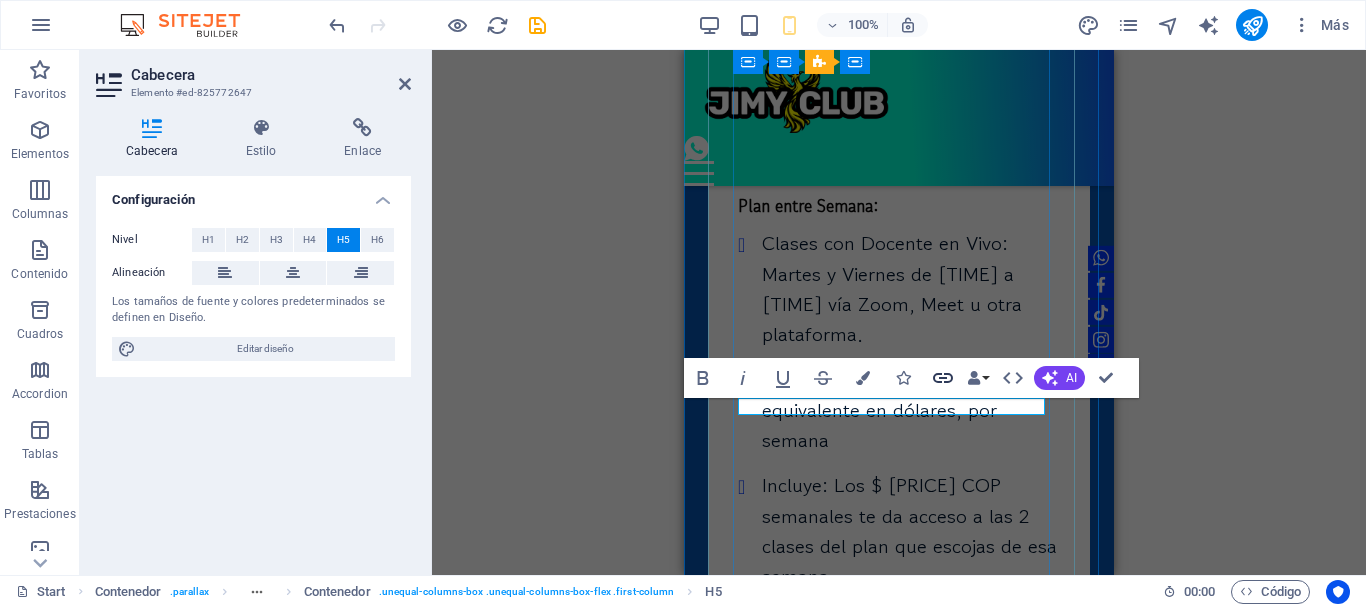 type 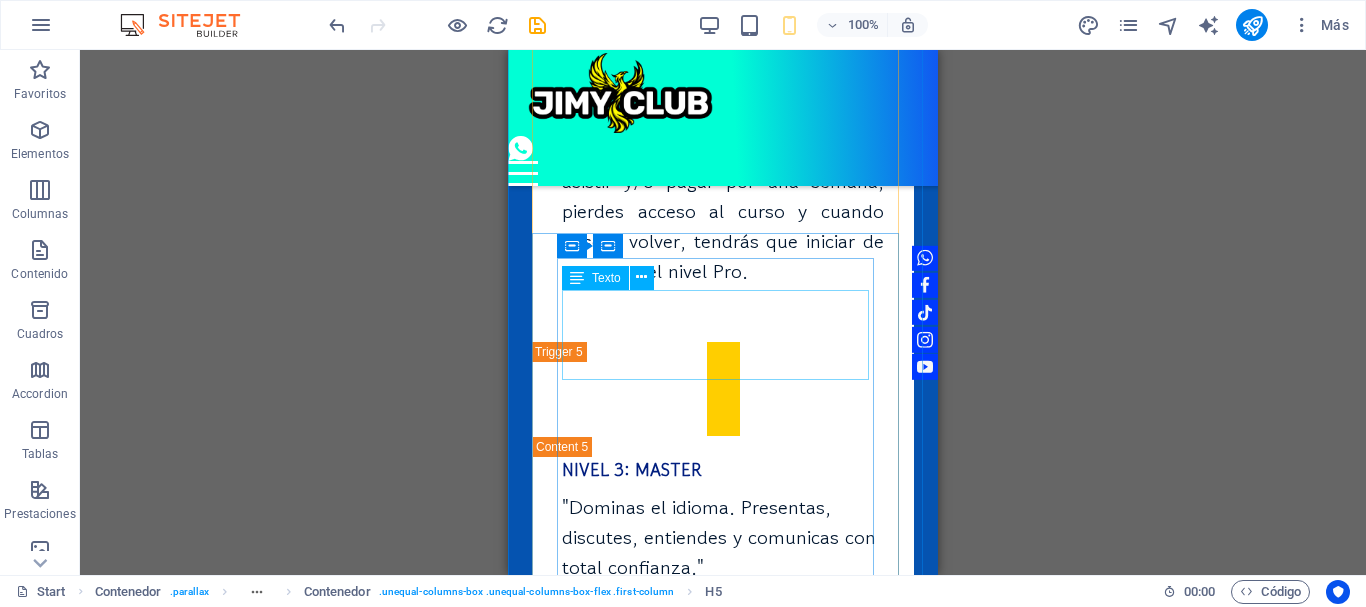 scroll, scrollTop: 9296, scrollLeft: 0, axis: vertical 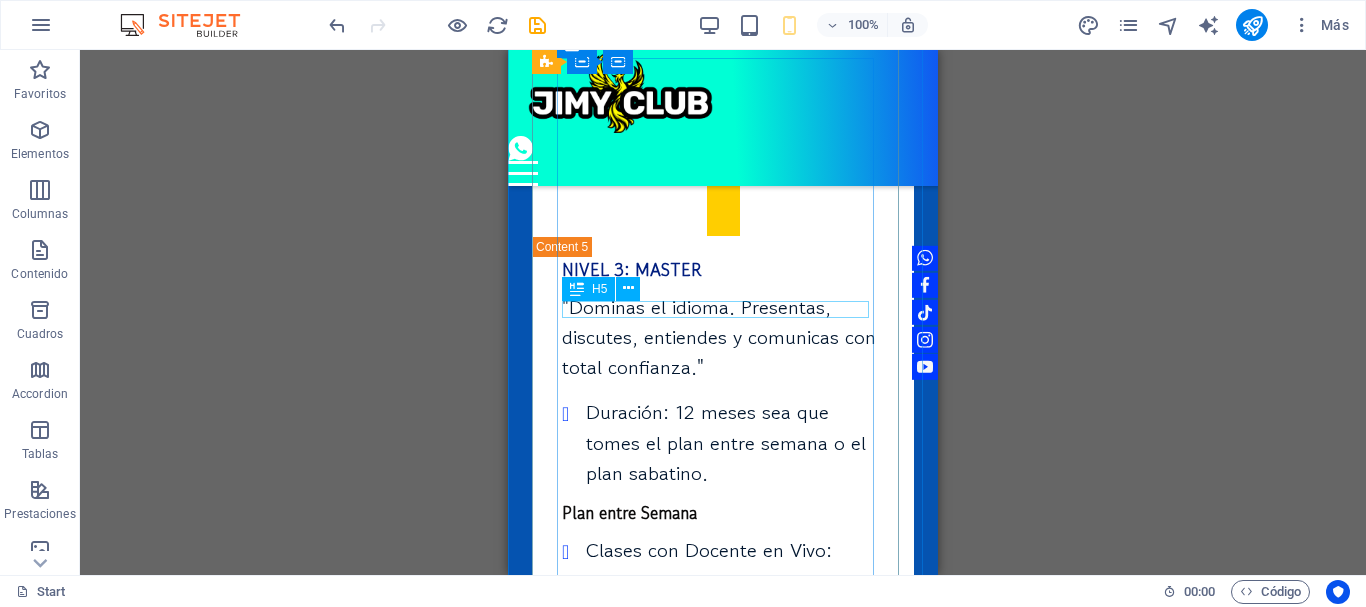 click on "Plan entre Semana" at bounding box center (723, 512) 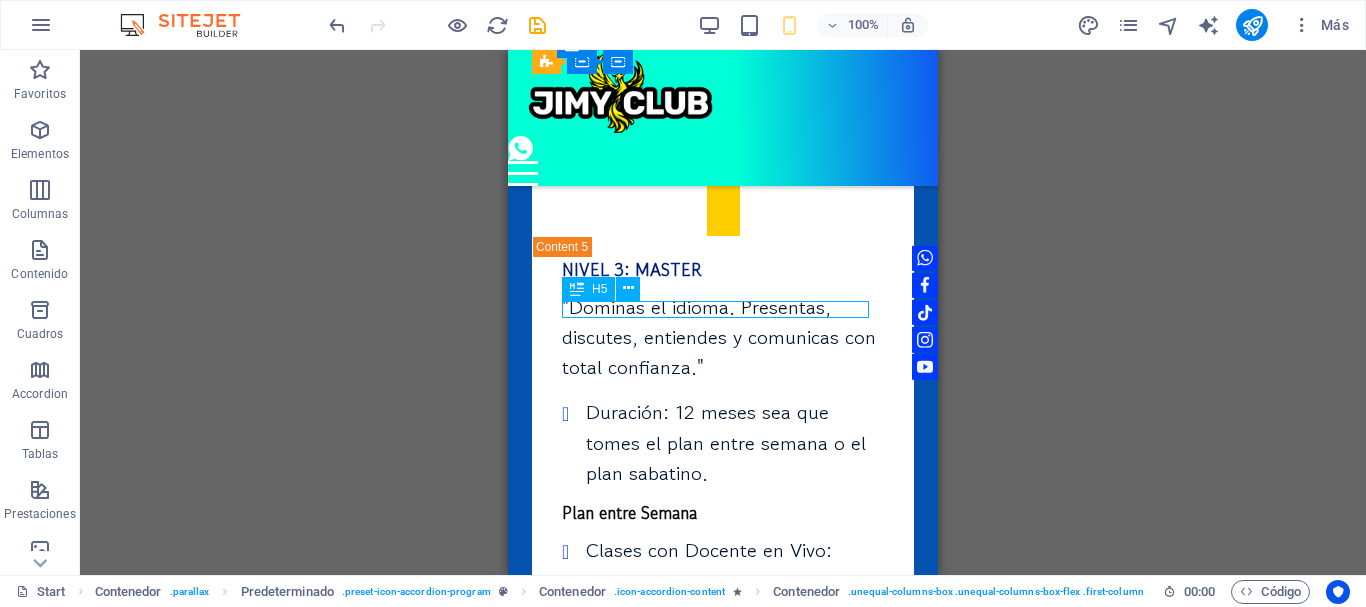 click on "Plan entre Semana" at bounding box center [723, 512] 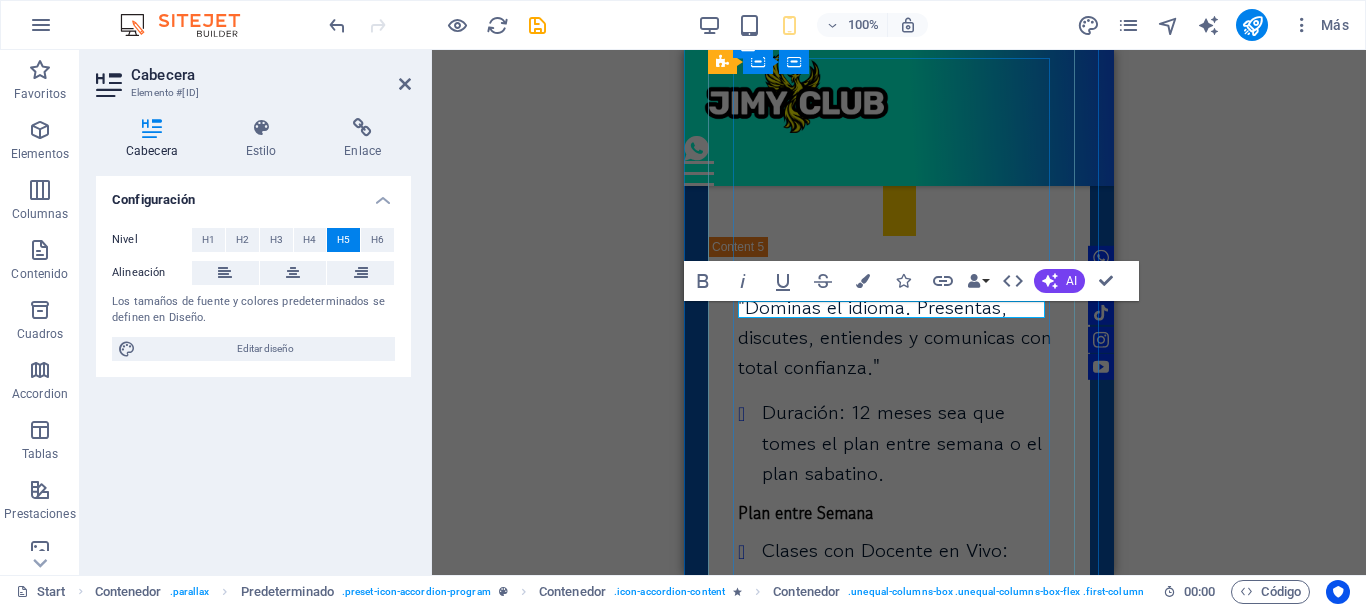 click on "Plan entre Semana" at bounding box center (899, 512) 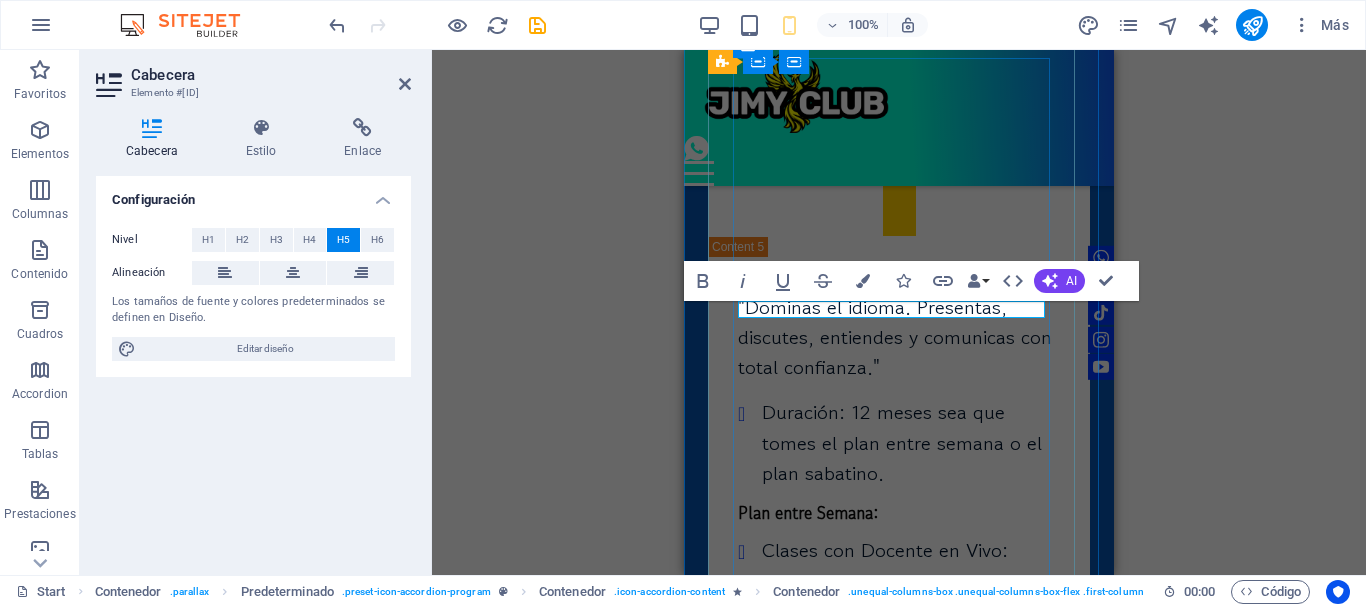 type 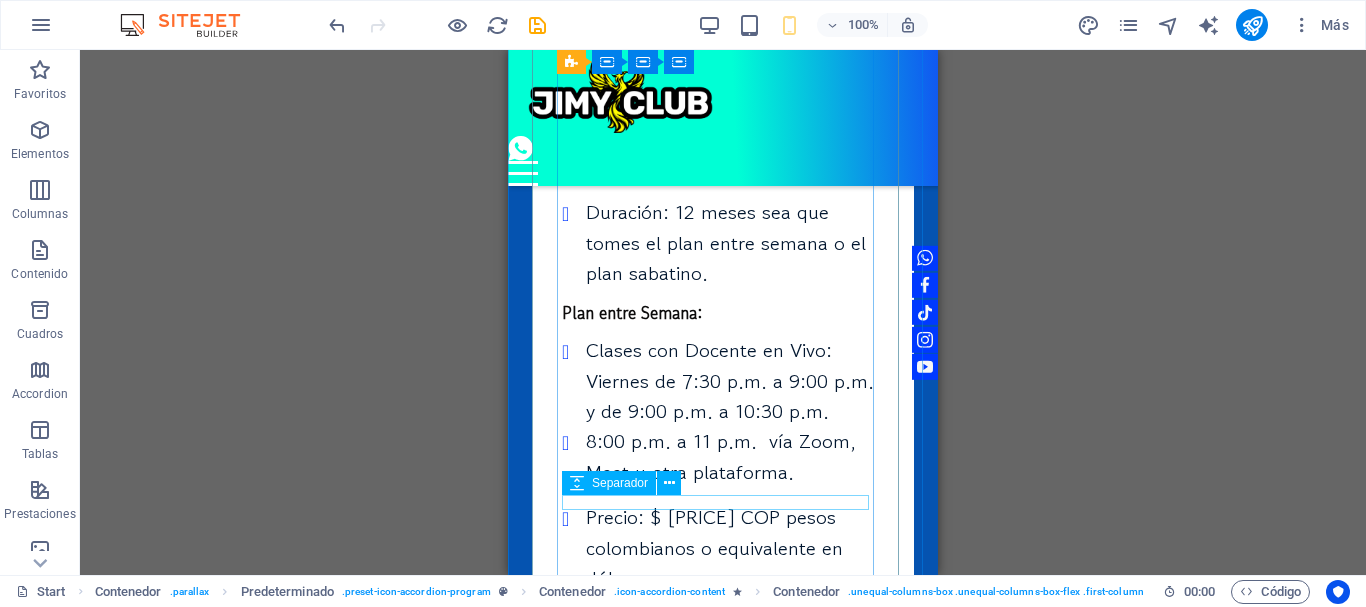 scroll, scrollTop: 9696, scrollLeft: 0, axis: vertical 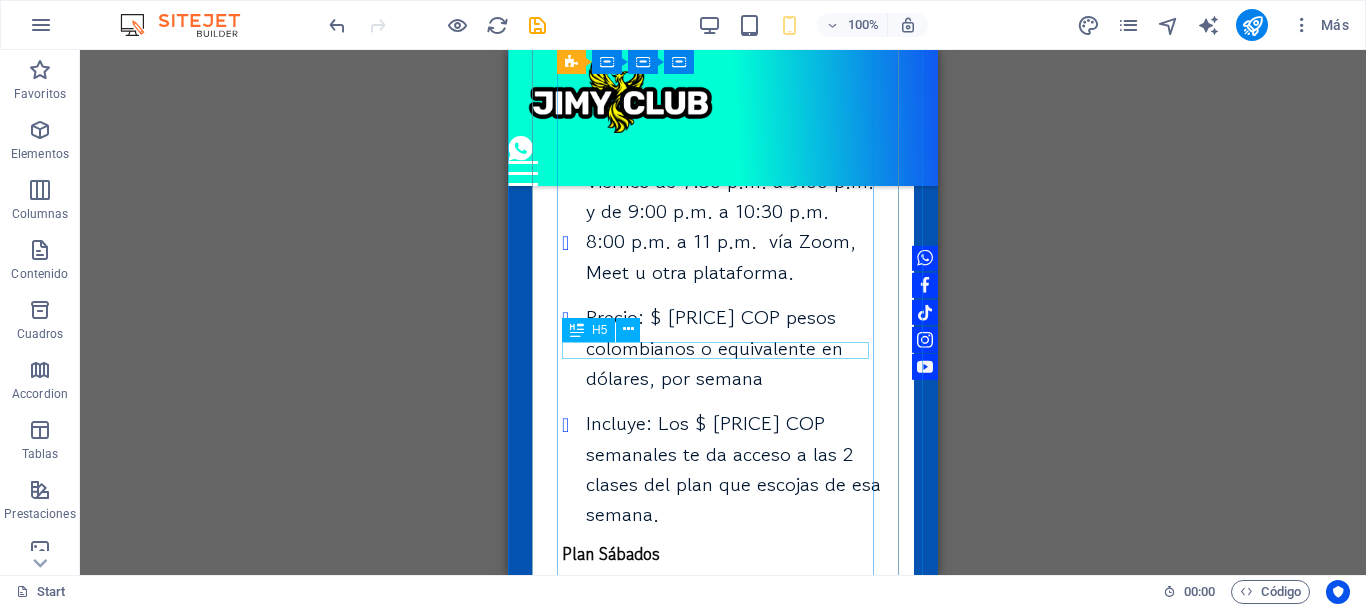 click on "Plan Sábados" at bounding box center (723, 553) 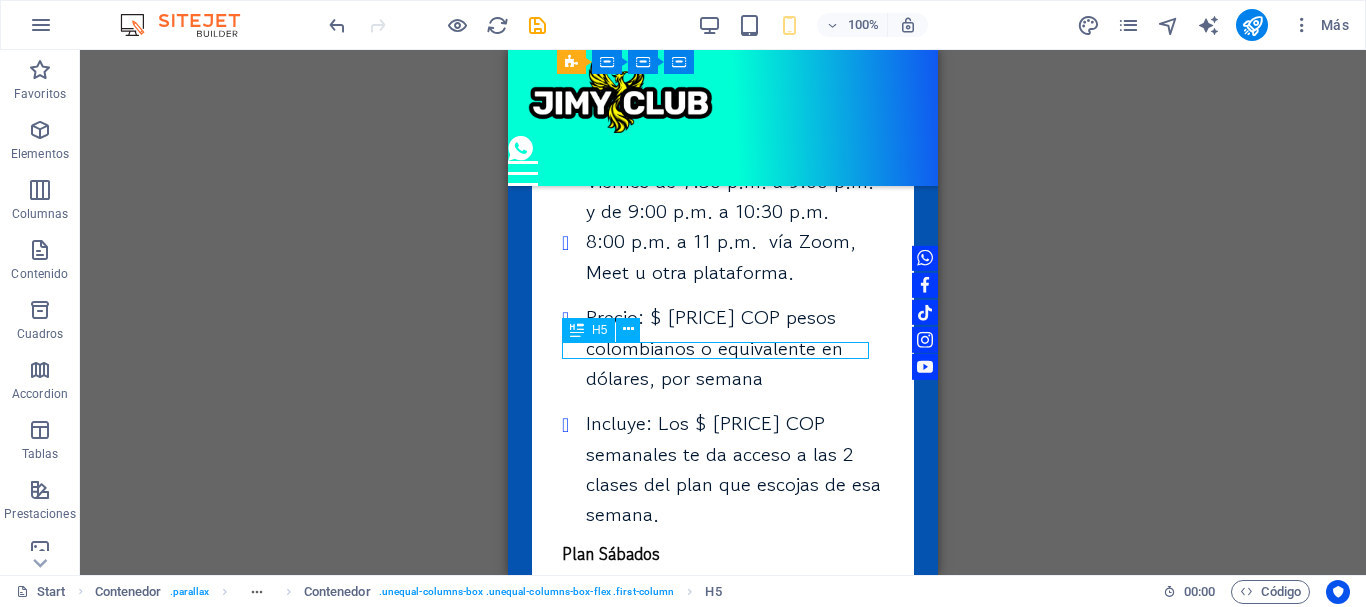 click on "Plan Sábados" at bounding box center [723, 553] 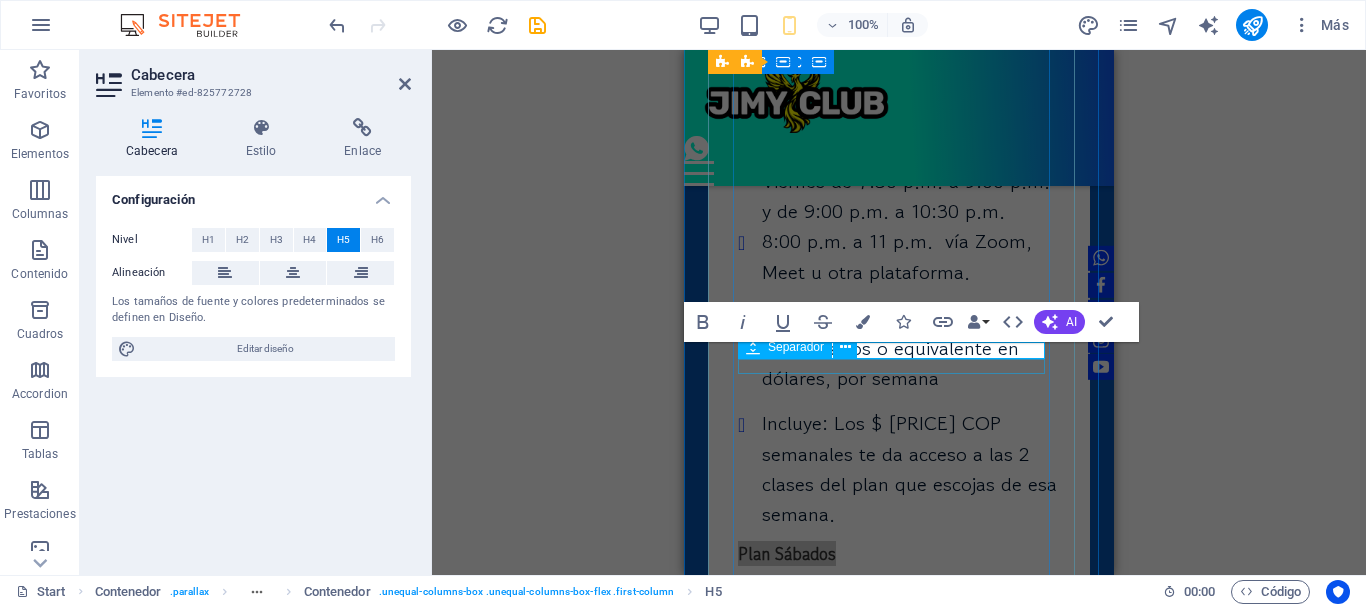 click on "Separador" at bounding box center (804, 347) 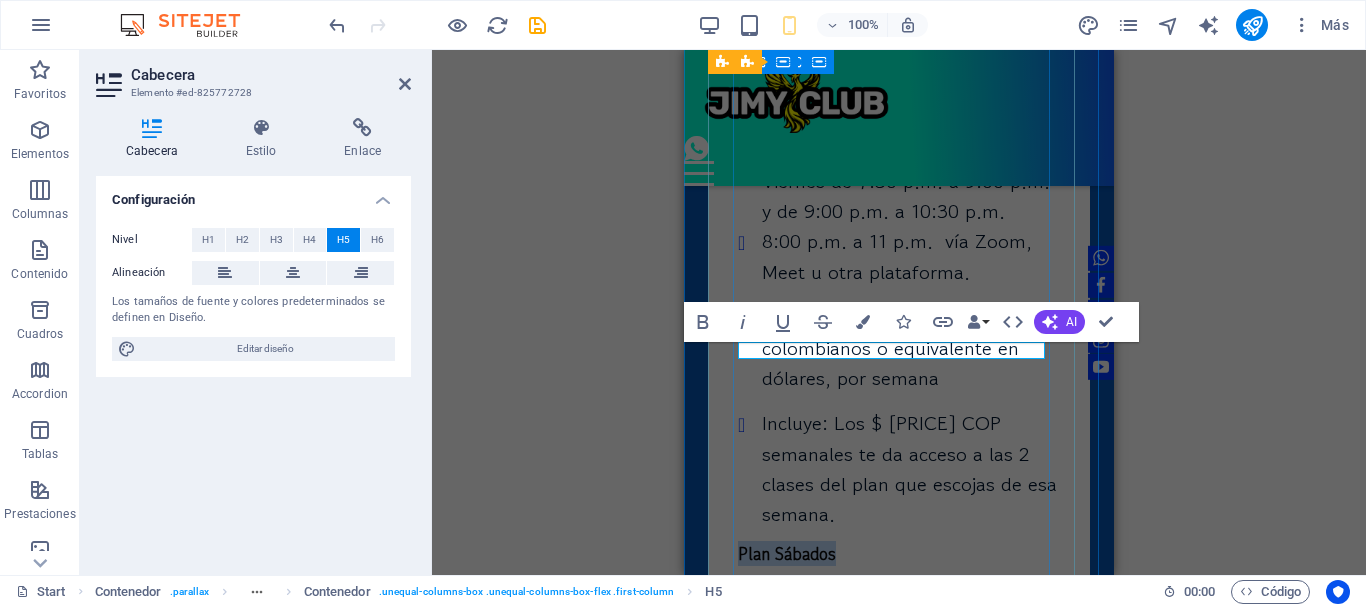 click on "Plan Sábados" at bounding box center [899, 553] 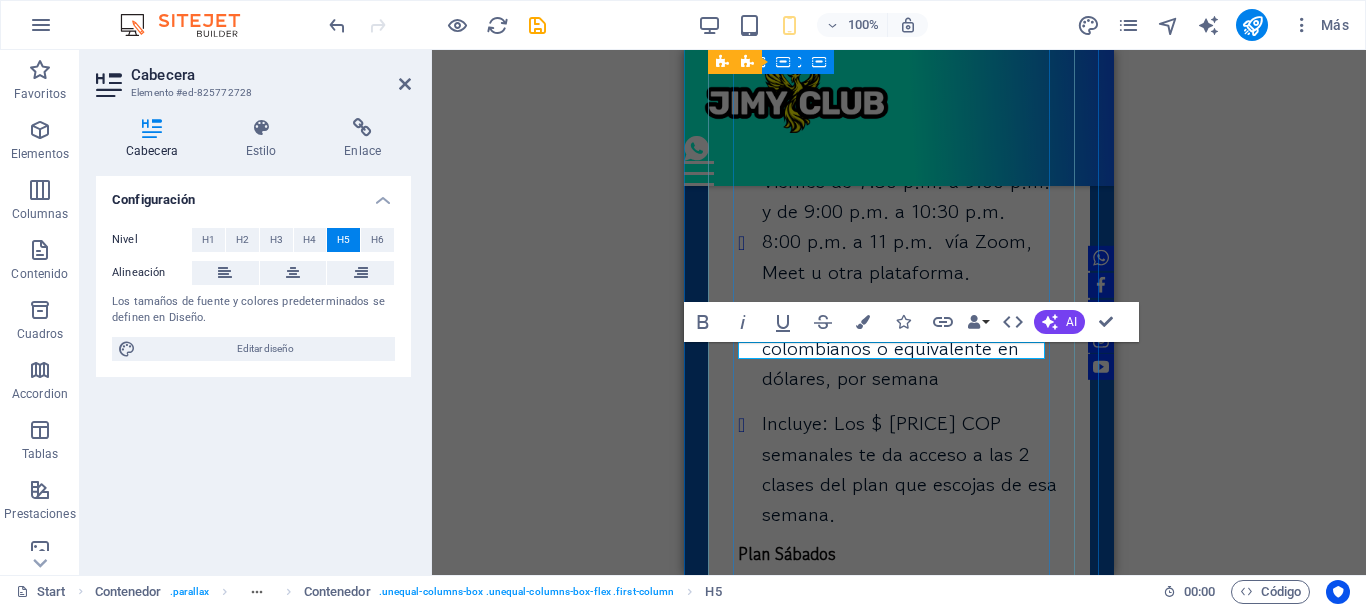 type 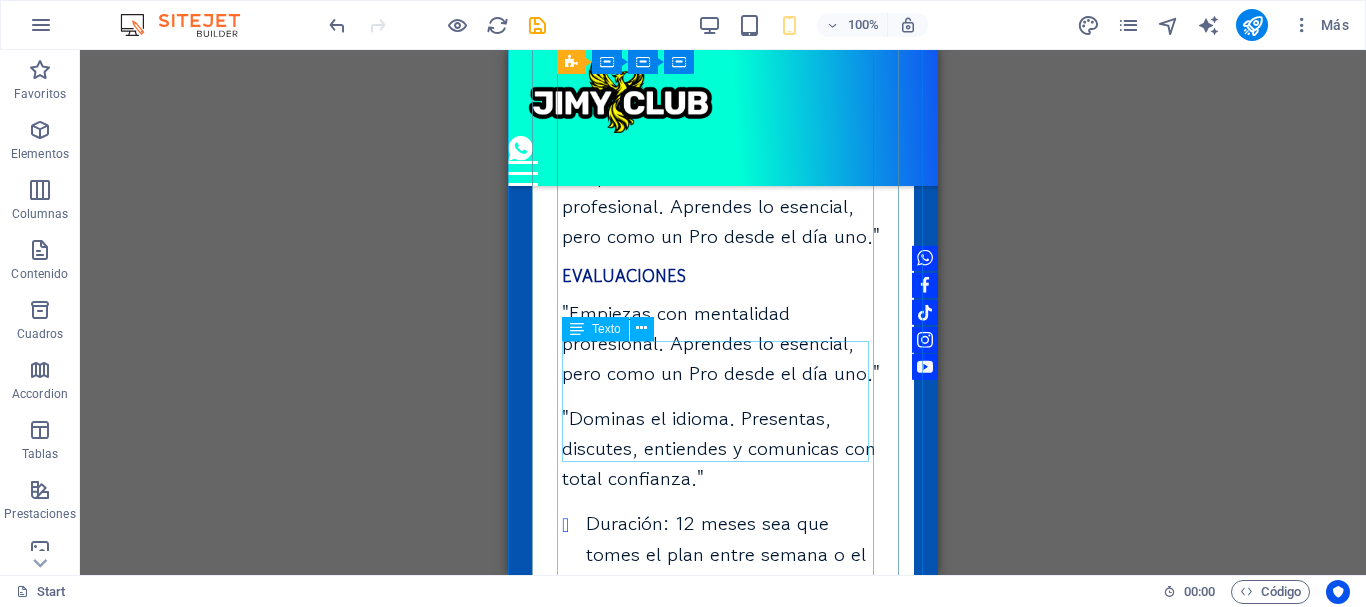 scroll, scrollTop: 11196, scrollLeft: 0, axis: vertical 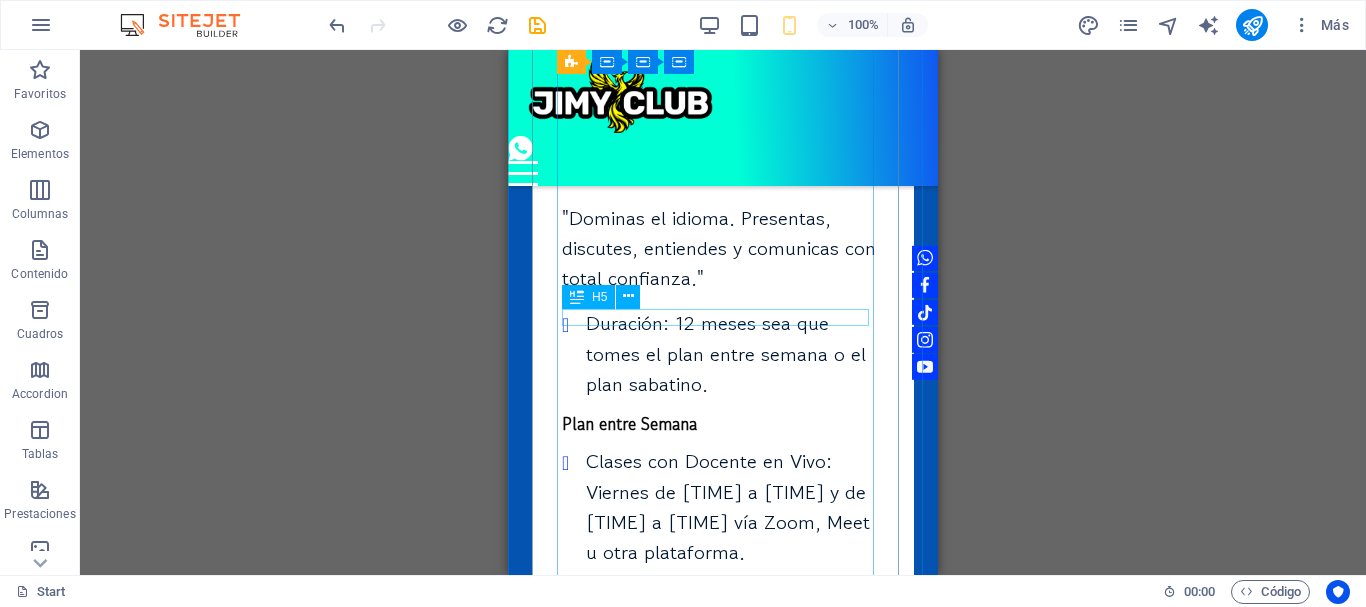 click on "Plan entre Semana" at bounding box center (723, 423) 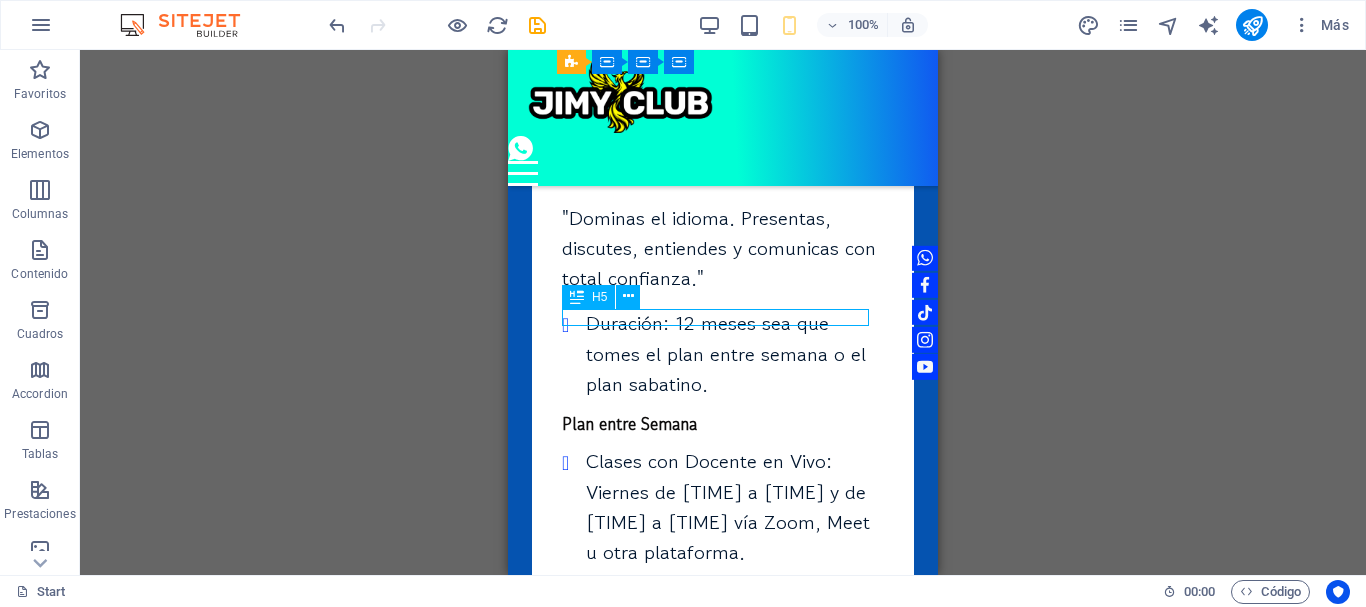 click on "Plan entre Semana" at bounding box center (723, 423) 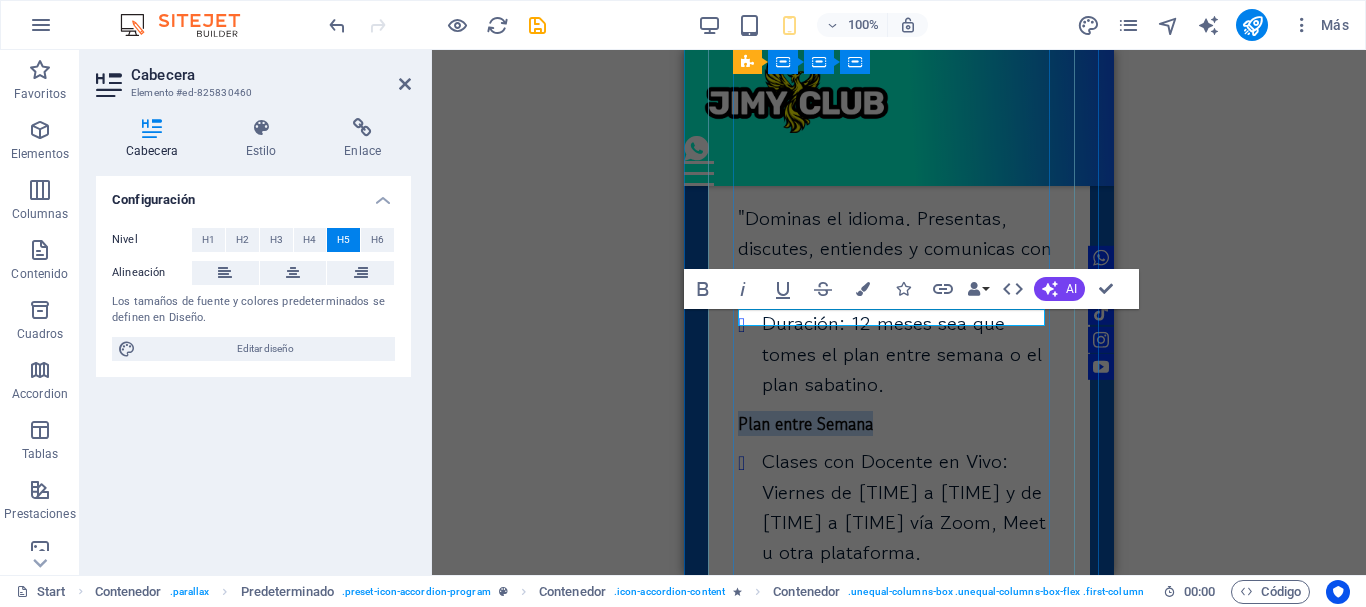 click on "Plan entre Semana" at bounding box center (899, 423) 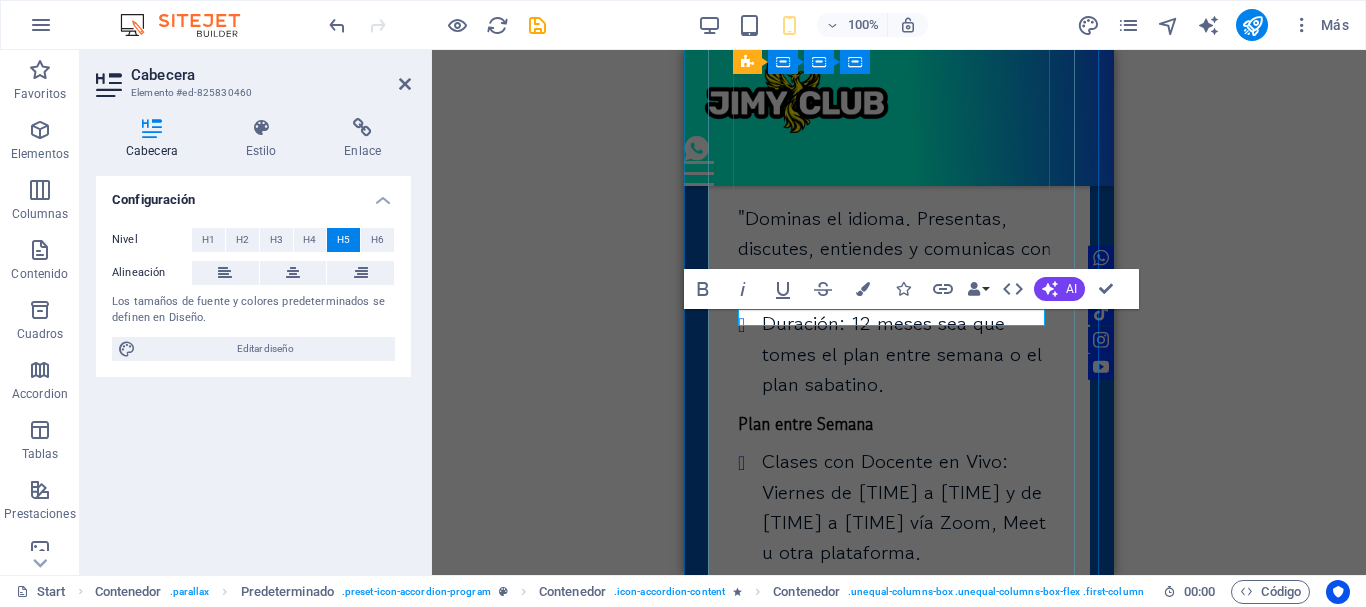 type 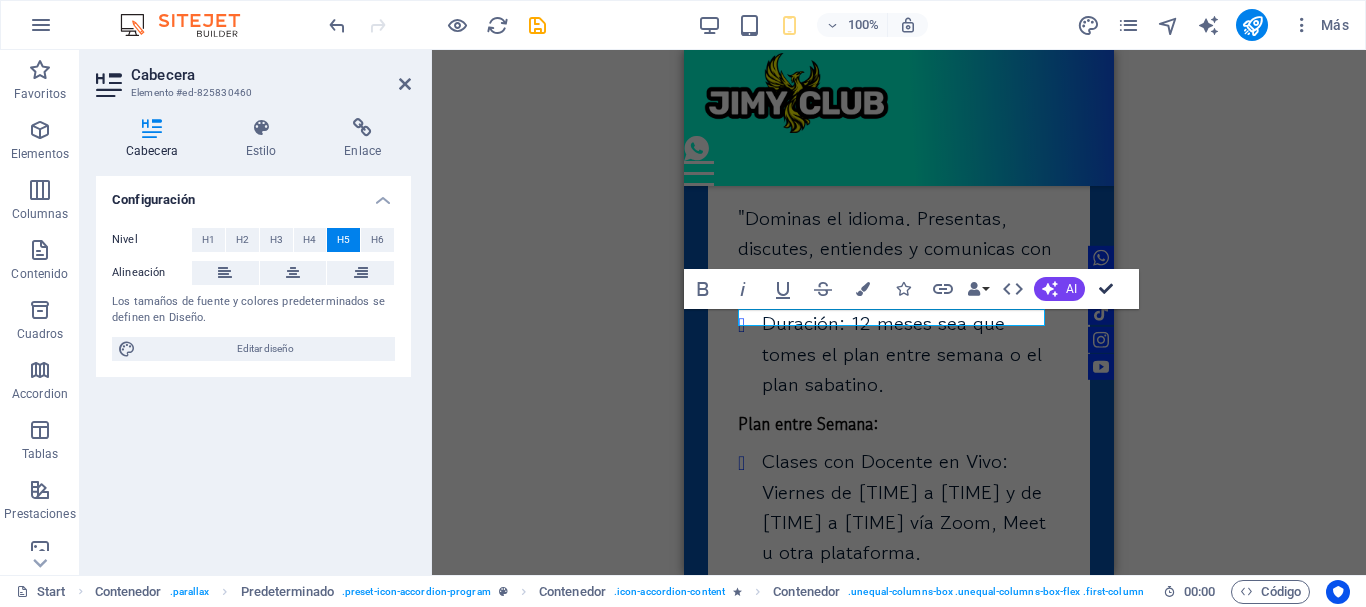 drag, startPoint x: 1094, startPoint y: 287, endPoint x: 318, endPoint y: 306, distance: 776.23254 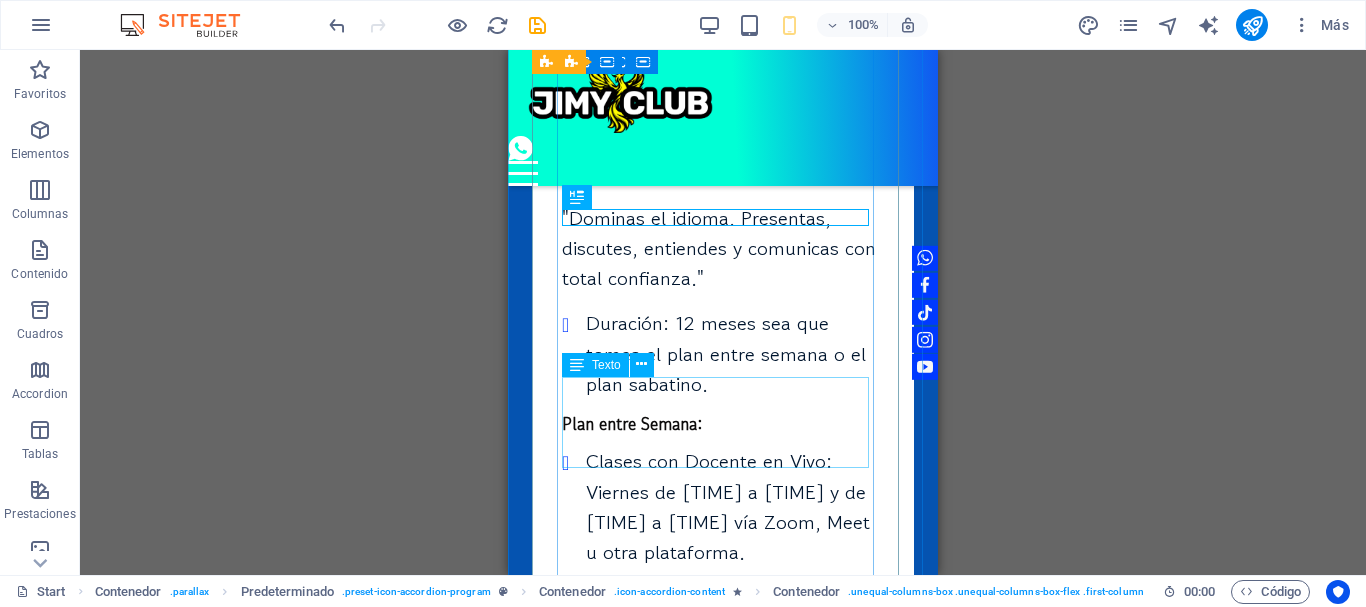 scroll, scrollTop: 11496, scrollLeft: 0, axis: vertical 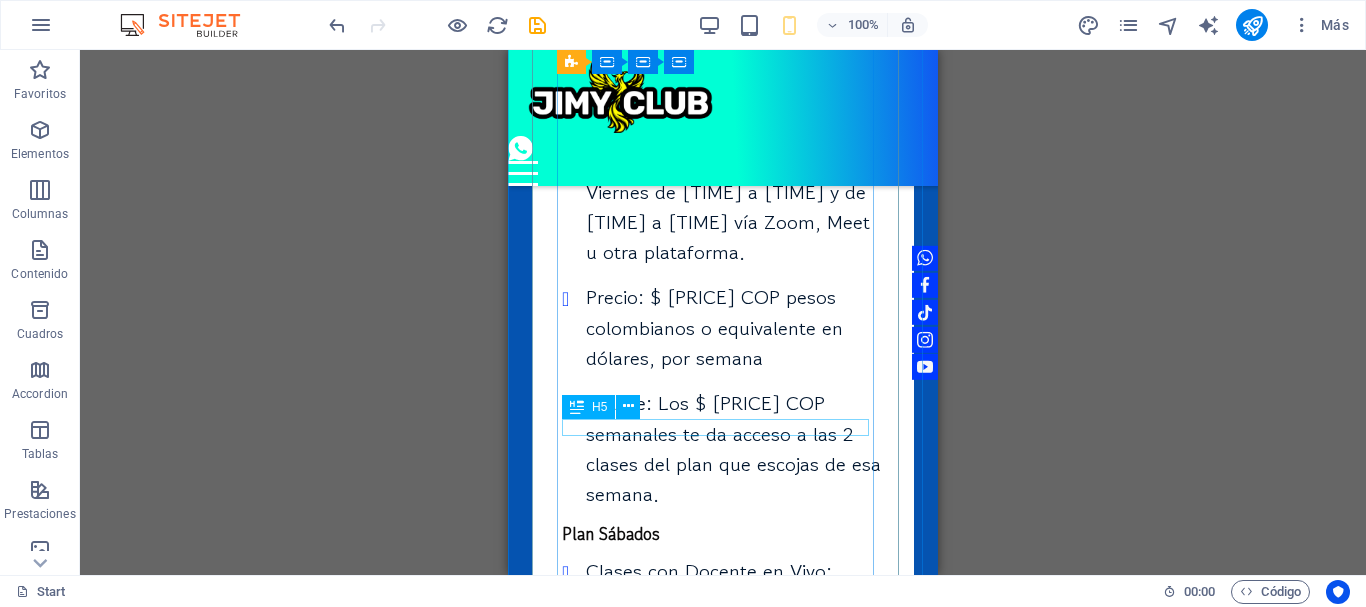 click on "Plan Sábados" at bounding box center (723, 533) 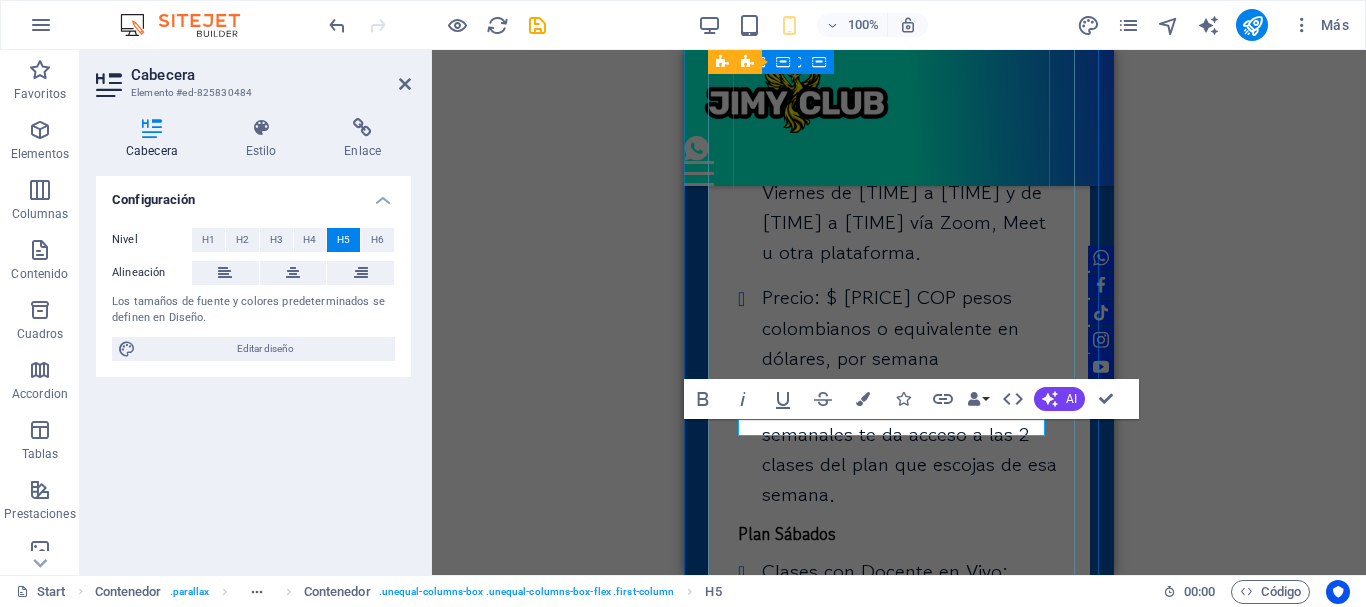 click on "Plan Sábados" at bounding box center [899, 533] 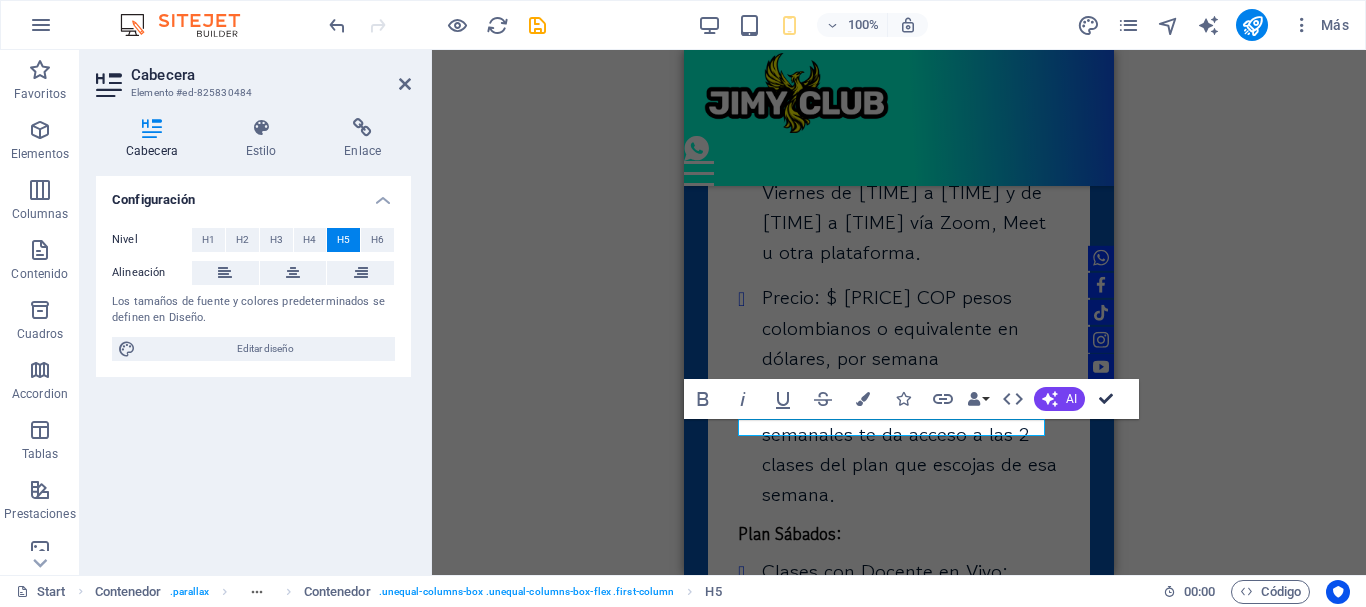 drag, startPoint x: 1099, startPoint y: 397, endPoint x: 337, endPoint y: 357, distance: 763.04913 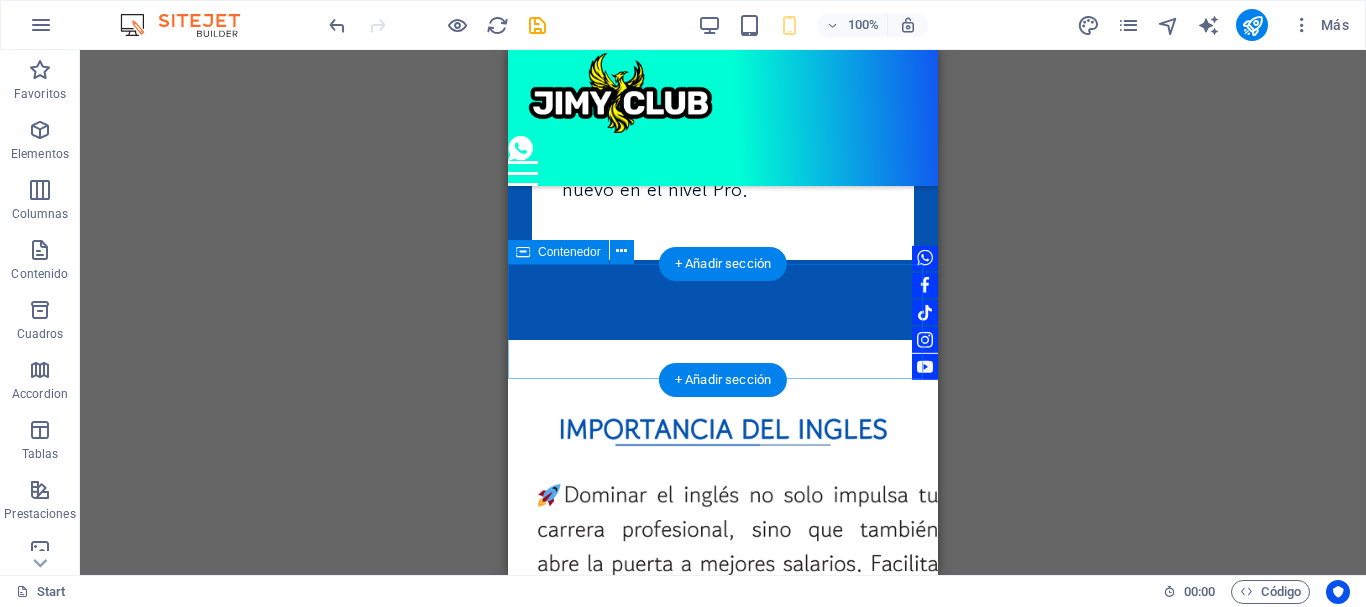 scroll, scrollTop: 11996, scrollLeft: 0, axis: vertical 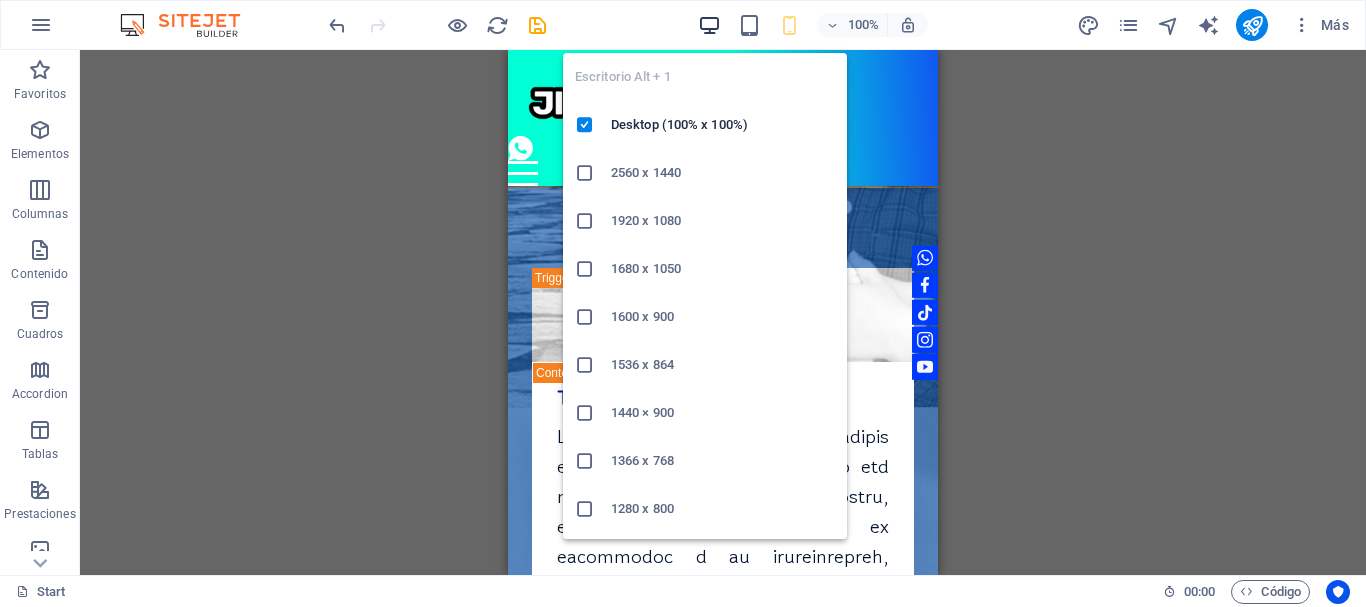 click at bounding box center [709, 25] 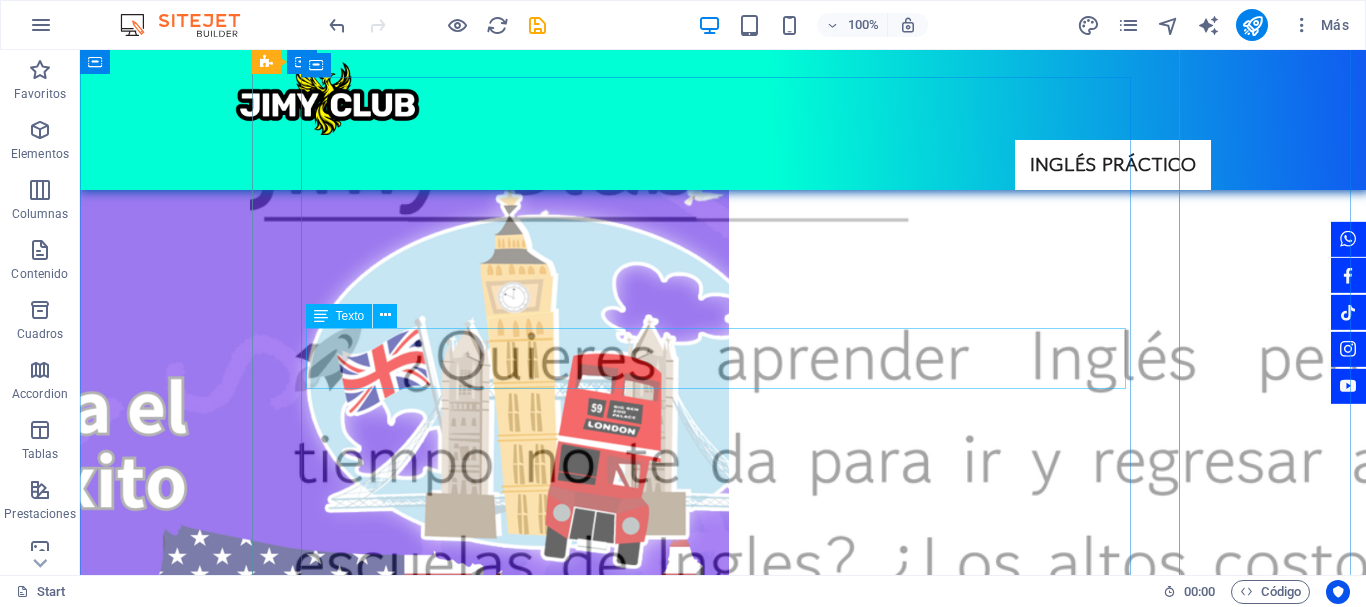 scroll, scrollTop: 5688, scrollLeft: 0, axis: vertical 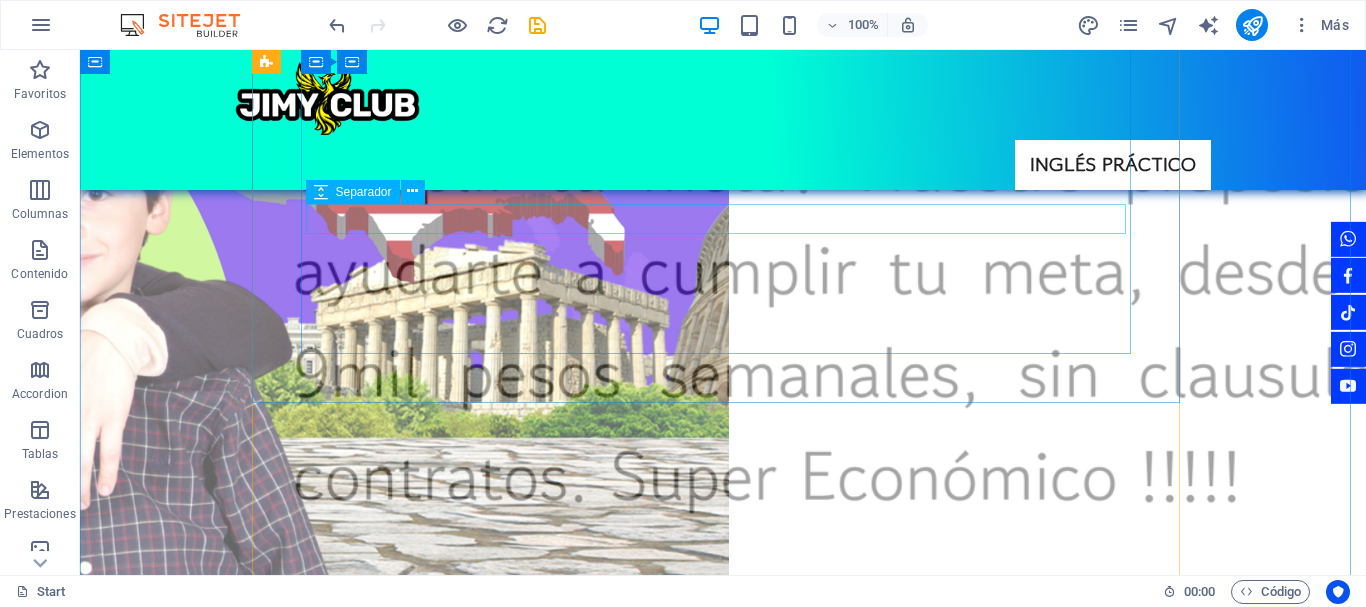 click at bounding box center [723, 6930] 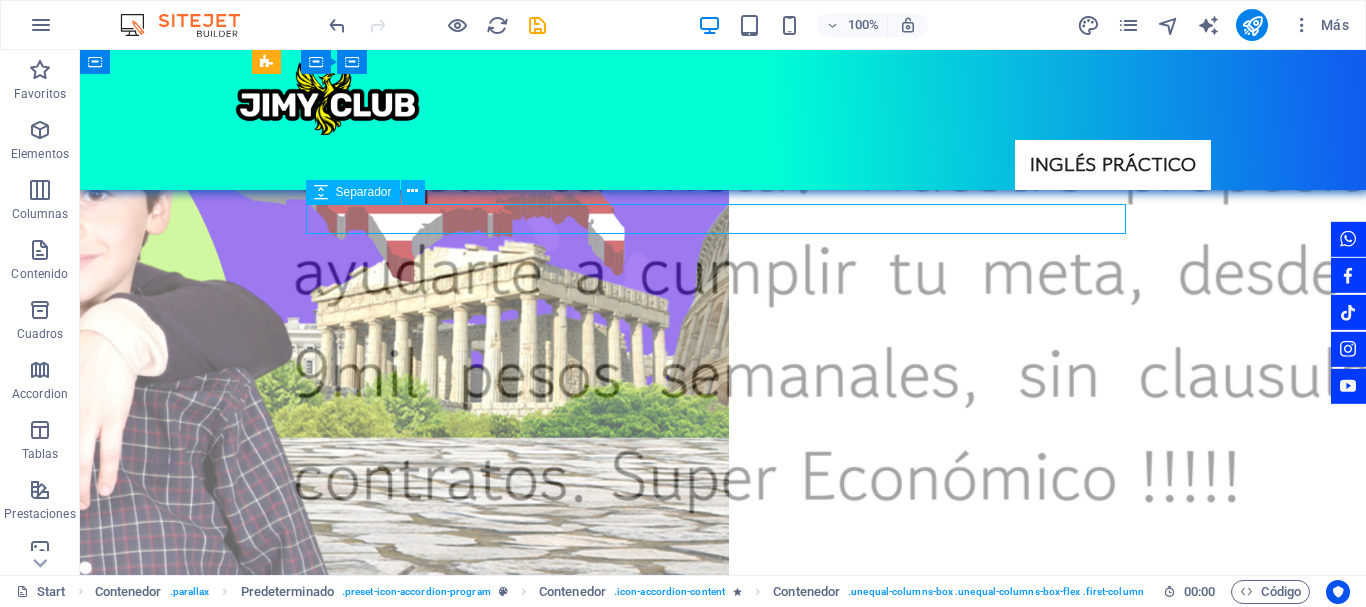 click at bounding box center (723, 6930) 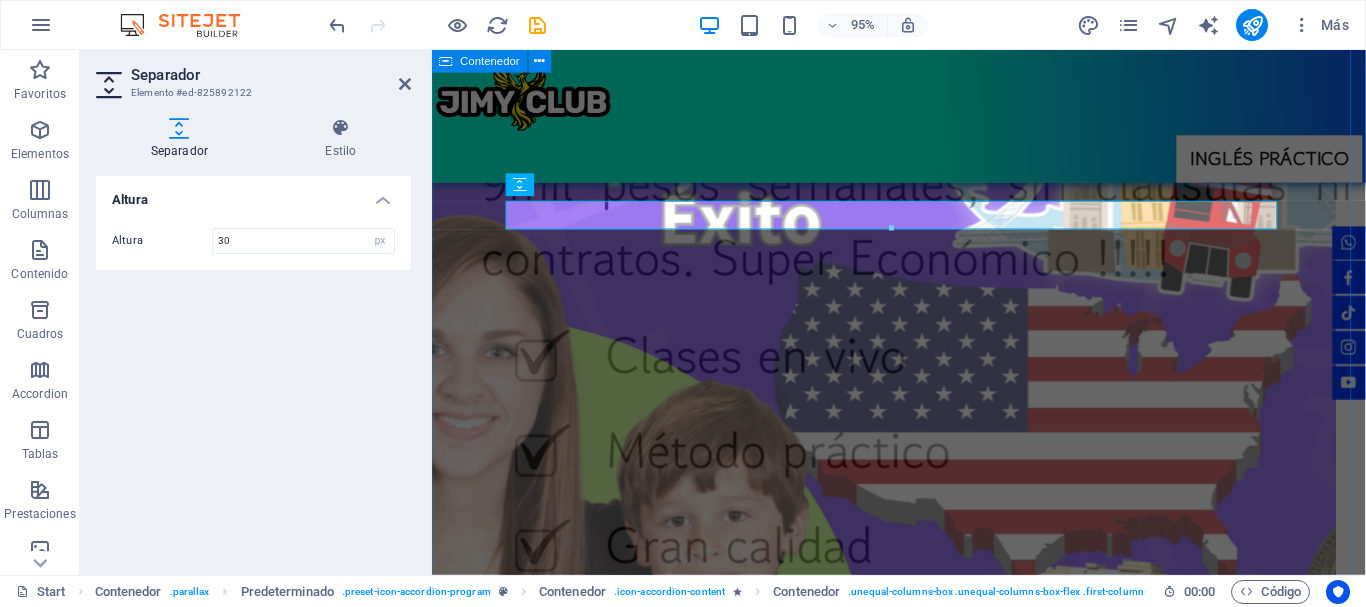 scroll, scrollTop: 5337, scrollLeft: 0, axis: vertical 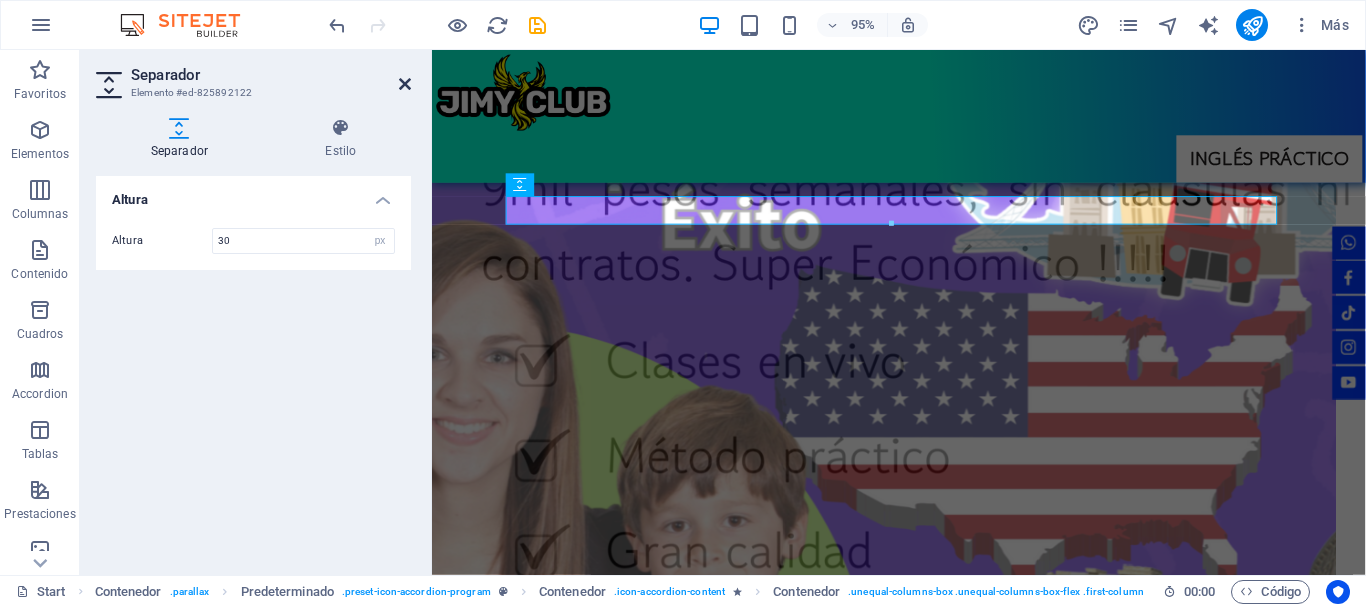 click at bounding box center [405, 84] 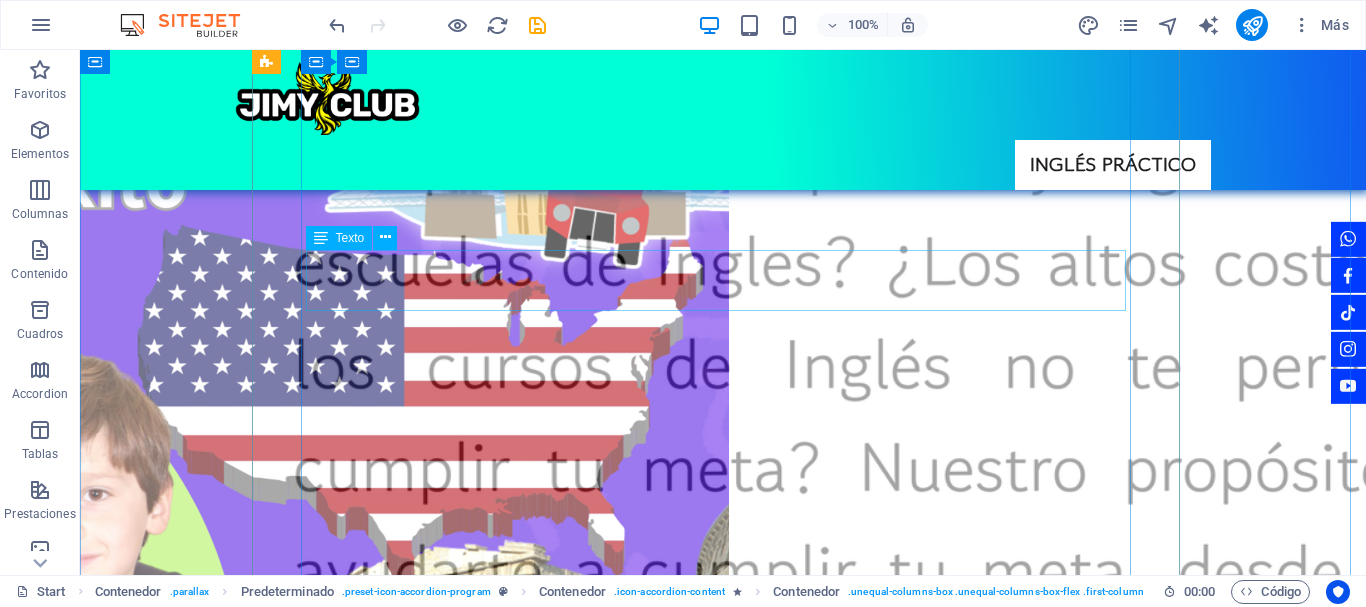scroll, scrollTop: 5288, scrollLeft: 0, axis: vertical 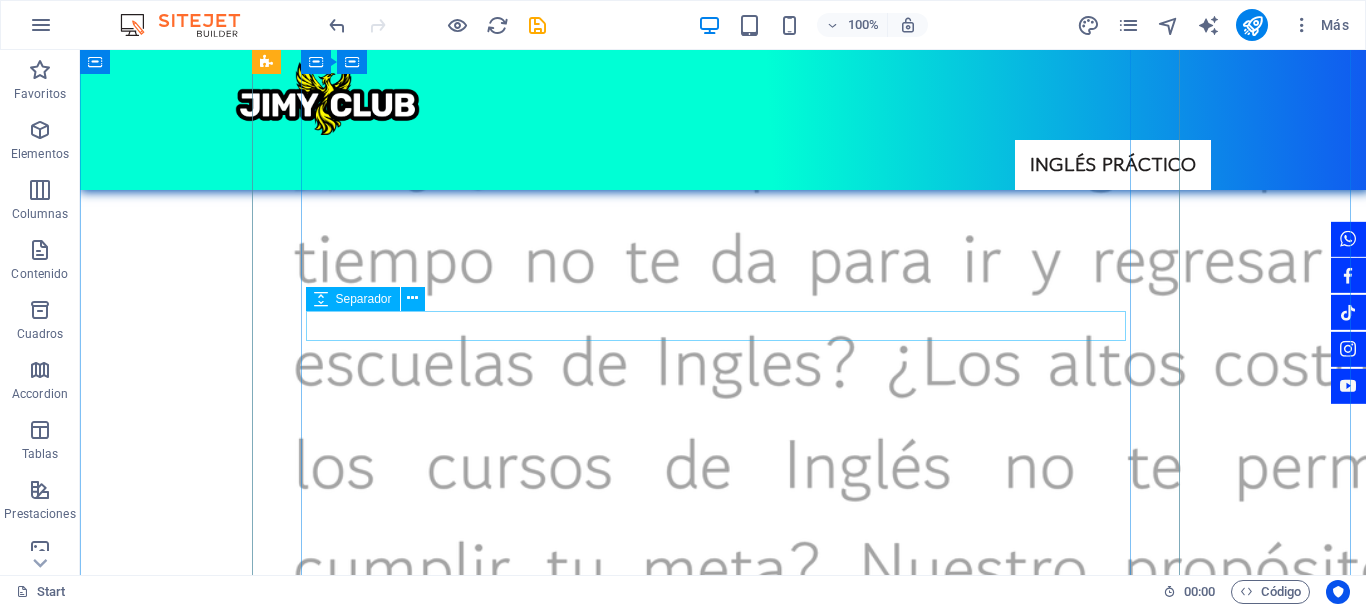 click at bounding box center [723, 7037] 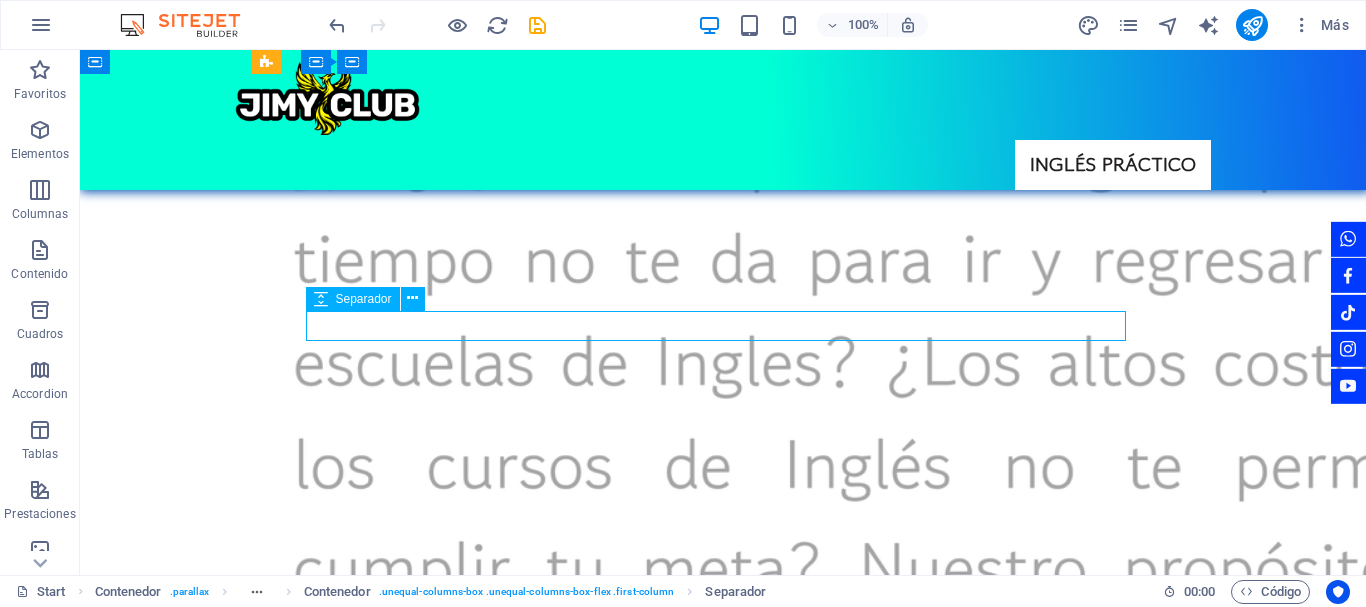click at bounding box center [723, 7037] 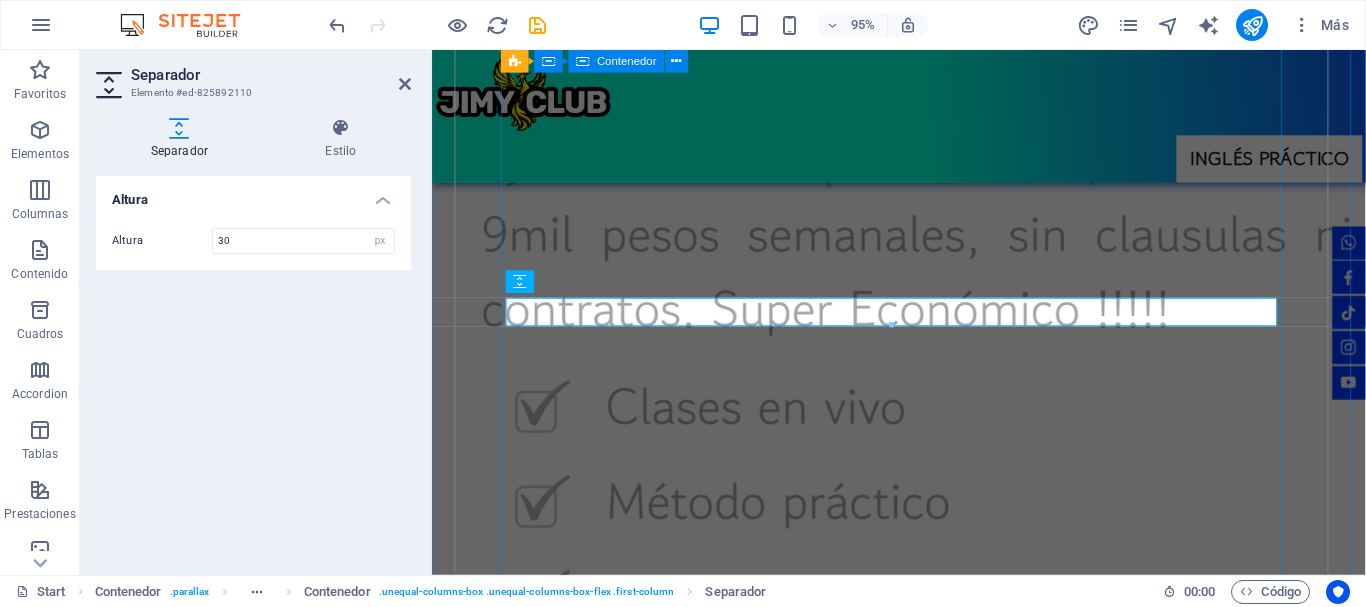 scroll, scrollTop: 4937, scrollLeft: 0, axis: vertical 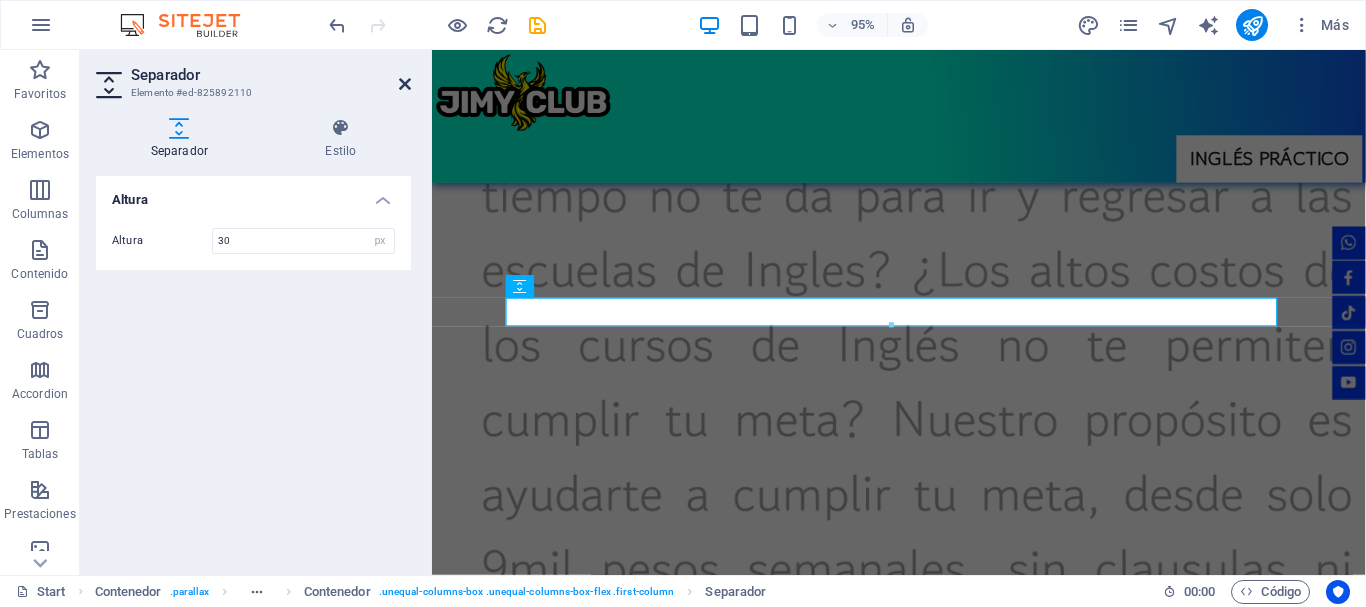 click at bounding box center [405, 84] 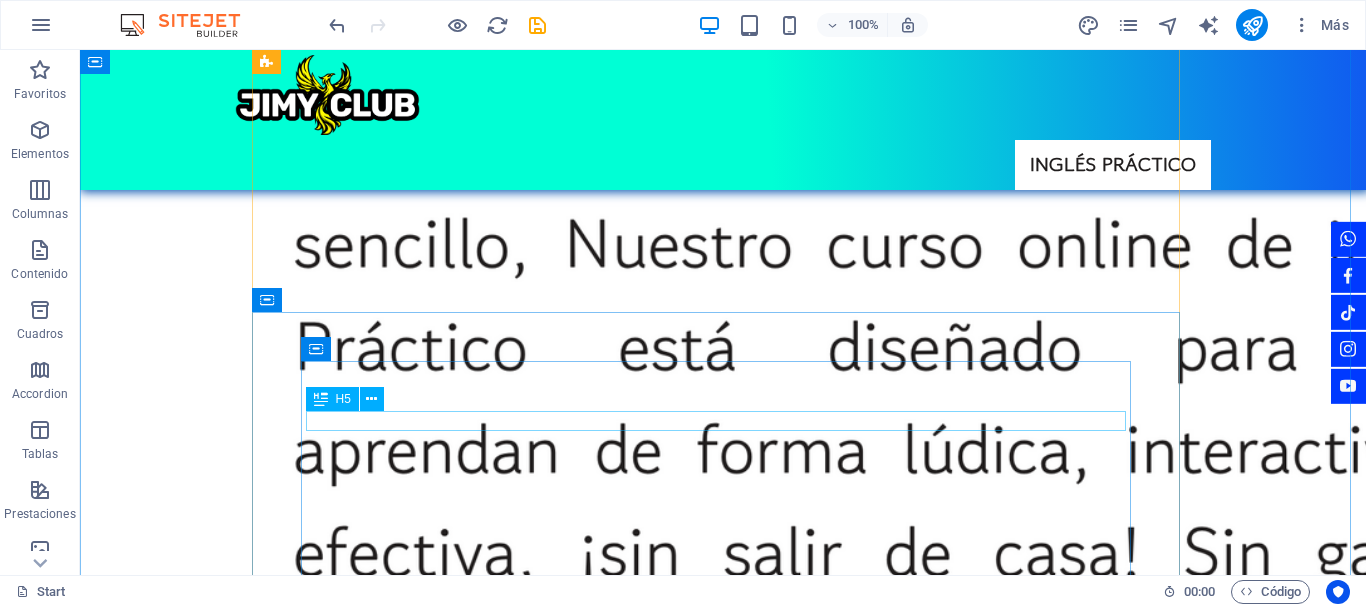 scroll, scrollTop: 8188, scrollLeft: 0, axis: vertical 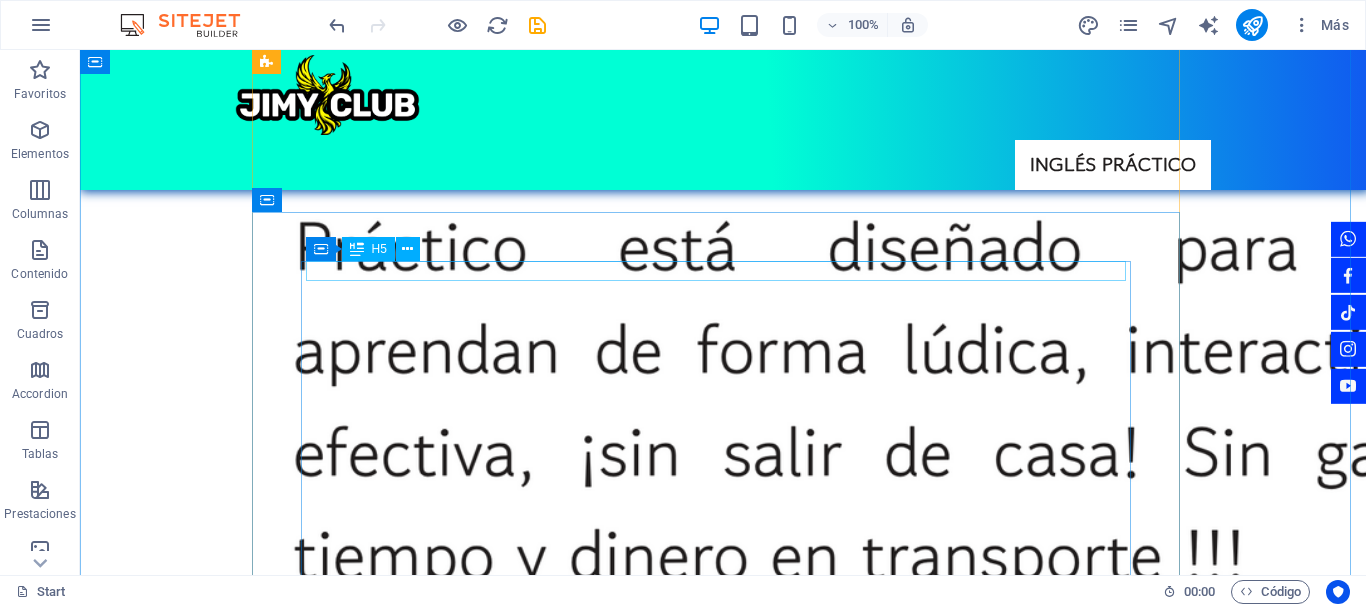 click on "NIVEL 3: MASTER" at bounding box center [723, 6964] 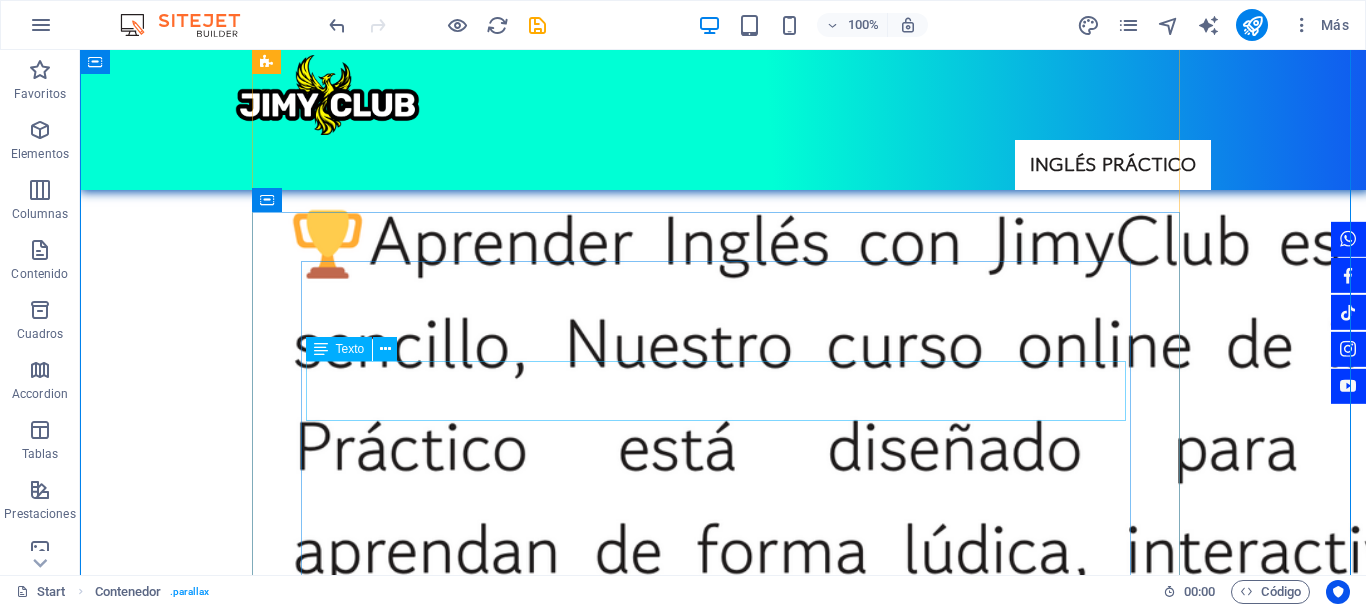 scroll, scrollTop: 8188, scrollLeft: 0, axis: vertical 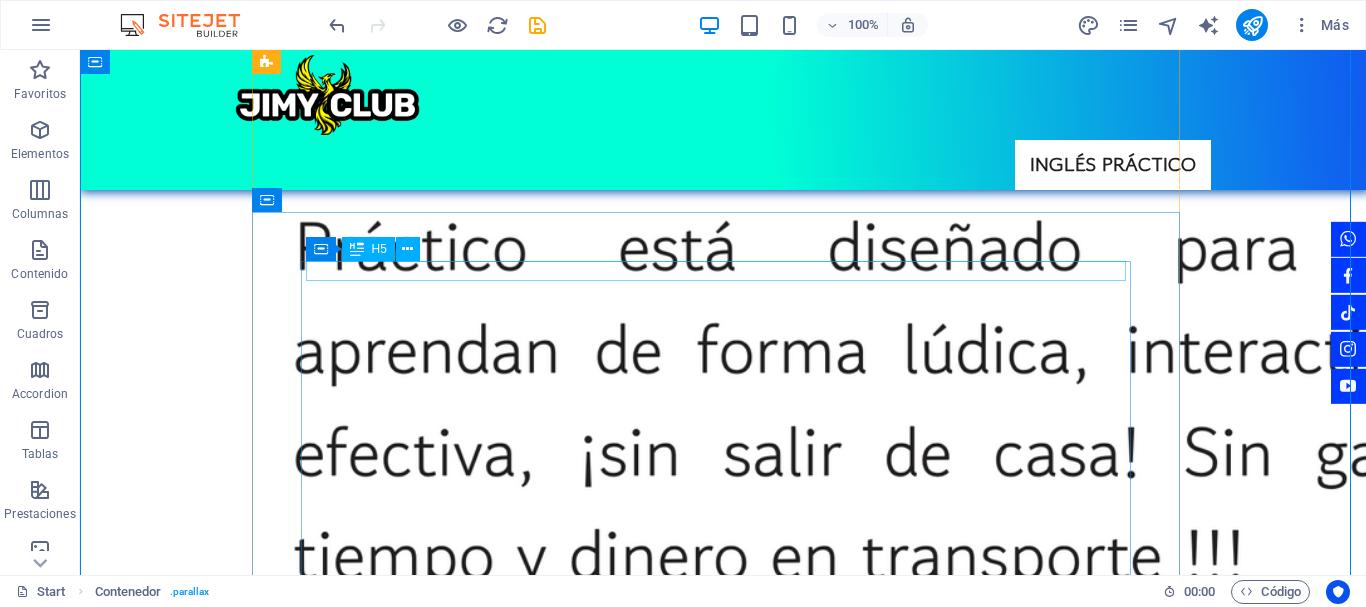 click on "NIVEL 3: MASTER" at bounding box center [723, 6964] 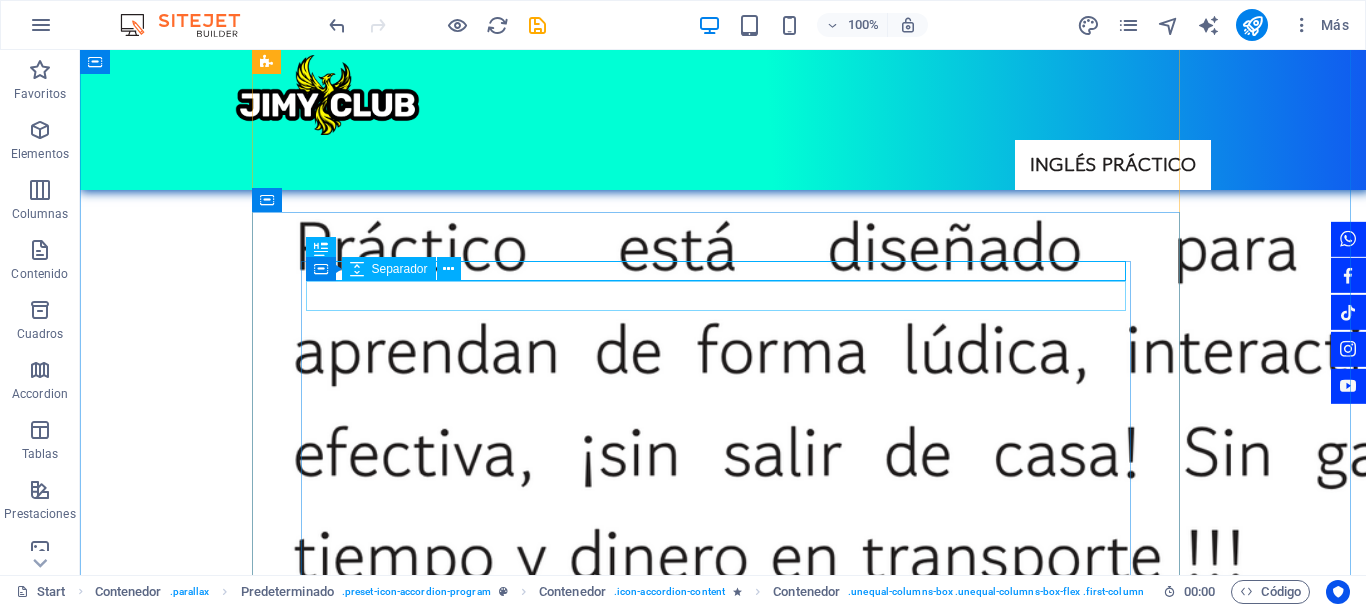 click at bounding box center (723, 6989) 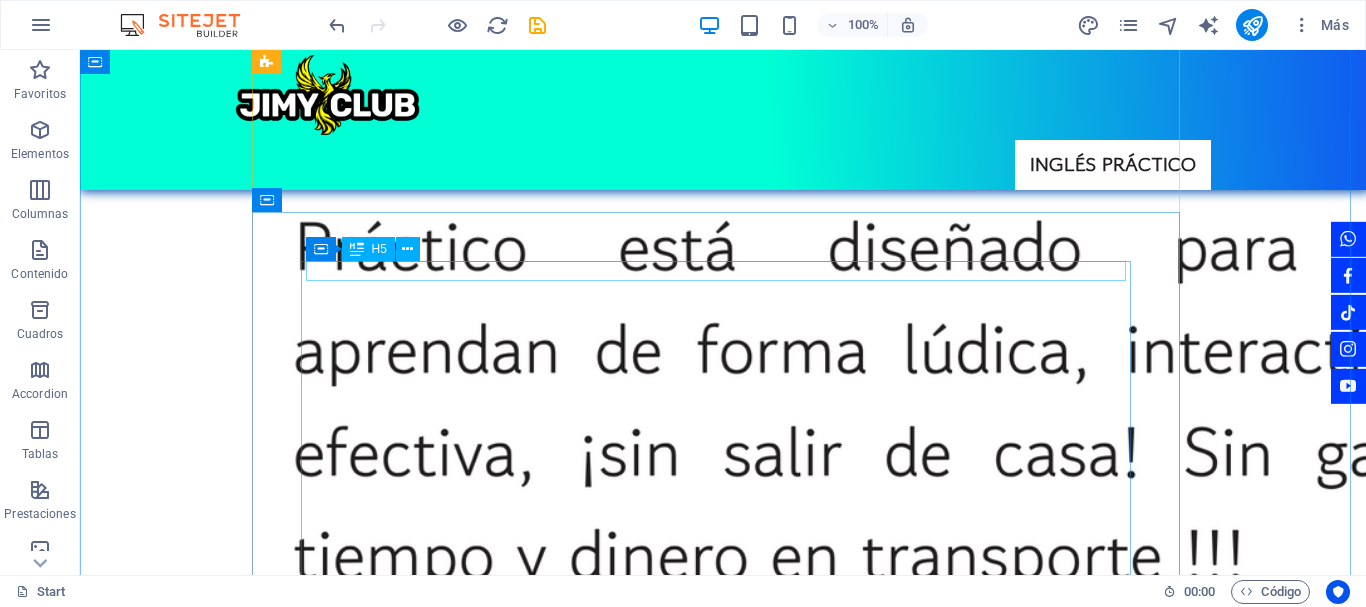 click on "NIVEL 3: MASTER" at bounding box center (723, 6964) 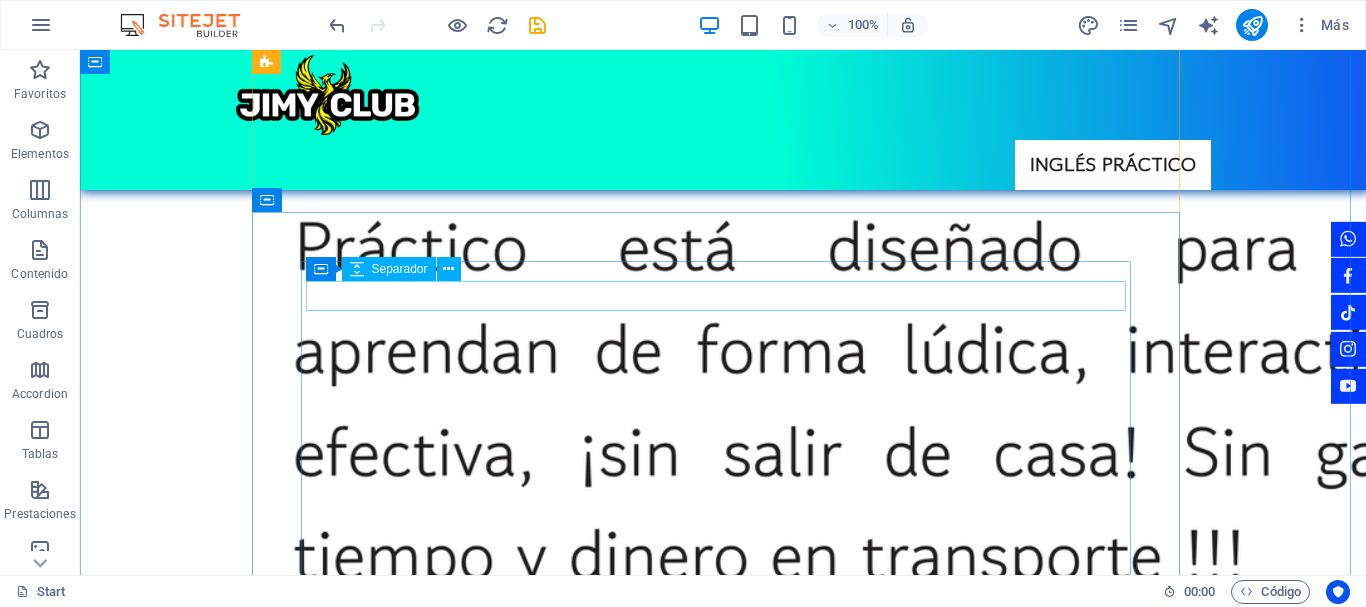 click at bounding box center [723, 6989] 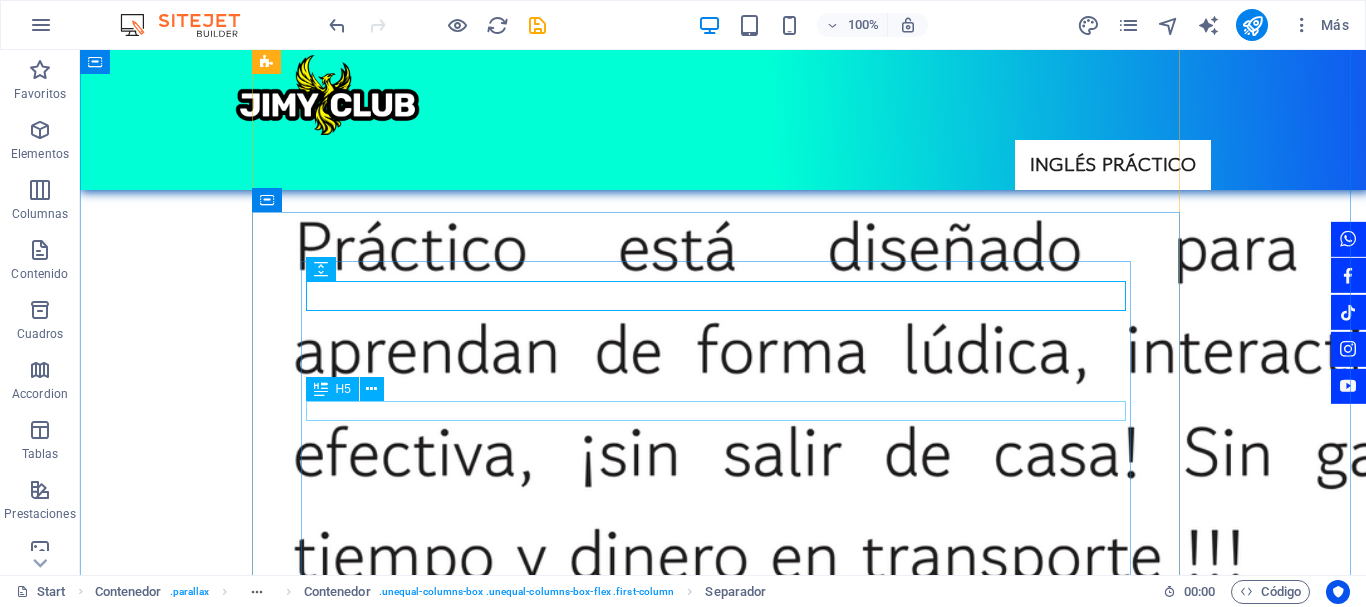 scroll, scrollTop: 8388, scrollLeft: 0, axis: vertical 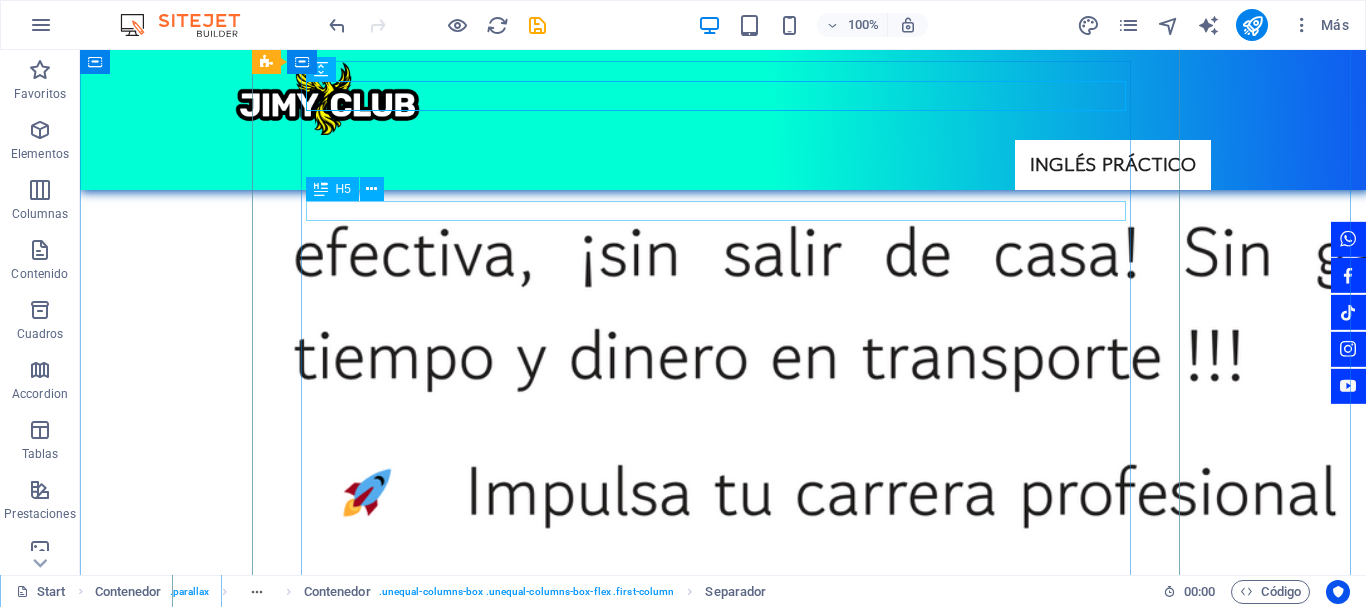 click on "EVALUACIONES" at bounding box center (723, 6904) 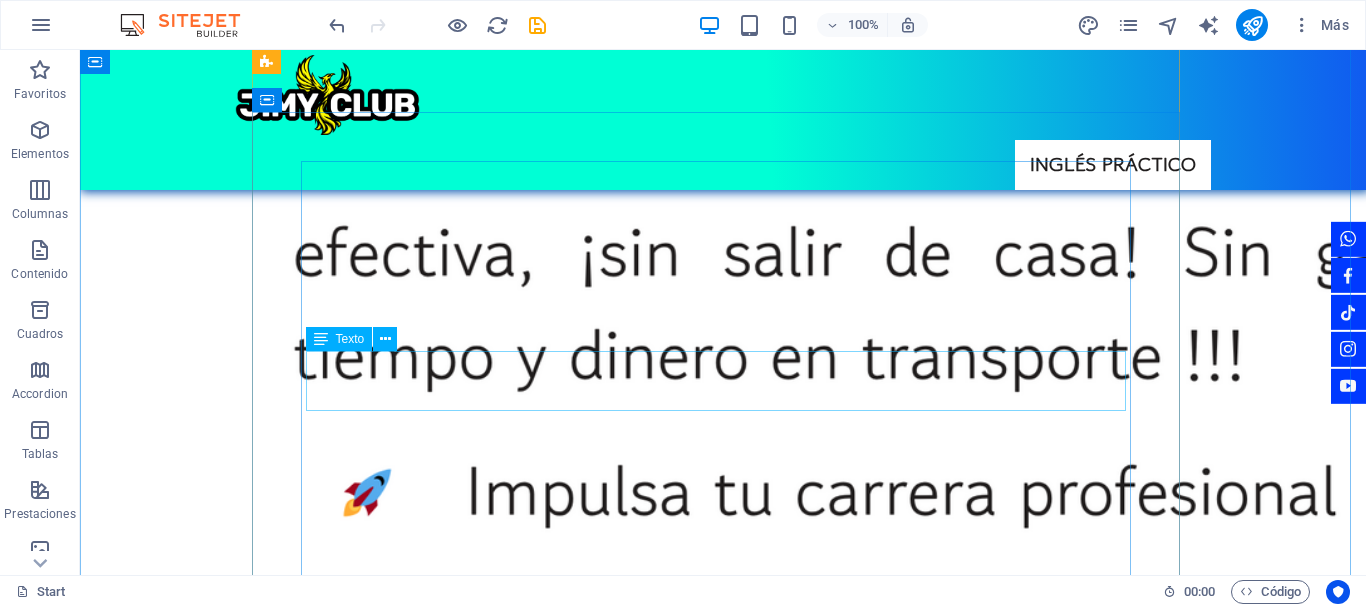 scroll, scrollTop: 8488, scrollLeft: 0, axis: vertical 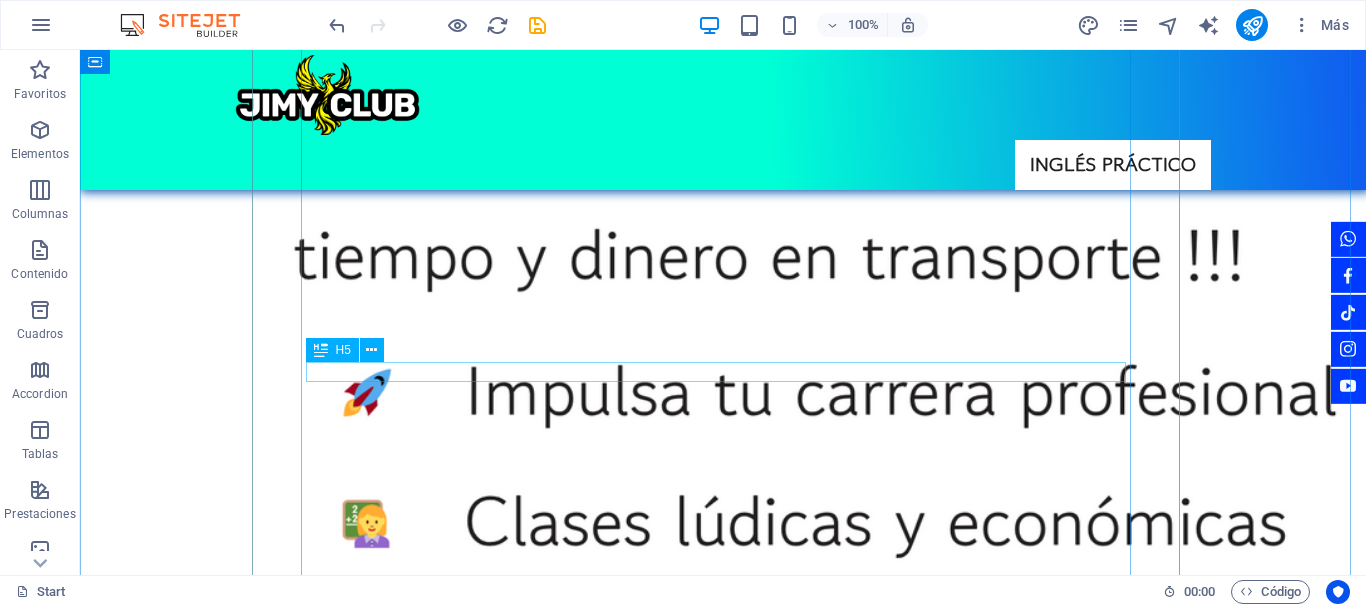 click on "Plan entre Semana:" at bounding box center [723, 7065] 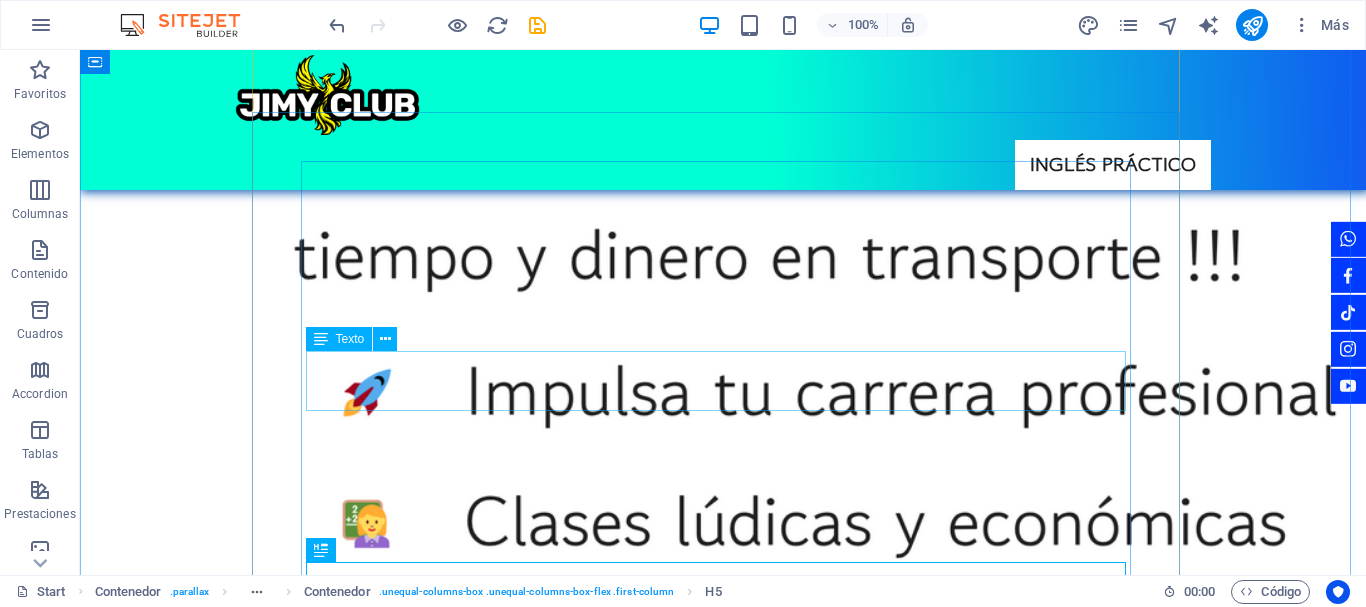 scroll, scrollTop: 8288, scrollLeft: 0, axis: vertical 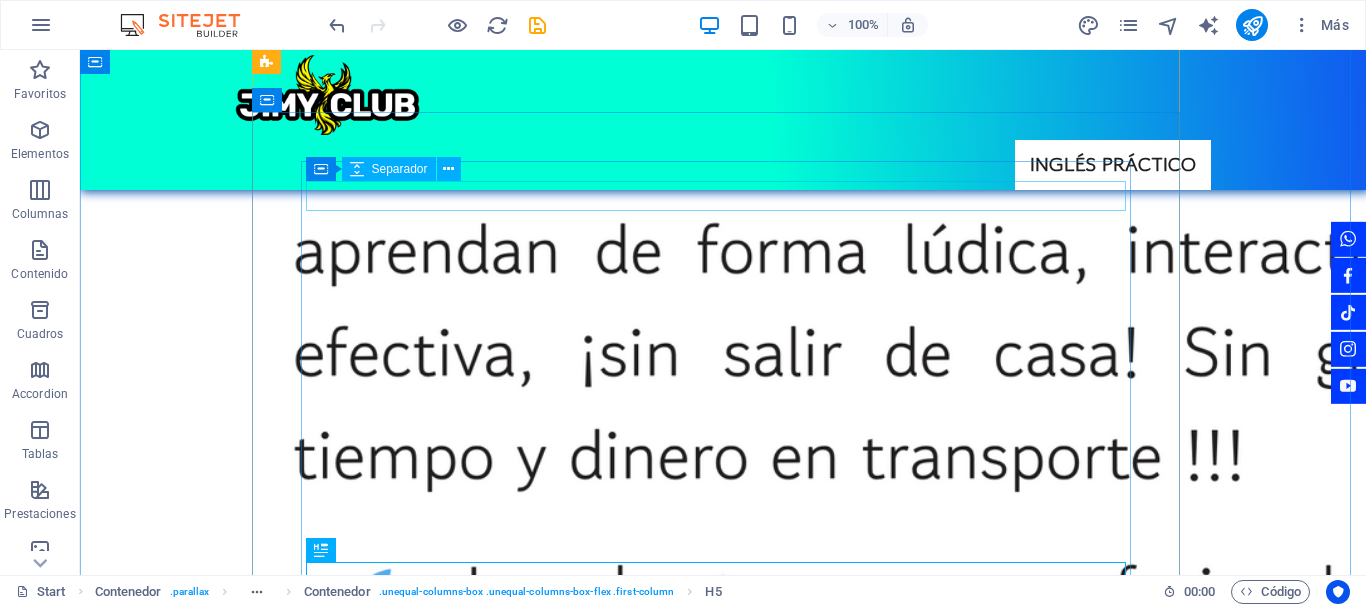 click at bounding box center (723, 6889) 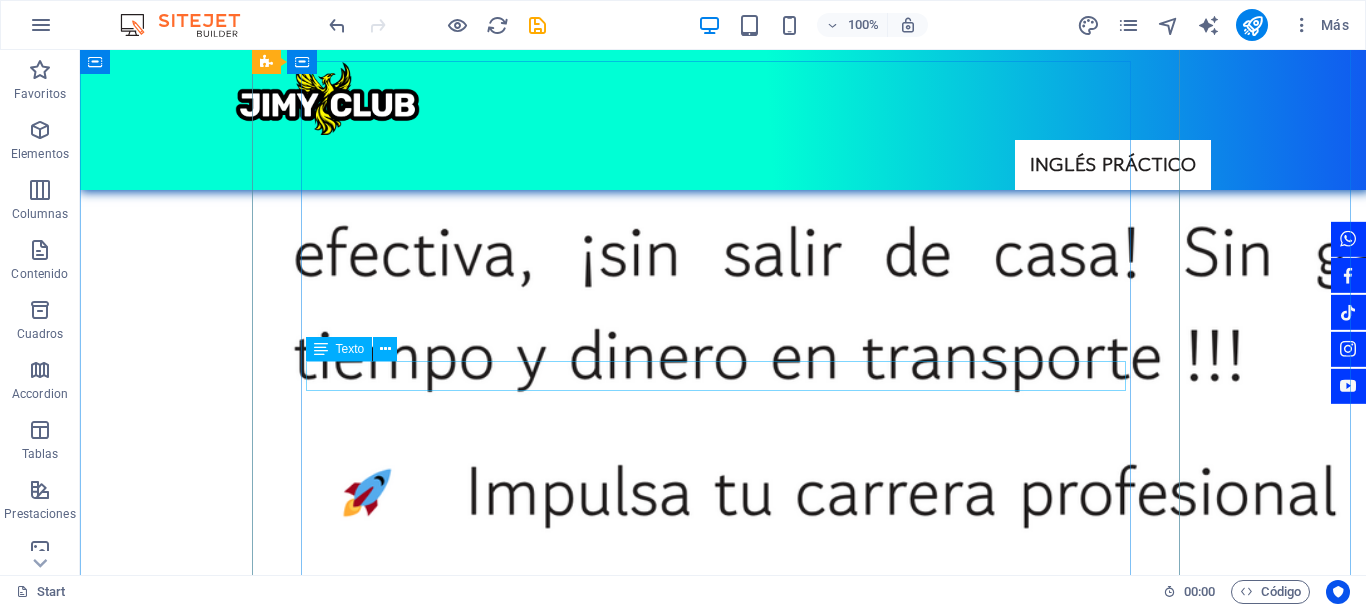 scroll, scrollTop: 8188, scrollLeft: 0, axis: vertical 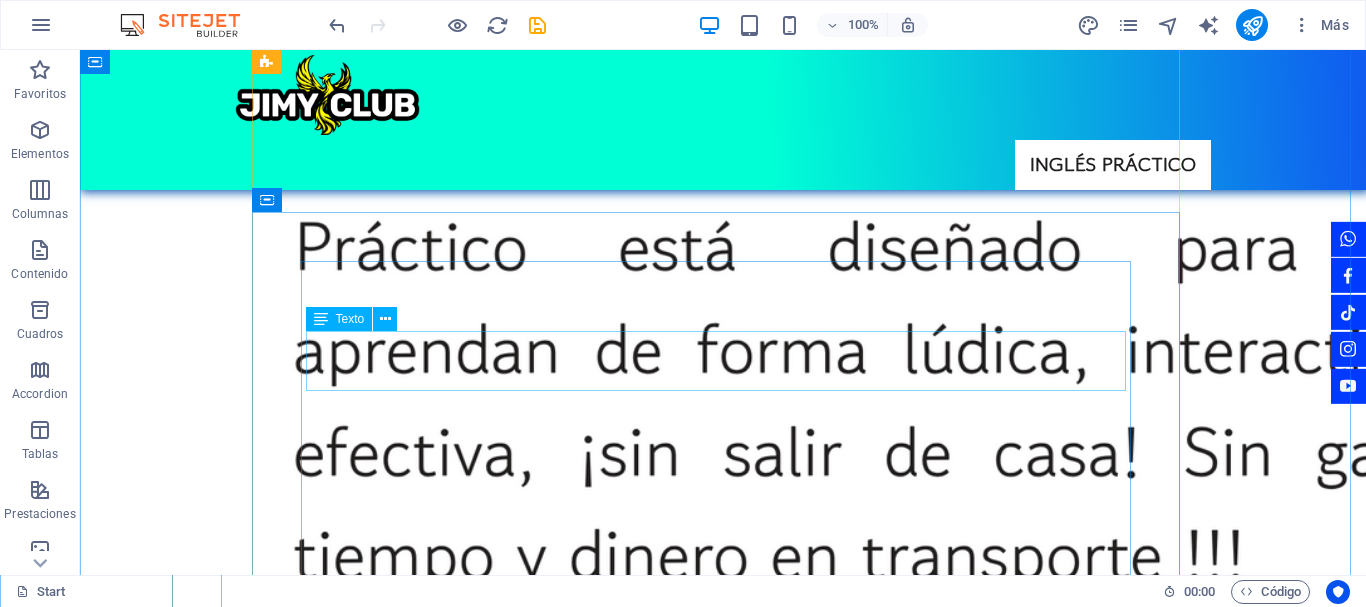 click on ""Empiezas con mentalidad profesional. Aprendes lo esencial, pero como un Pro desde el día uno."" at bounding box center (723, 7054) 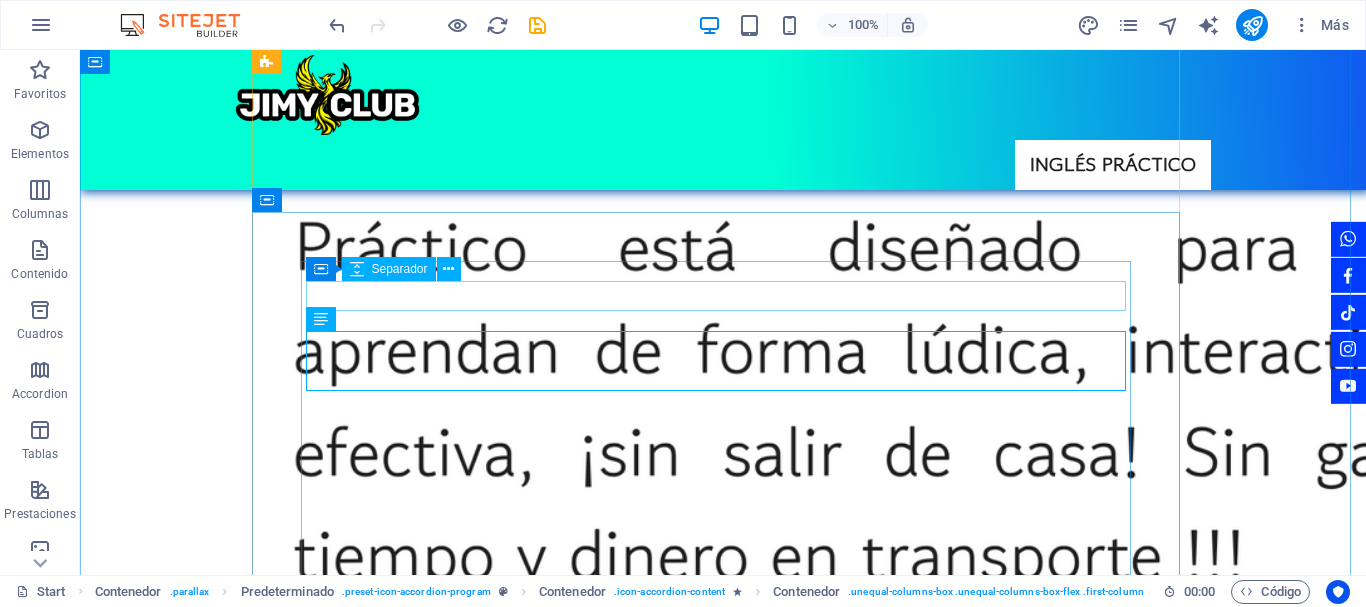 click at bounding box center (723, 6989) 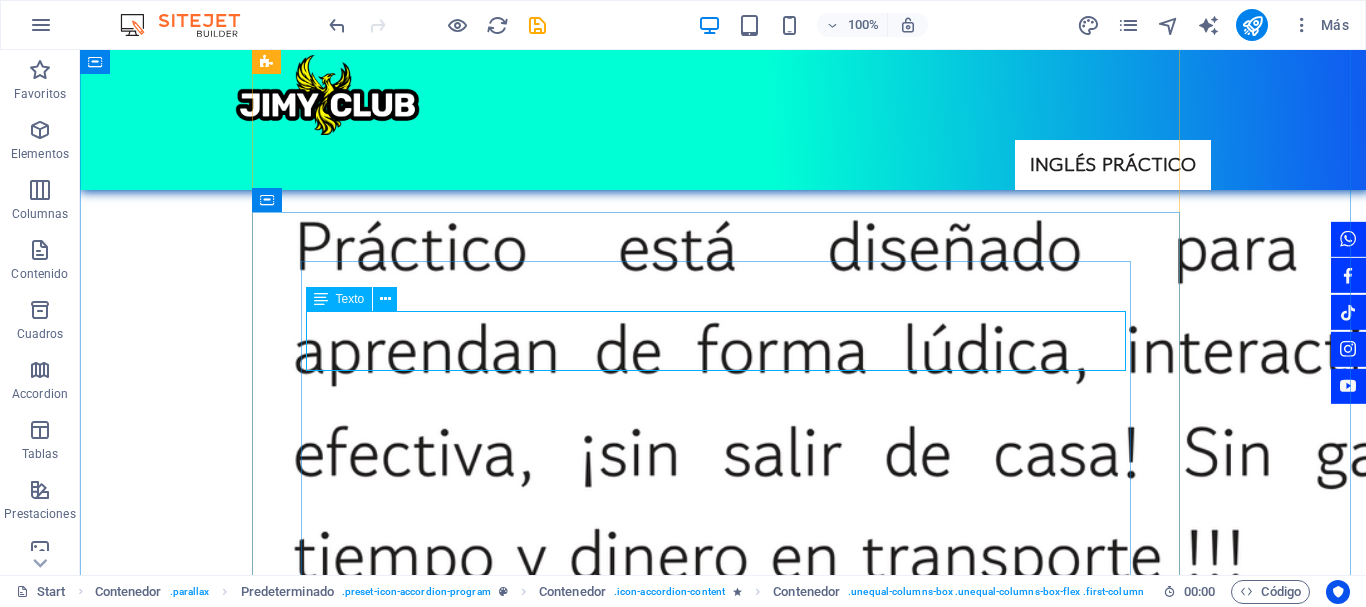 click on ""Empiezas con mentalidad profesional. Aprendes lo esencial, pero como un Pro desde el día uno."" at bounding box center [723, 7034] 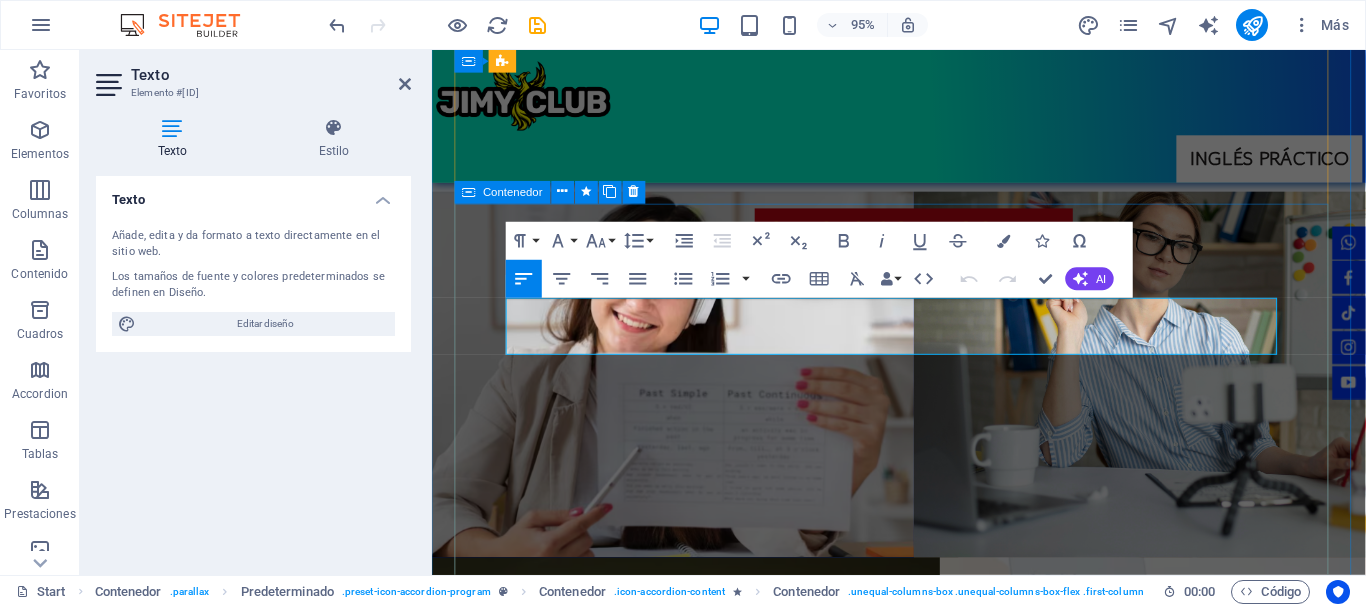 drag, startPoint x: 563, startPoint y: 354, endPoint x: 501, endPoint y: 279, distance: 97.308784 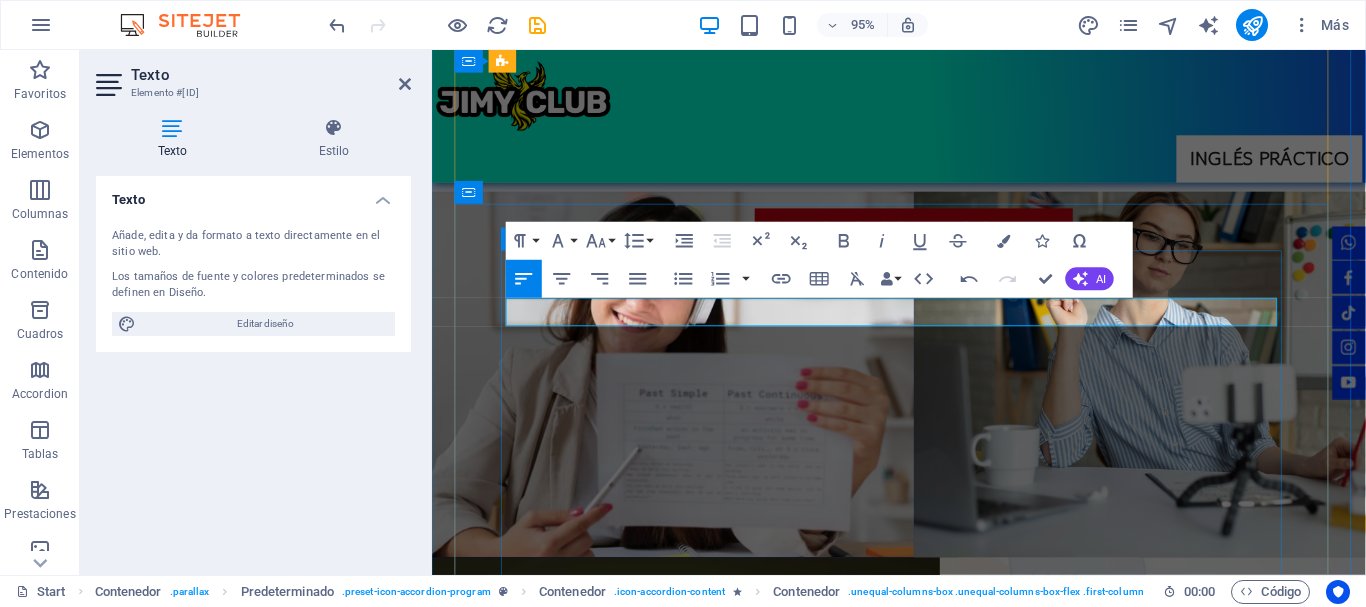 click on "​Tendremos 1 actividad de entrega cada semana,obligatoria," at bounding box center (924, 5955) 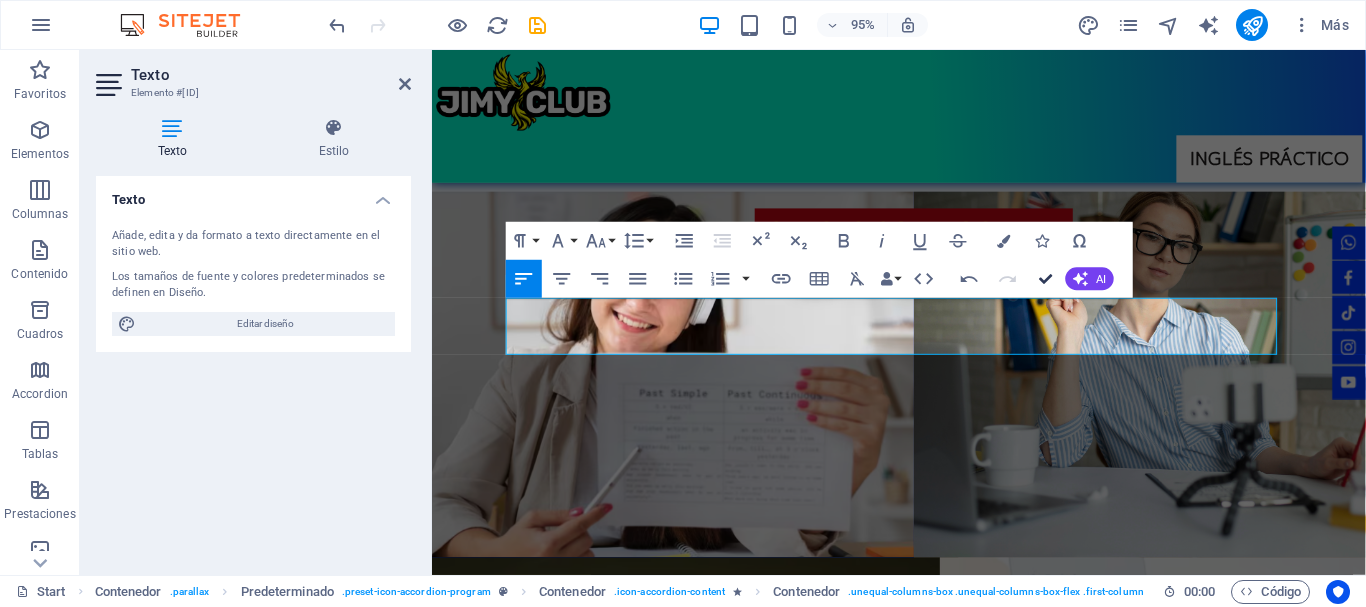 drag, startPoint x: 1047, startPoint y: 272, endPoint x: 794, endPoint y: 300, distance: 254.5447 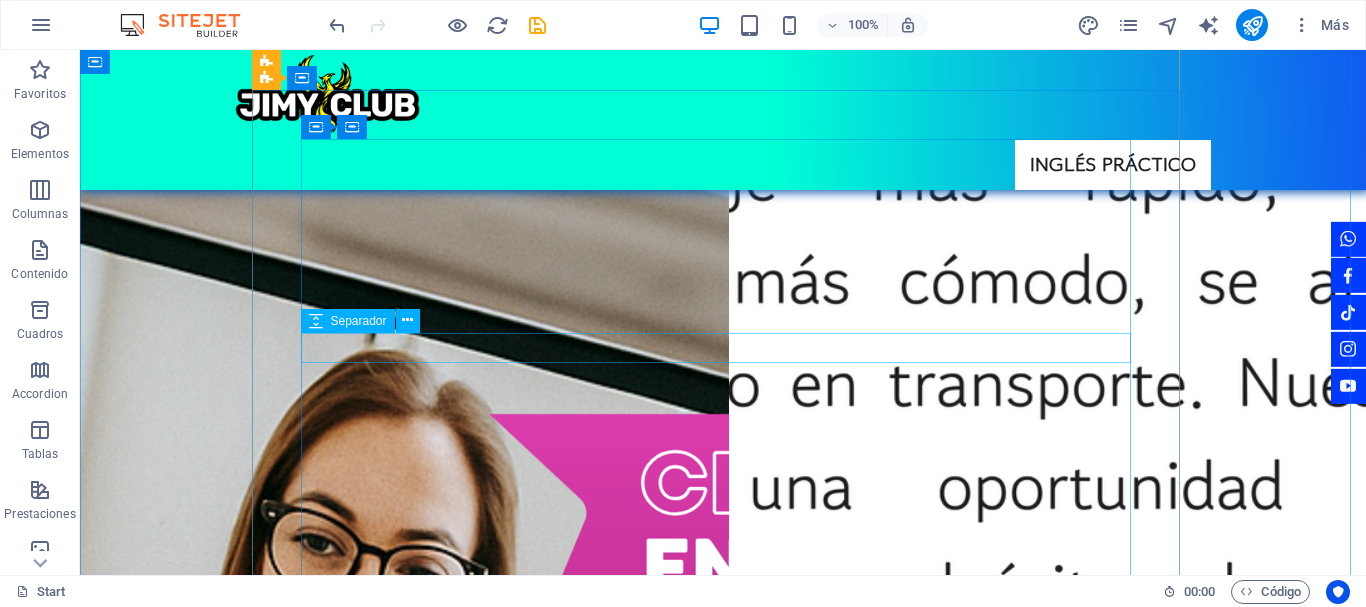scroll, scrollTop: 4389, scrollLeft: 0, axis: vertical 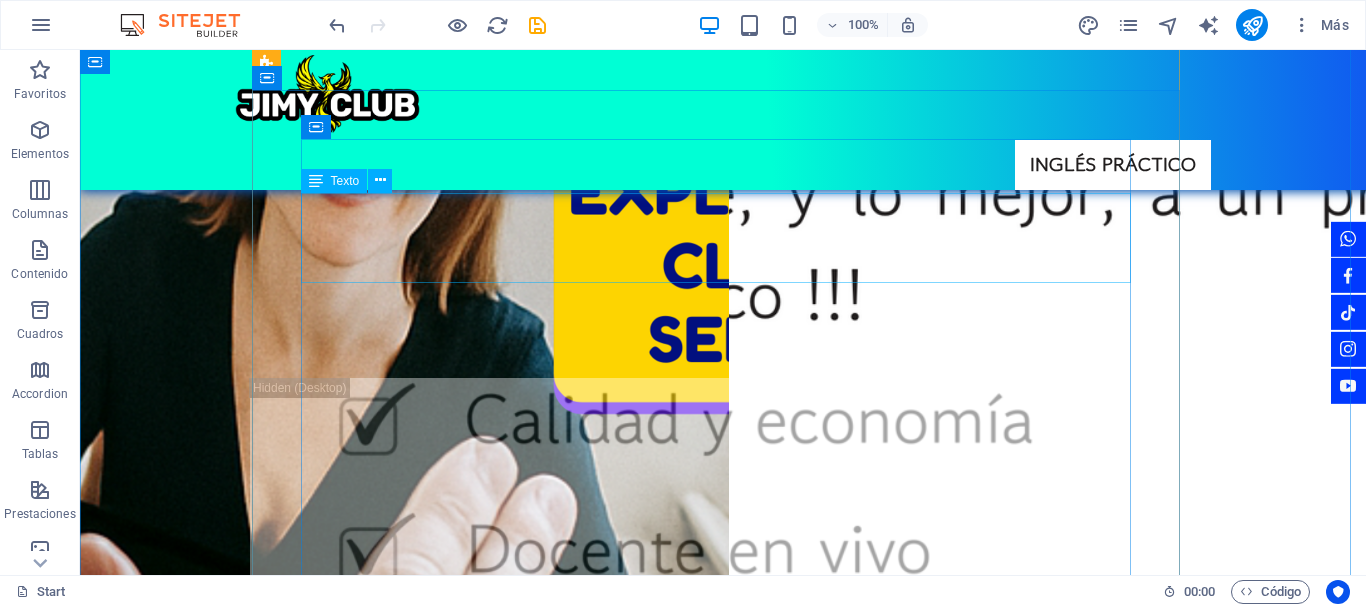 click on "Nuestro método es práctico desde el día 1. La primera clase de cada semana es de vocabulario práctico en donde no solo aprendes la teoría sino que la practicas en la misma clase con ejercicios de listening (escuchar), writing (escribir), reading (leer) y speaking (hablar)." at bounding box center (723, 6925) 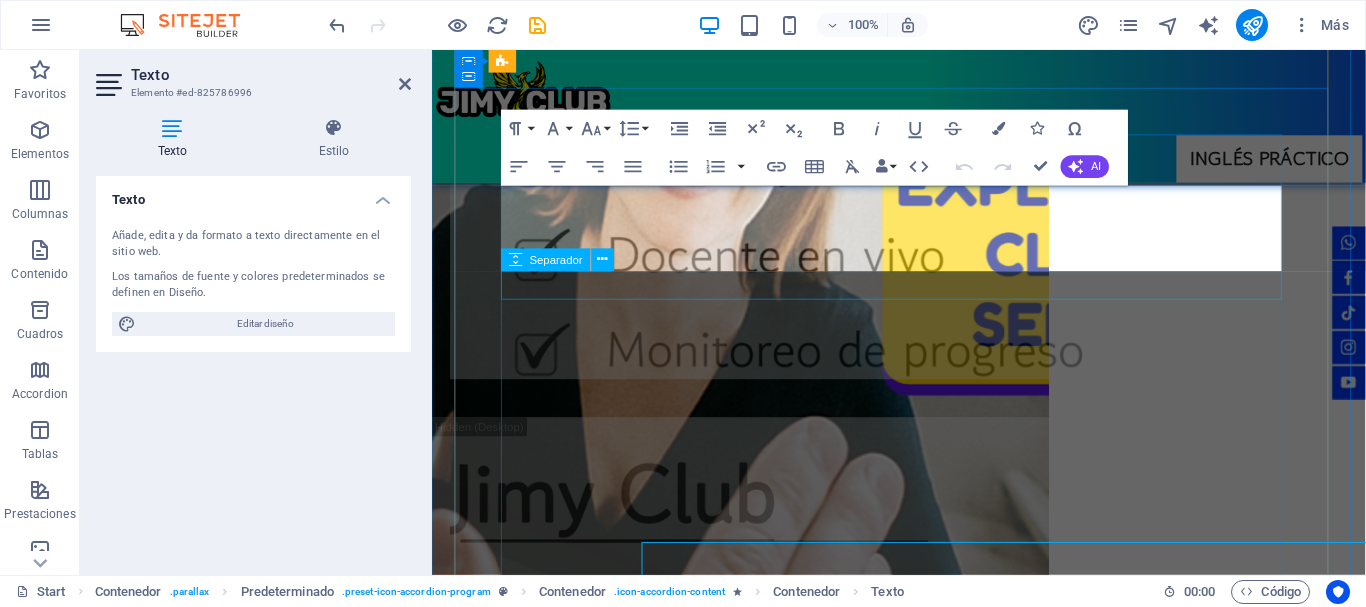 scroll, scrollTop: 4009, scrollLeft: 0, axis: vertical 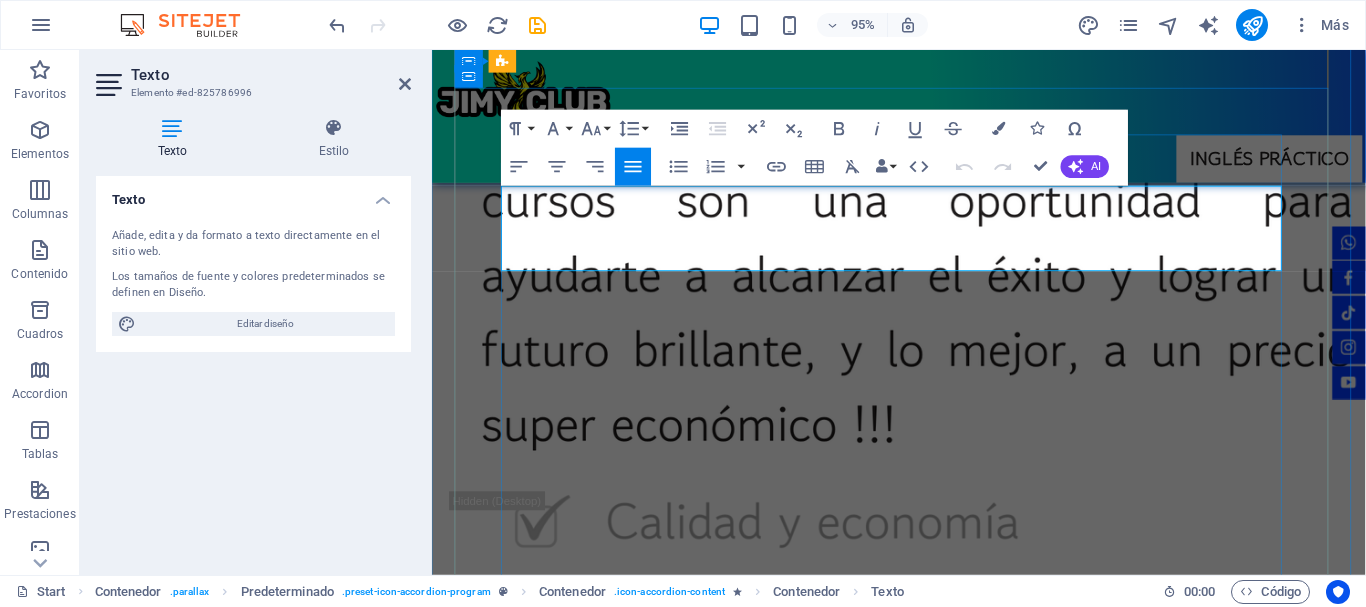 drag, startPoint x: 617, startPoint y: 260, endPoint x: 1260, endPoint y: 271, distance: 643.09406 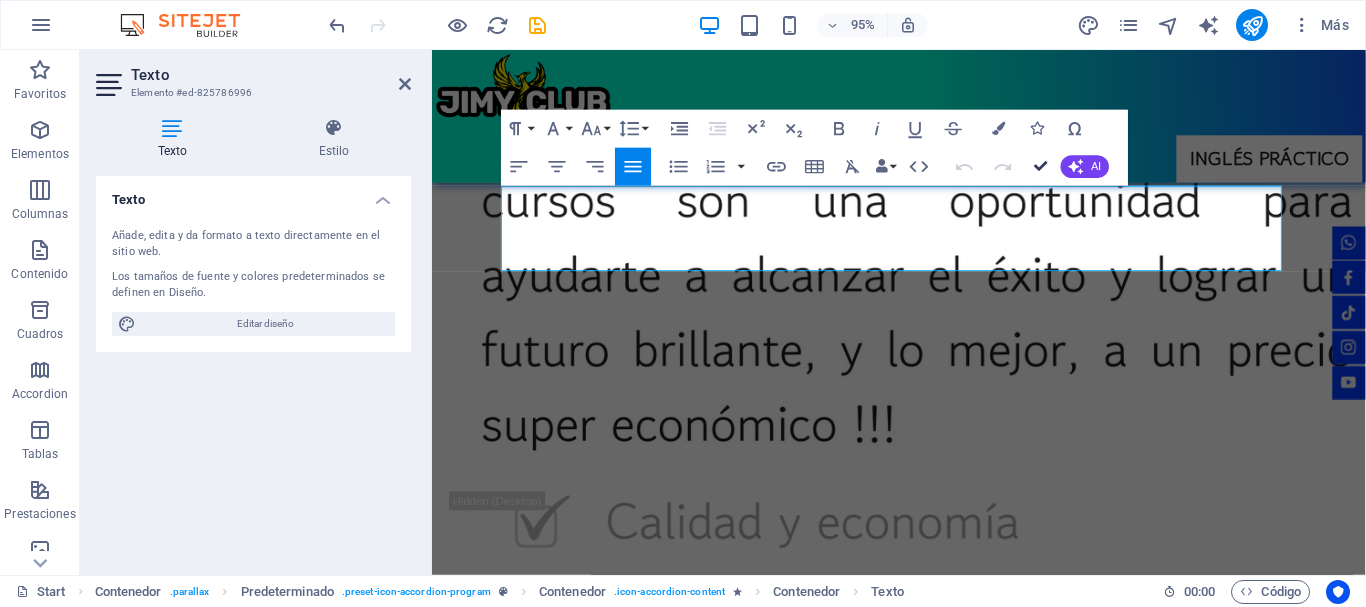 drag, startPoint x: 1035, startPoint y: 169, endPoint x: 825, endPoint y: 188, distance: 210.85777 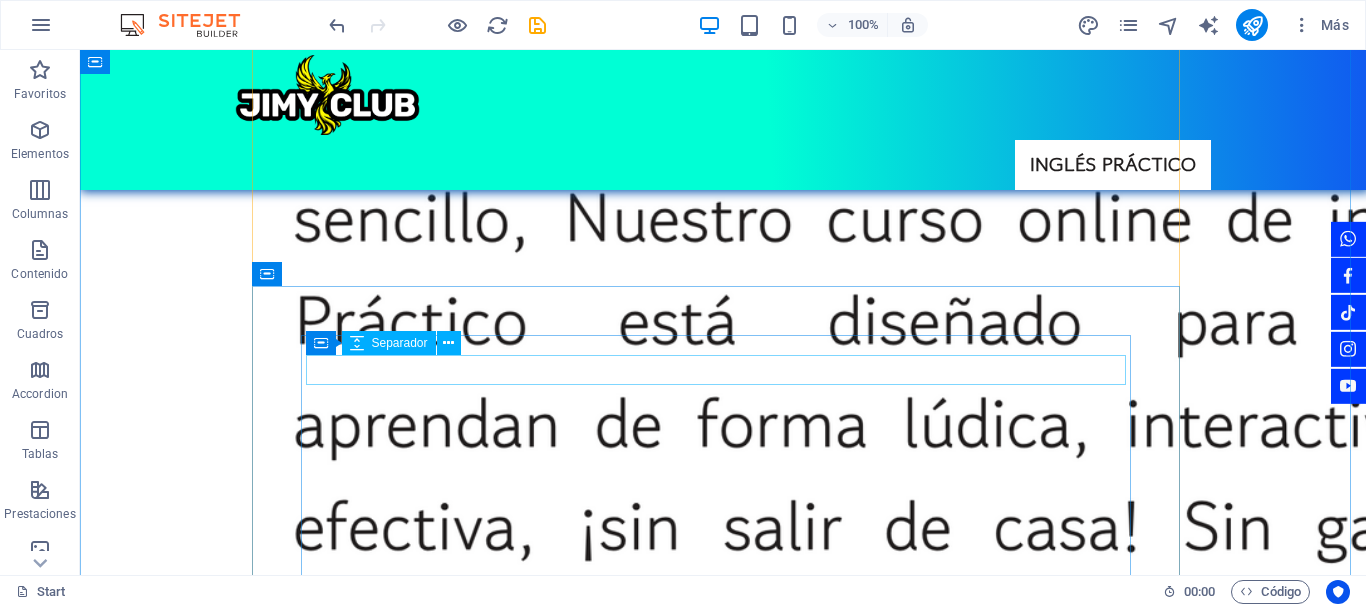 scroll, scrollTop: 8214, scrollLeft: 0, axis: vertical 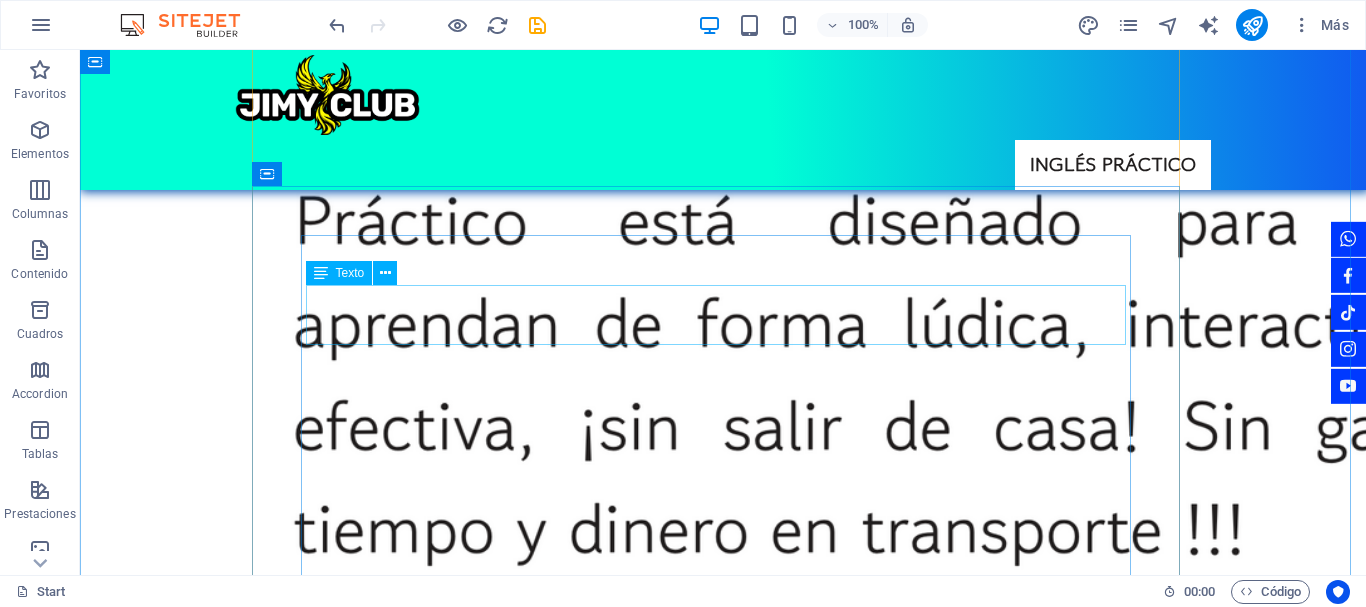 click on "Tendremos 1 actividad de entrega cada semana, obligatoria, cada actividade evalua una de las 4 áreas del inglés: Listening, reading, writing, y spe" at bounding box center [723, 7008] 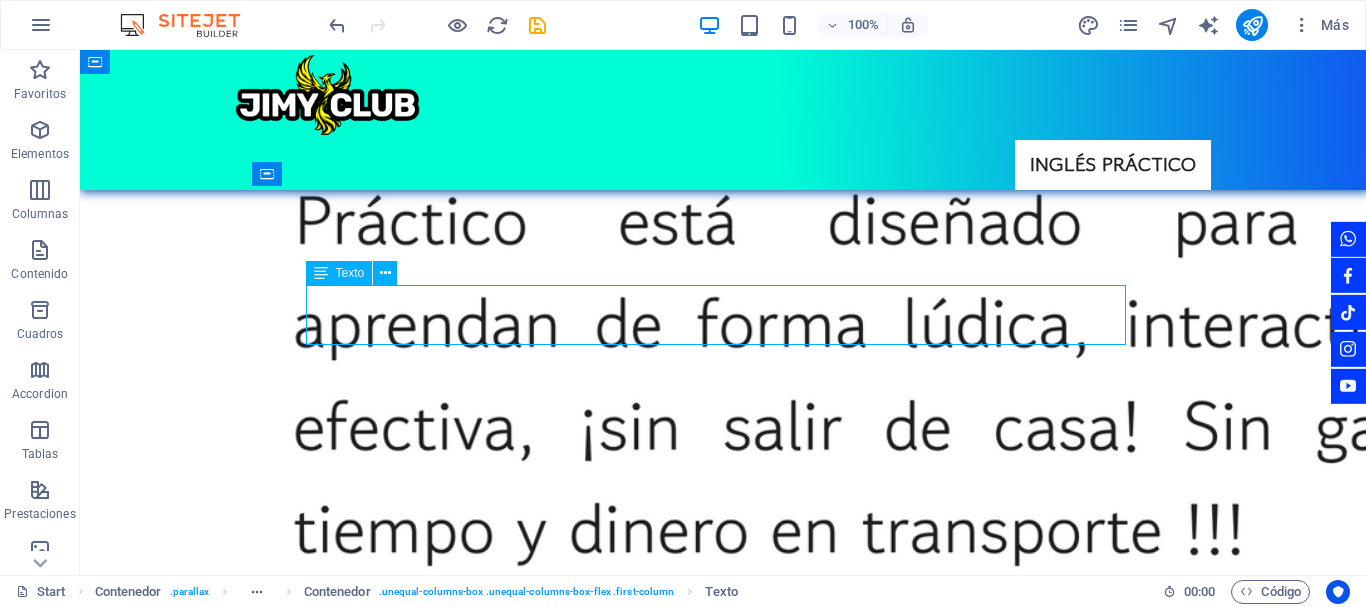 click on "Tendremos 1 actividad de entrega cada semana, obligatoria, cada actividade evalua una de las 4 áreas del inglés: Listening, reading, writing, y spe" at bounding box center (723, 7008) 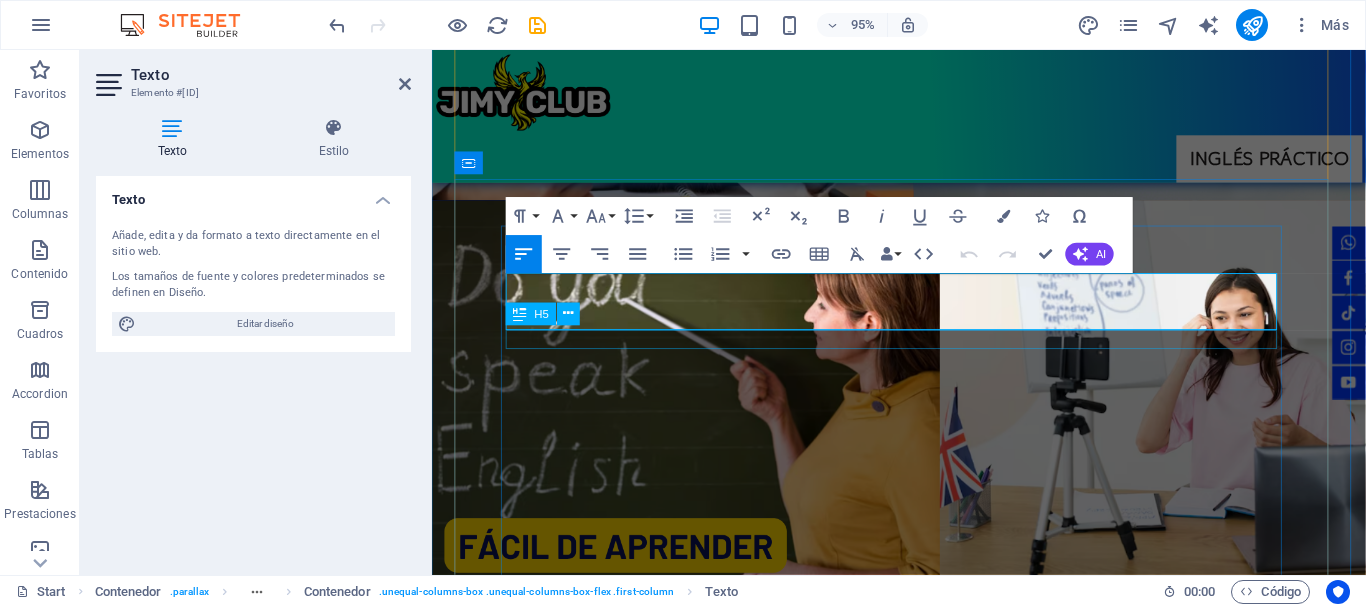 scroll, scrollTop: 7864, scrollLeft: 0, axis: vertical 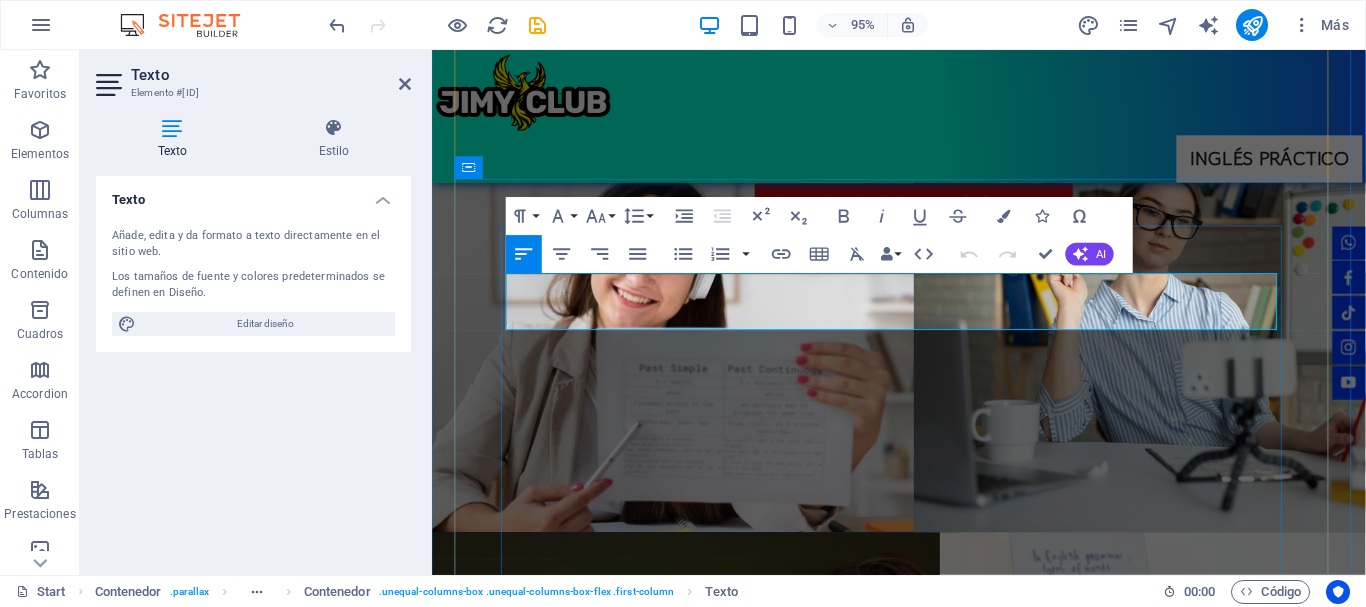 drag, startPoint x: 938, startPoint y: 328, endPoint x: 656, endPoint y: 334, distance: 282.0638 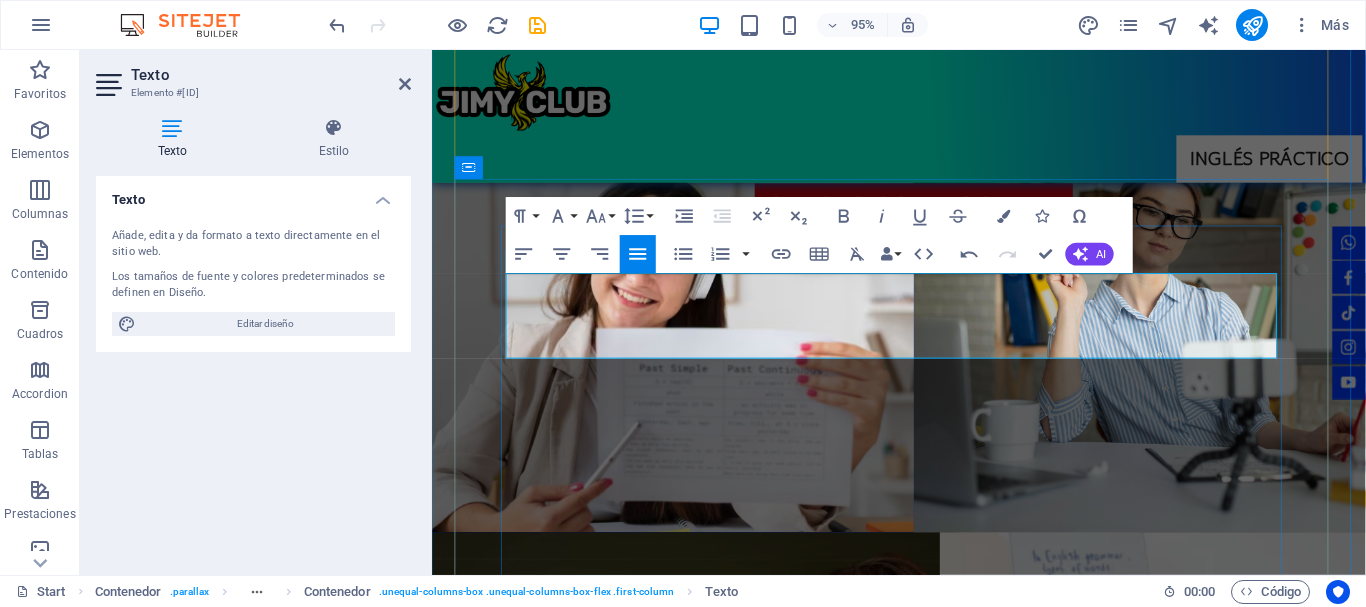 click on "Tendremos 1 actividad de entrega cada semana, obligatoria, cada actividade evalua una de las 4 áreas del inglés:" at bounding box center (924, 5944) 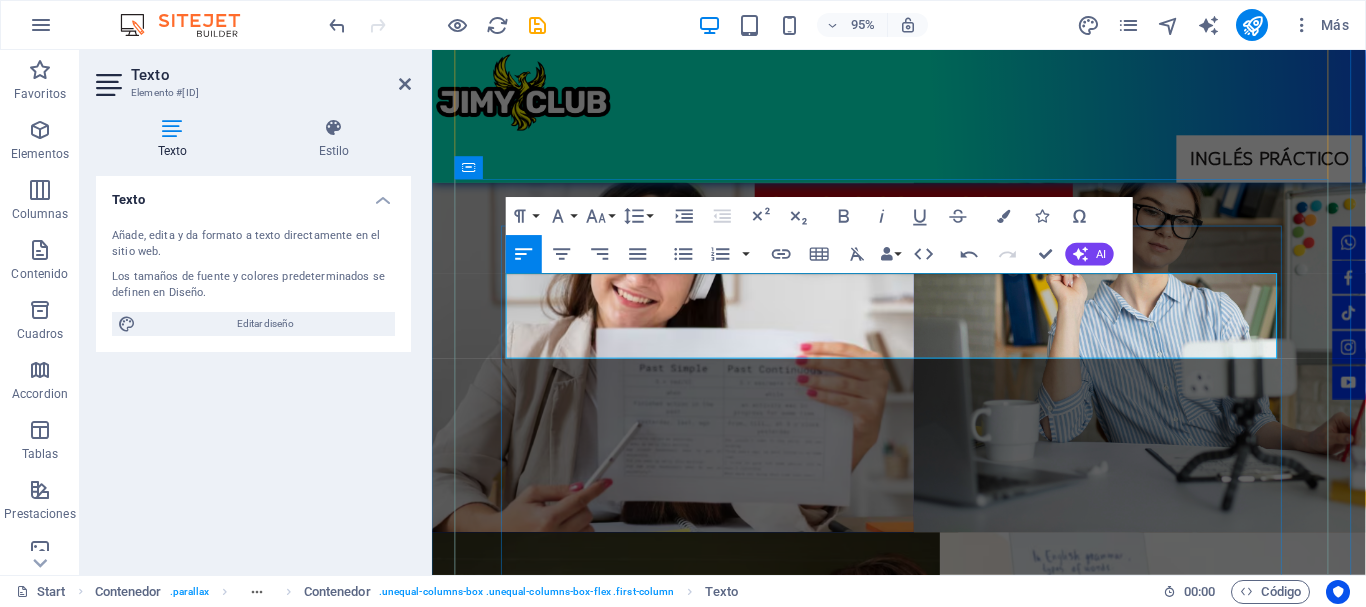 type 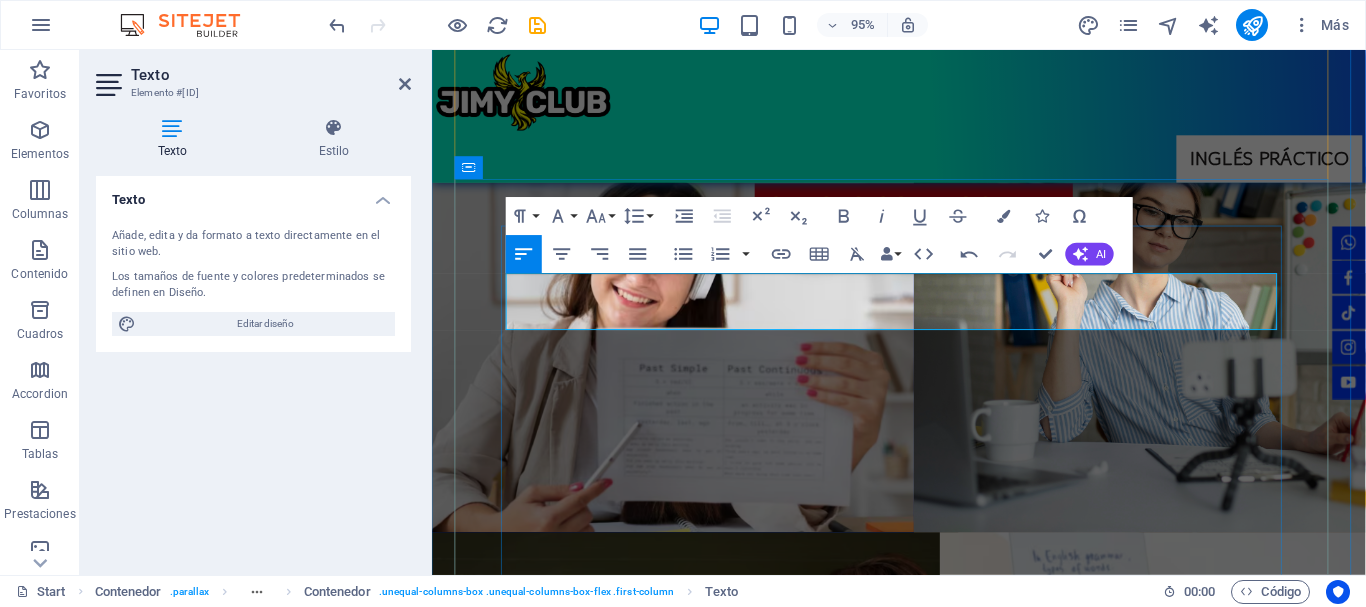 click on "Tendremos 1 actividad de entrega cada semana, obligatoria, cada actividad evalúa una de las 4 áreas del inglés: Listening (escuchar), writing (escribir), reading (leer) y speaking (hablar)." at bounding box center (924, 5944) 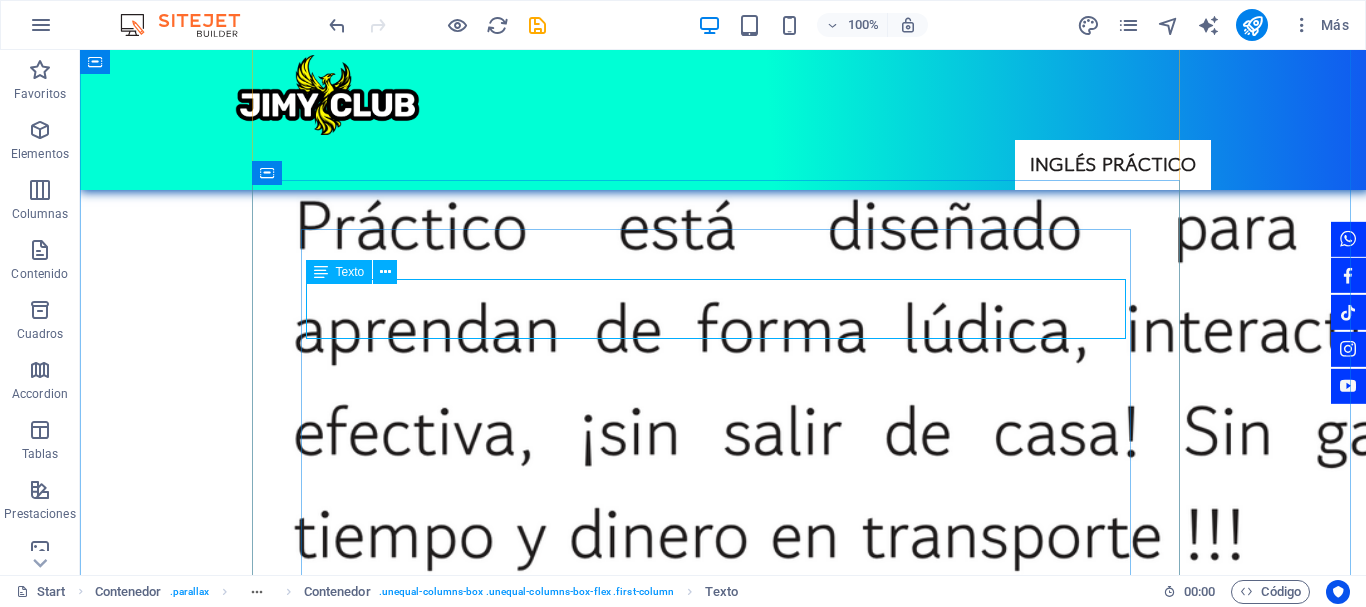 scroll, scrollTop: 8215, scrollLeft: 0, axis: vertical 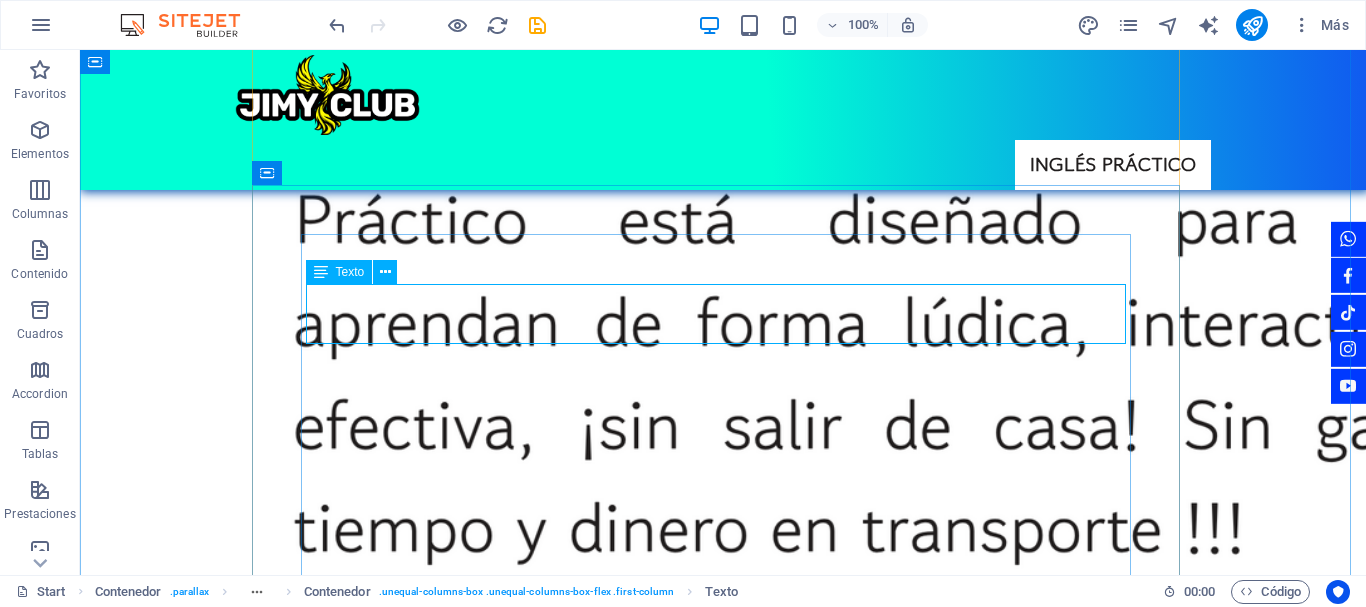 click on "Tendremos 1 actividad de entrega cada semana, obligatoria, cada actividad evalúa una de las 4 áreas del inglés: Listening (escuchar), writing (escribir), reading (leer) y speaking (hablar)." at bounding box center (723, 7007) 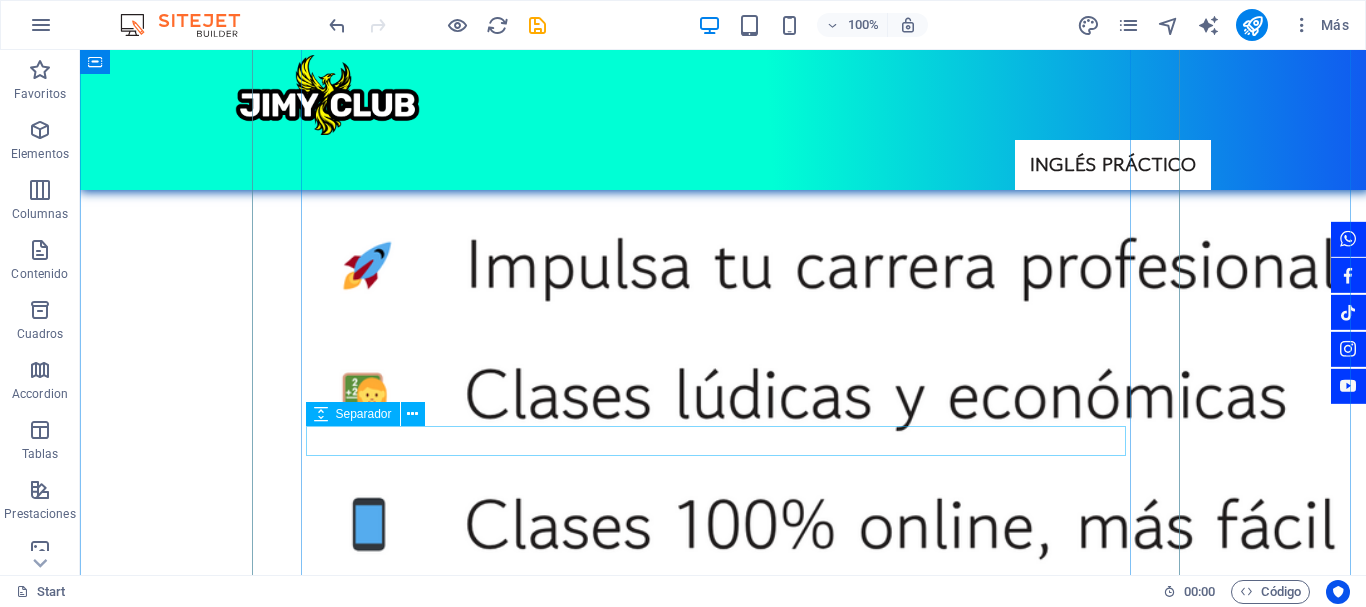 scroll, scrollTop: 8115, scrollLeft: 0, axis: vertical 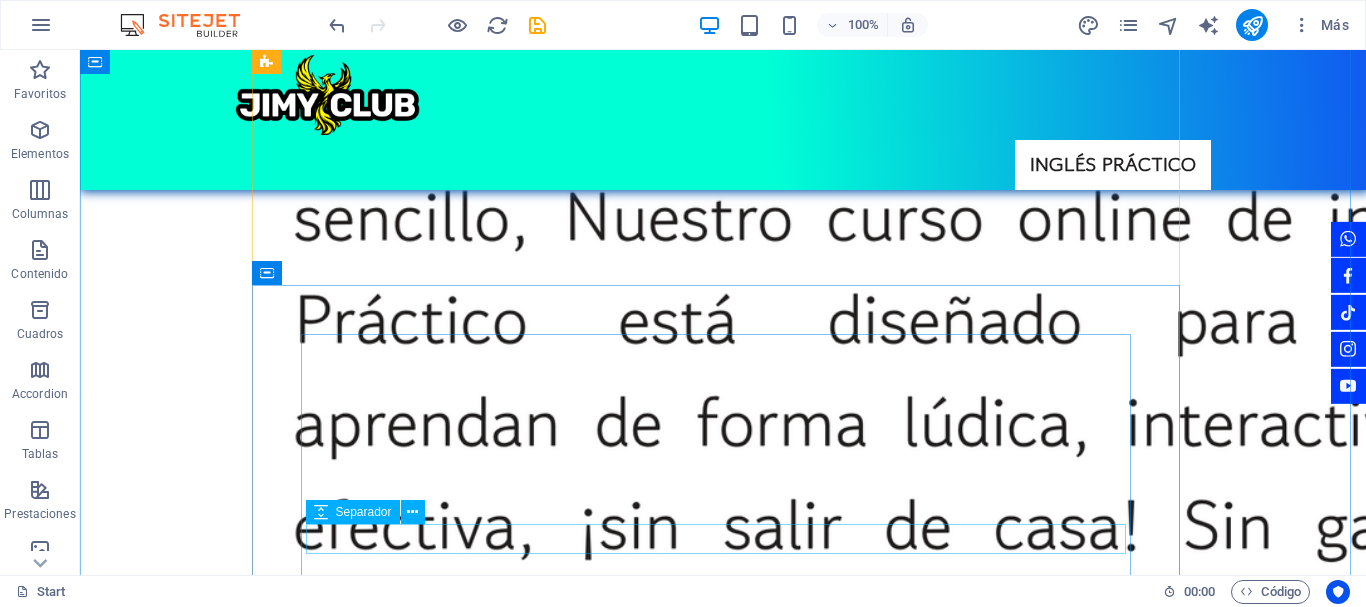 click at bounding box center (723, 7232) 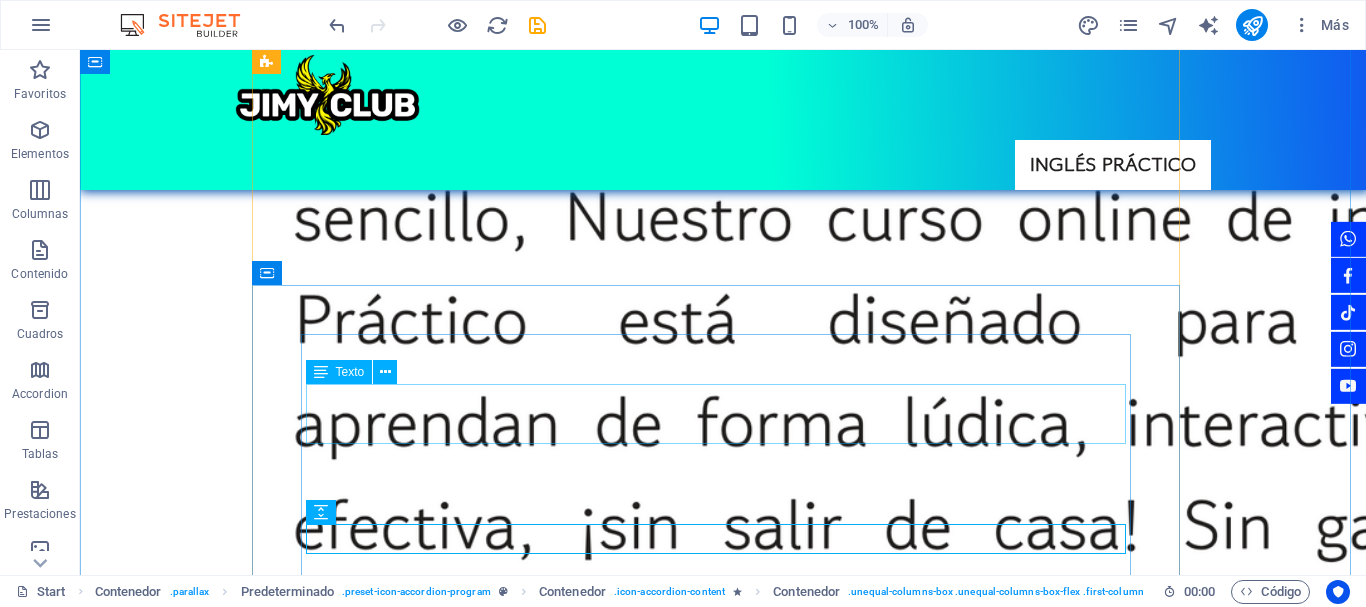 click on "Tendremos 1 actividad de entrega cada semana, obligatoria, cada actividad evalúa una de las 4 áreas del inglés: Listening (escuchar), writing (escribir), reading (leer) y speaking (hablar)." at bounding box center [723, 7107] 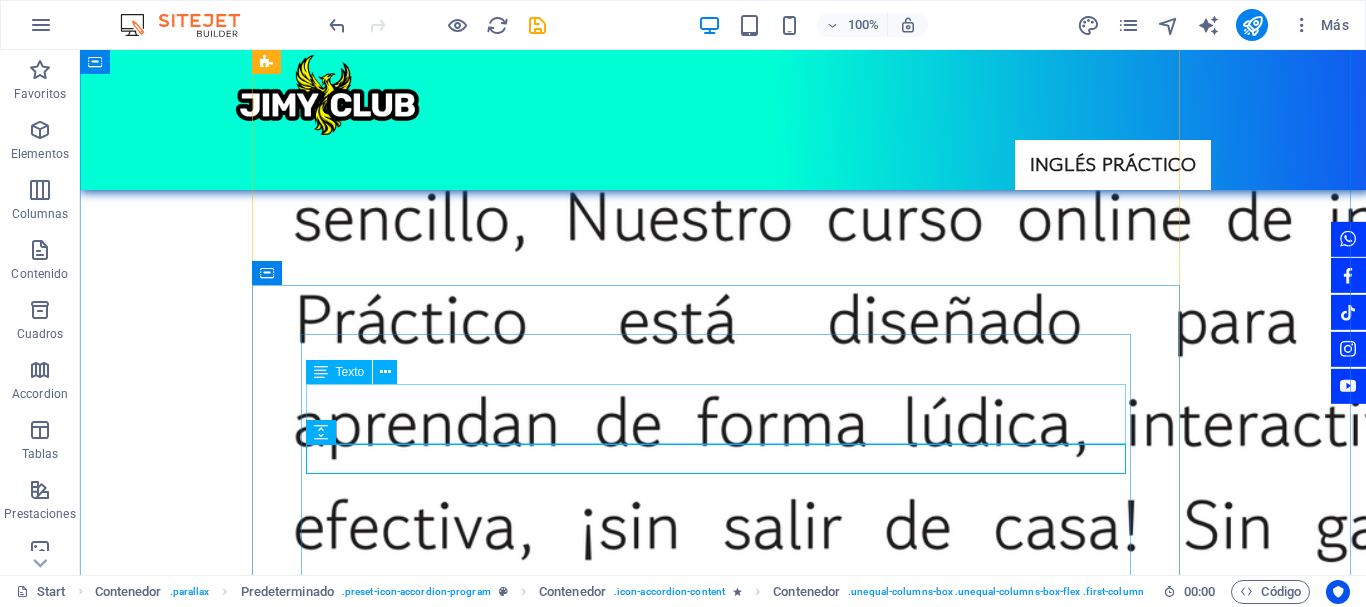 click on "Tendremos 1 actividad de entrega cada semana, obligatoria, cada actividad evalúa una de las 4 áreas del inglés: Listening (escuchar), writing (escribir), reading (leer) y speaking (hablar)." at bounding box center (723, 7107) 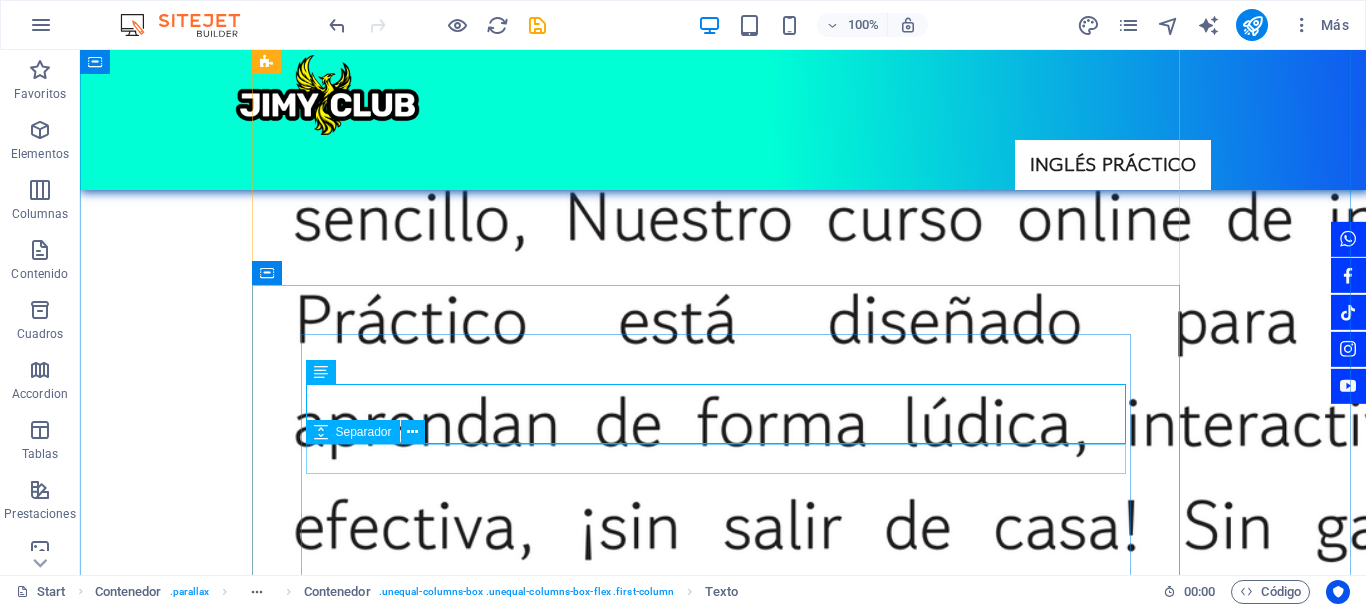 click at bounding box center (723, 7152) 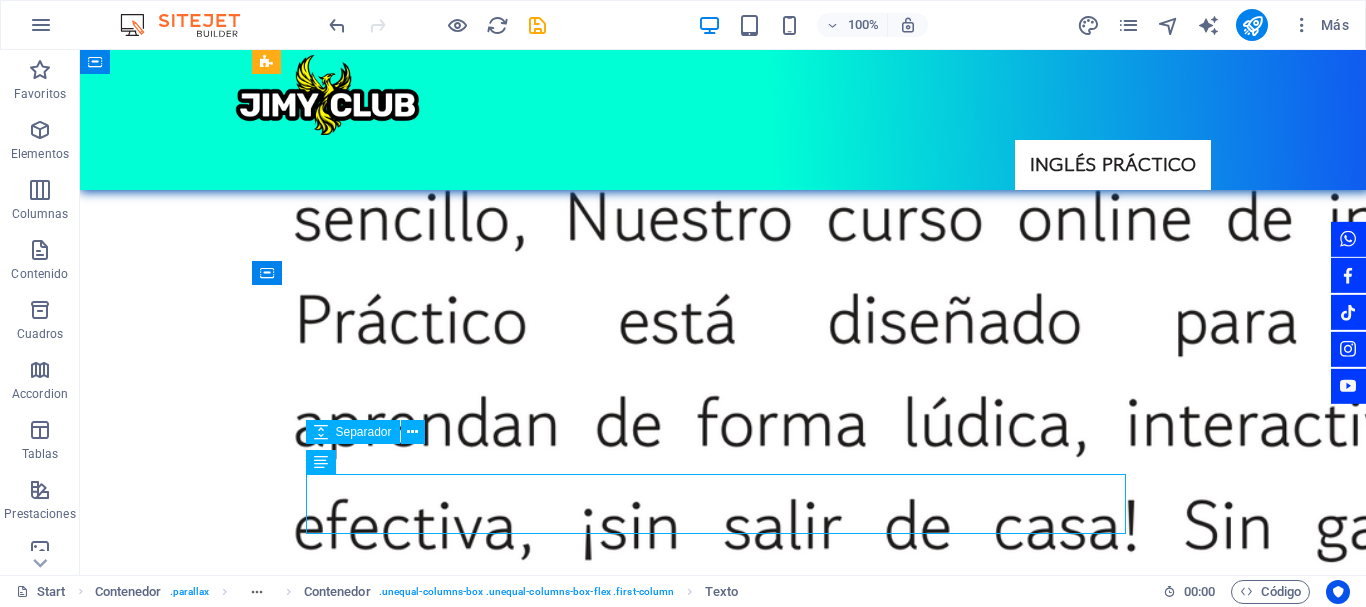 scroll, scrollTop: 8215, scrollLeft: 0, axis: vertical 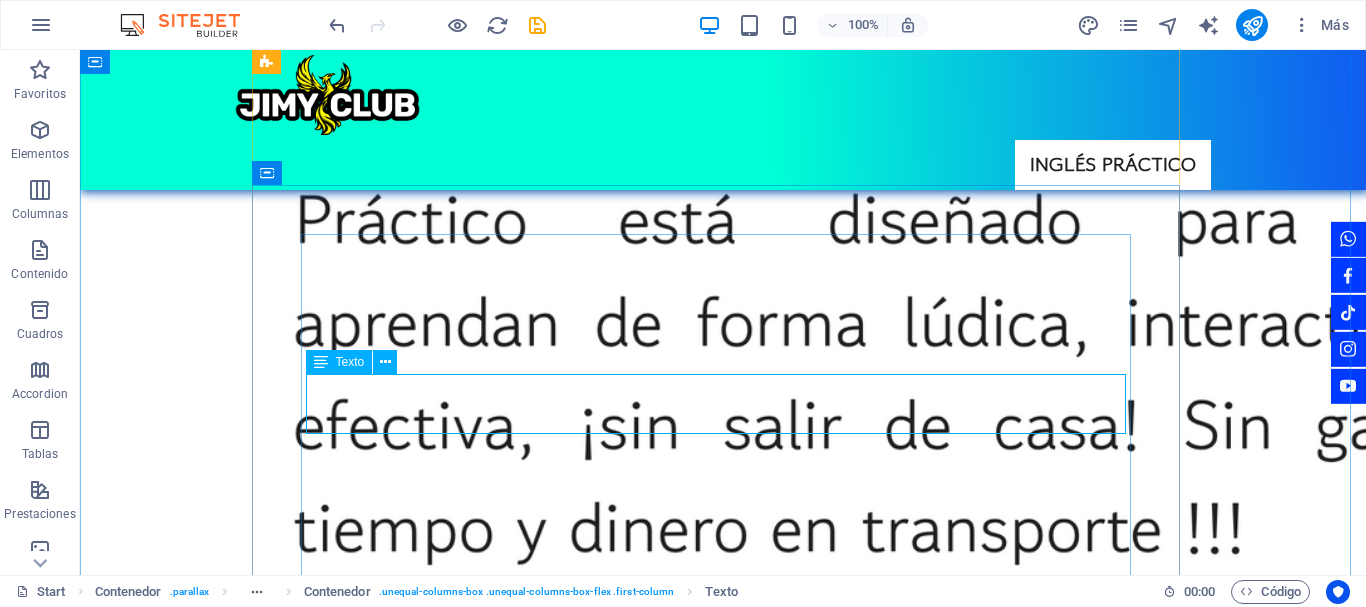 click on "Tendremos 1 actividad de entrega cada semana, obligatoria, cada actividad evalúa una de las 4 áreas del inglés: Listening (escuchar), writing (escribir), reading (leer) y speaking (hablar)." at bounding box center [723, 7097] 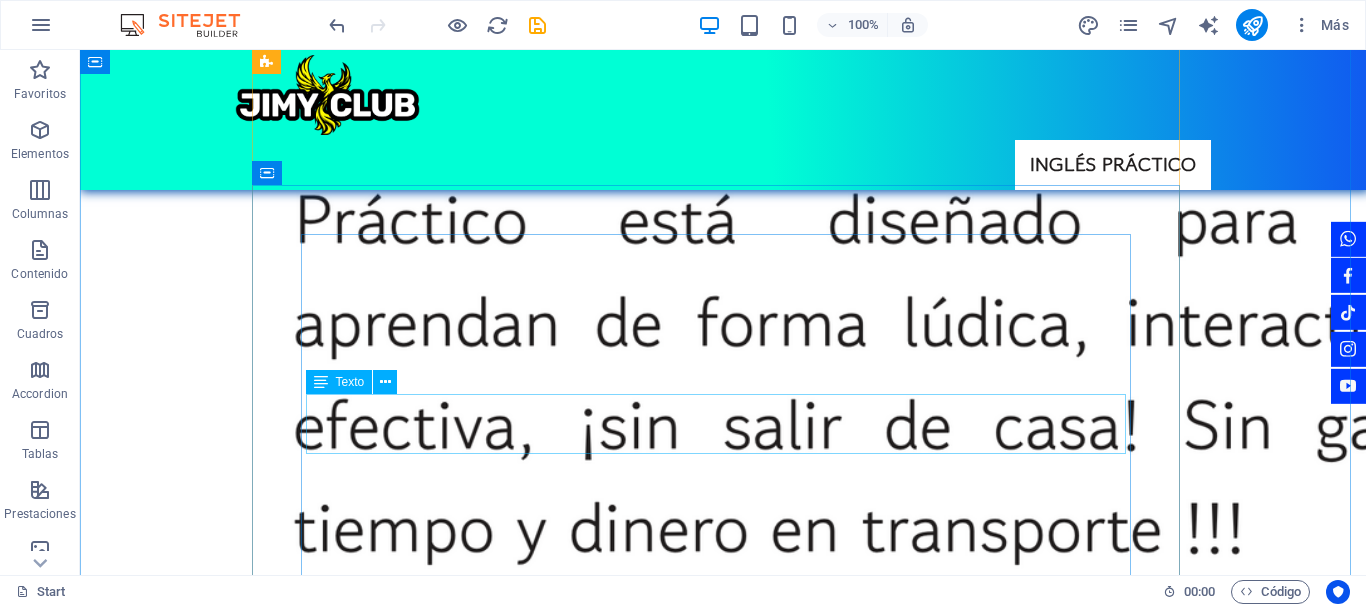 click on ""Empiezas con mentalidad profesional. Aprendes lo esencial, pero como un Pro desde el día uno."" at bounding box center (723, 7117) 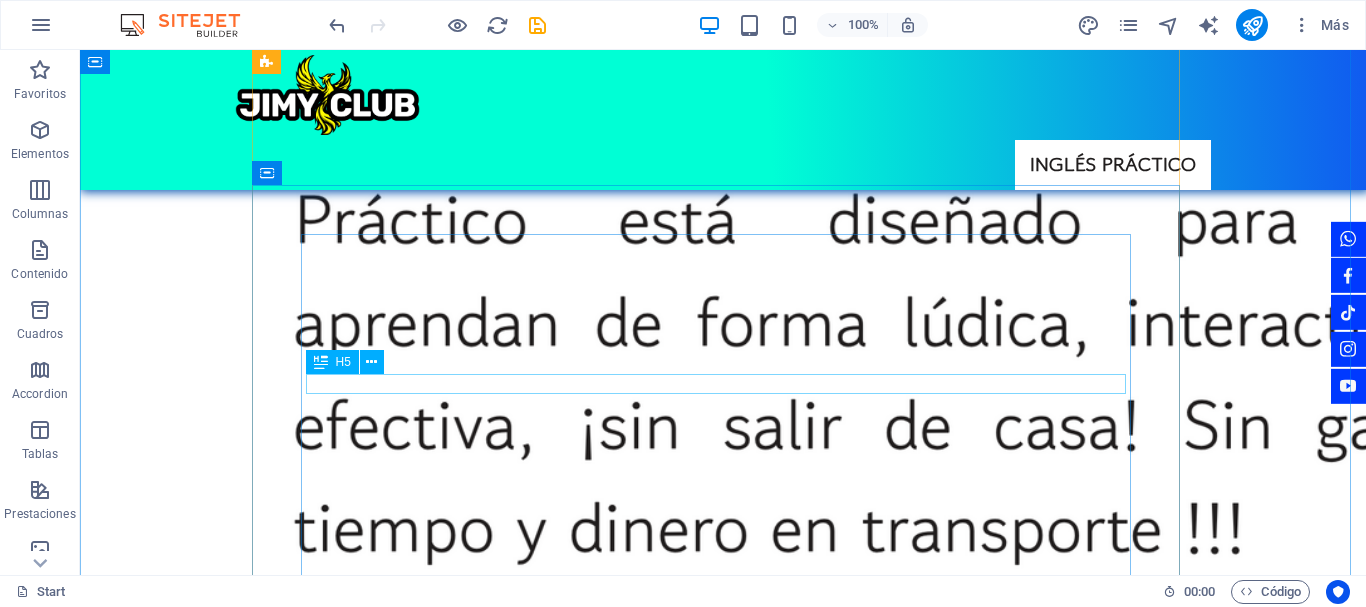 click on "Plan entre Semana:" at bounding box center [723, 7077] 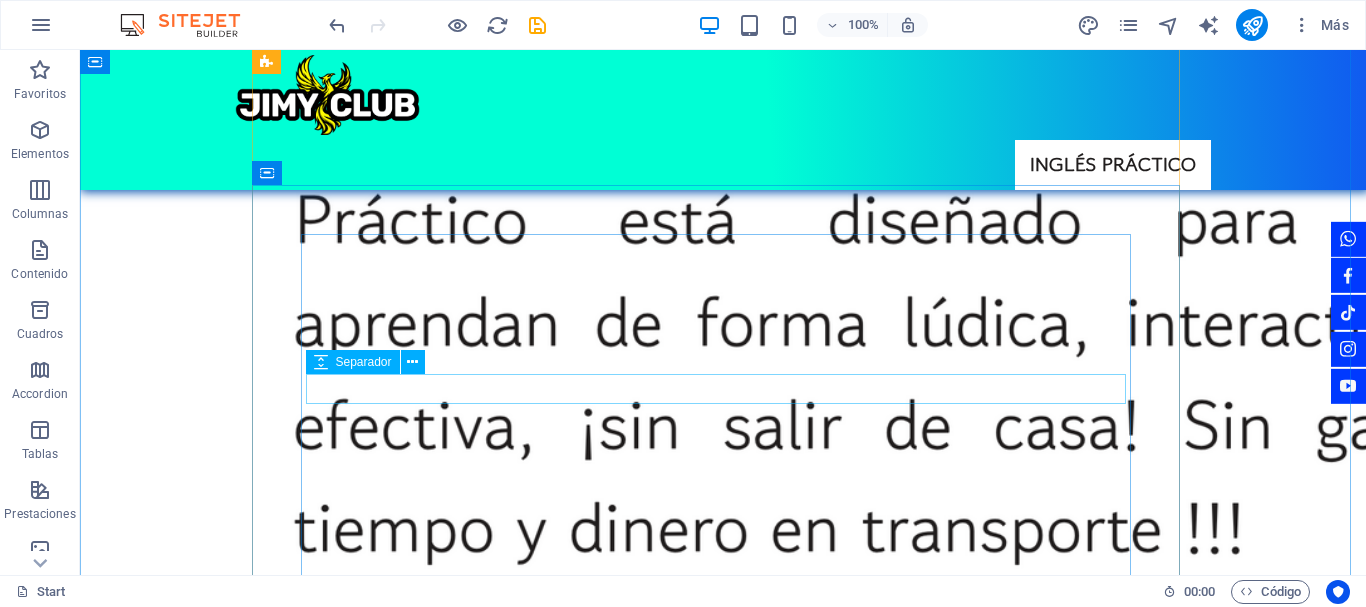 click at bounding box center (723, 7082) 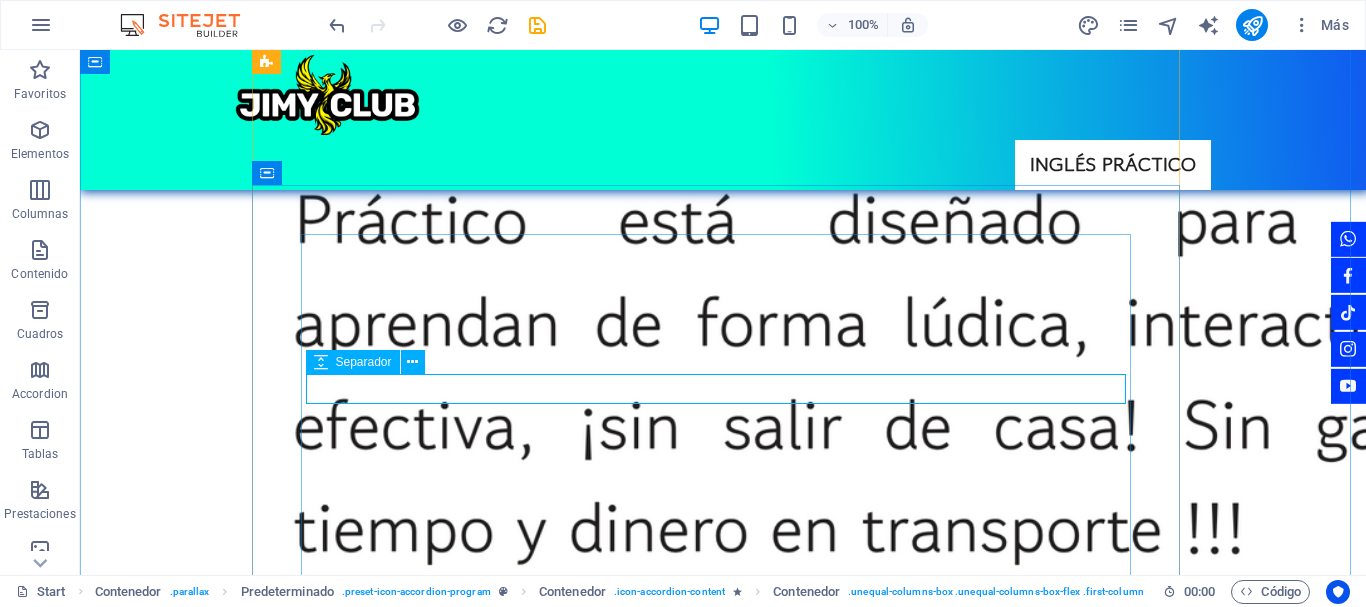 click at bounding box center [723, 7082] 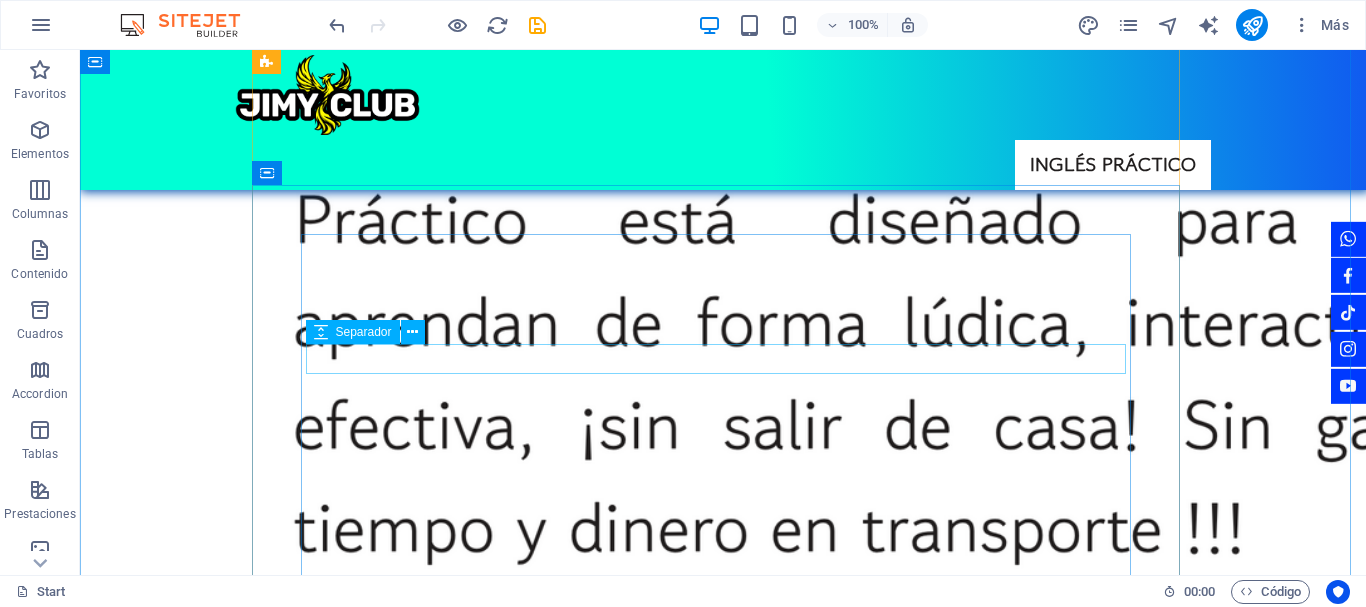 click at bounding box center [723, 7052] 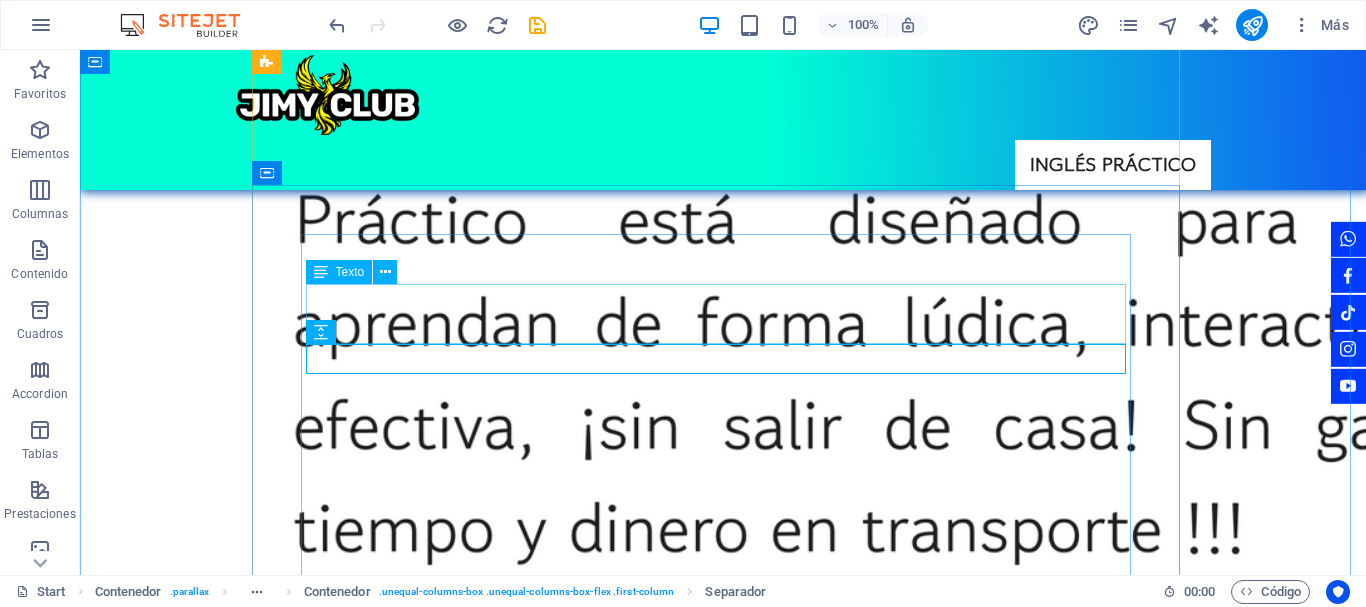drag, startPoint x: 493, startPoint y: 329, endPoint x: 506, endPoint y: 264, distance: 66.287254 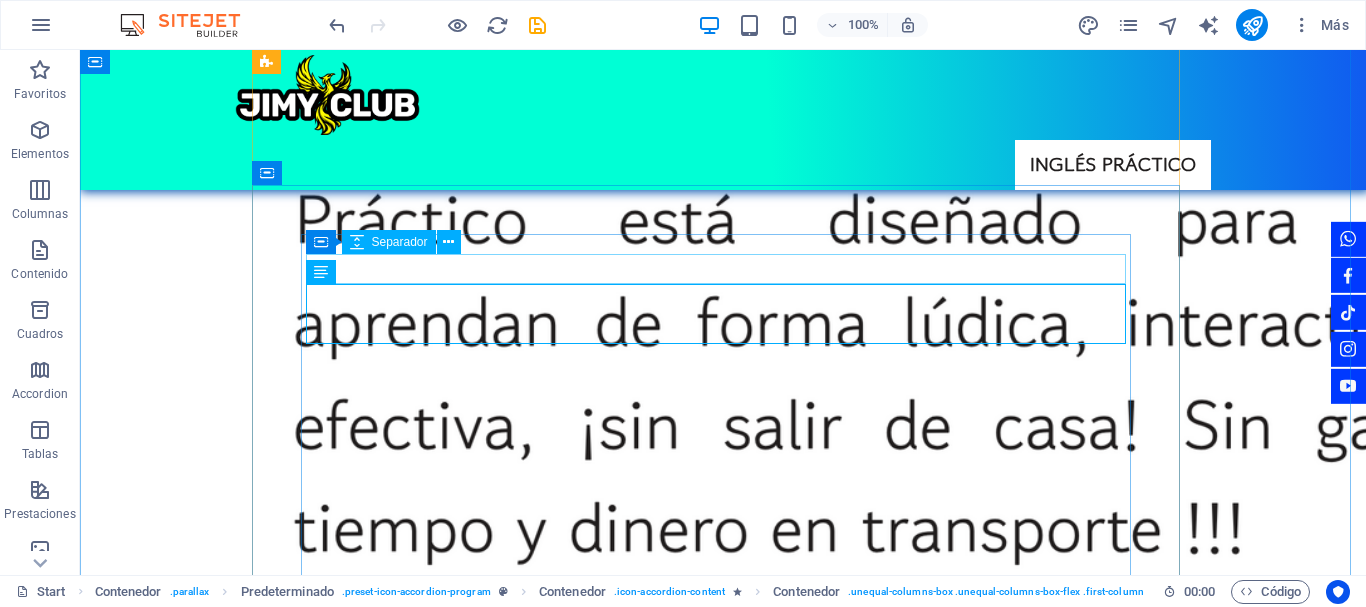 click at bounding box center (723, 6962) 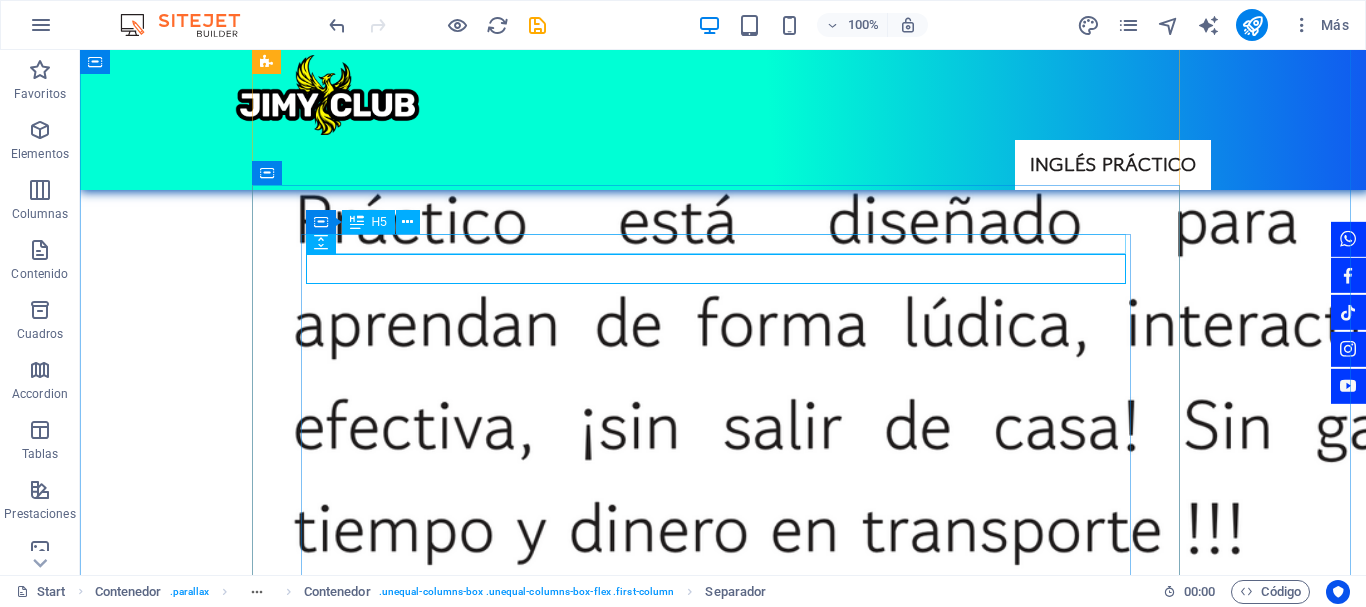 click on "ACTIVIDADES" at bounding box center (723, 6937) 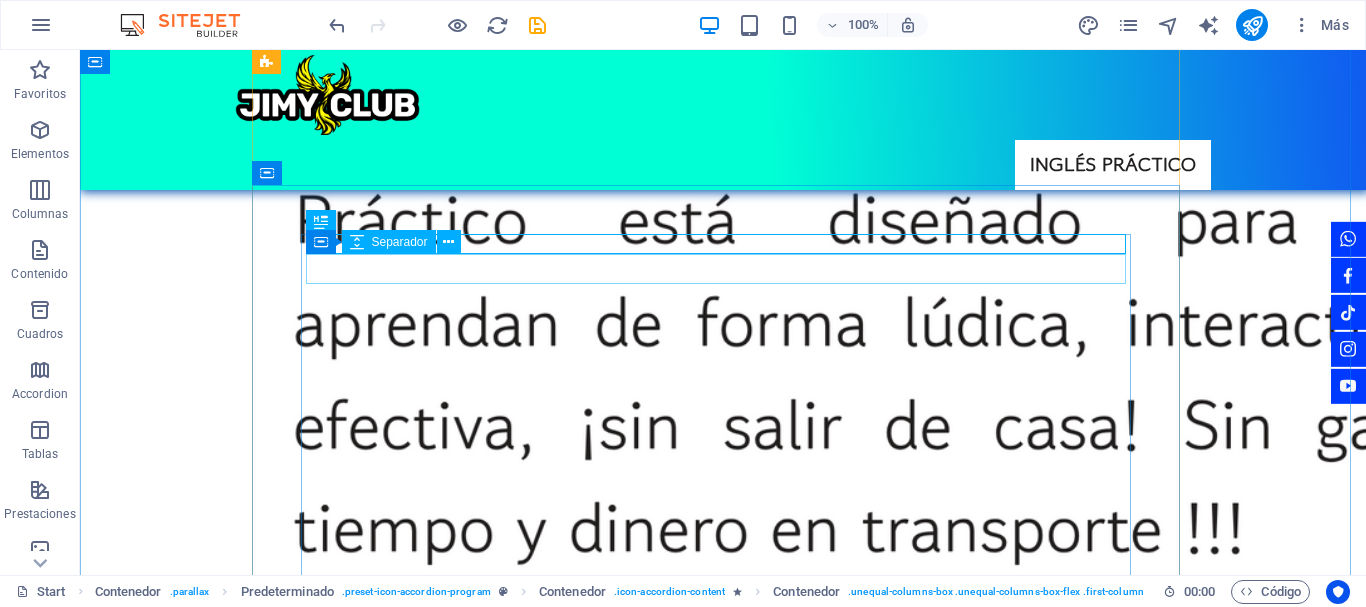 click at bounding box center (723, 6962) 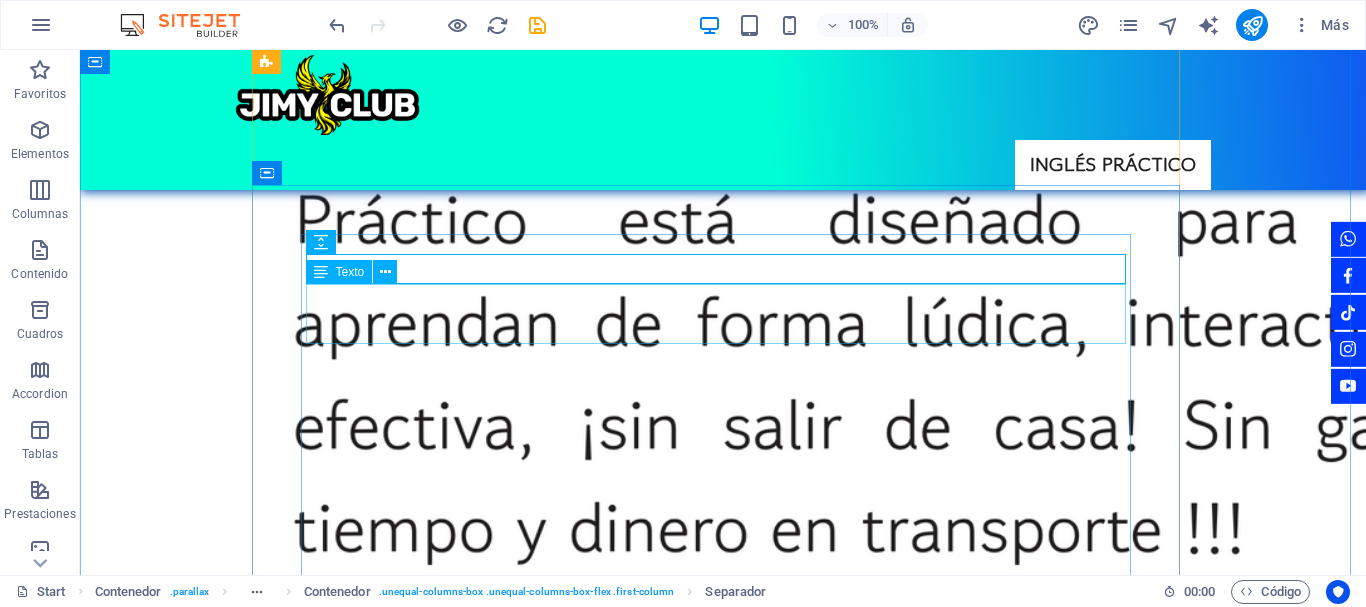 click on "Tendremos 1 actividad de entrega cada semana, obligatoria, cada actividad evalúa una de las 4 áreas del inglés: Listening (escuchar), writing (escribir), reading (leer) y speaking (hablar)." at bounding box center [723, 7007] 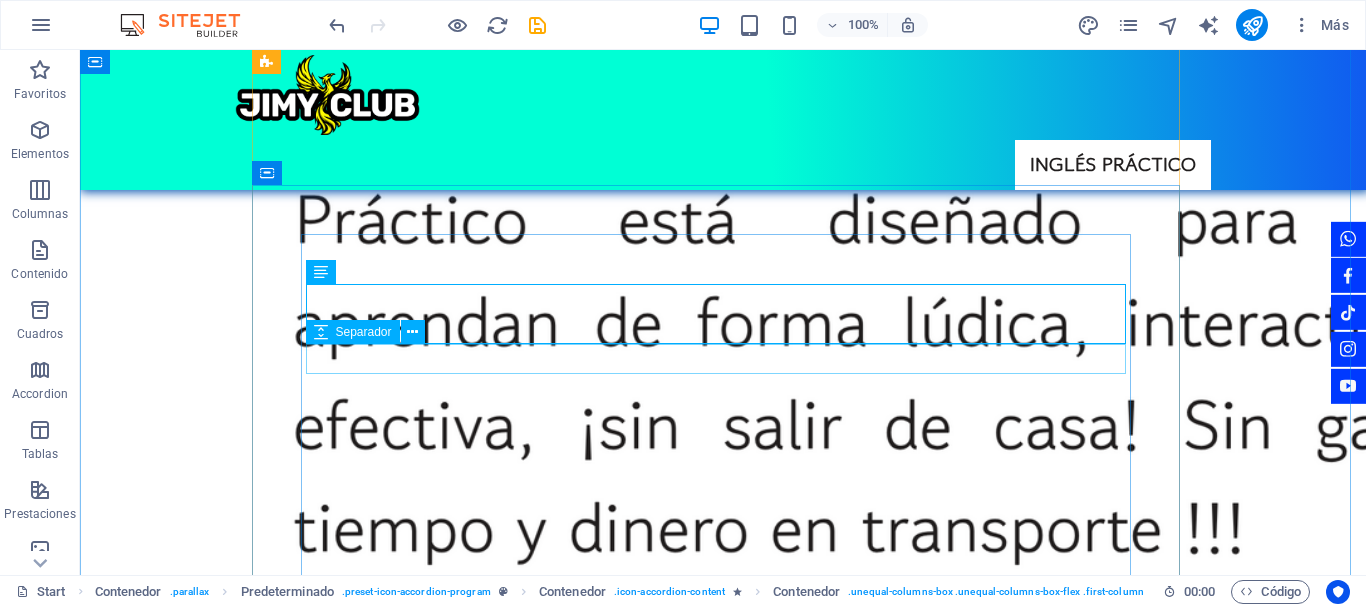 click at bounding box center [723, 7052] 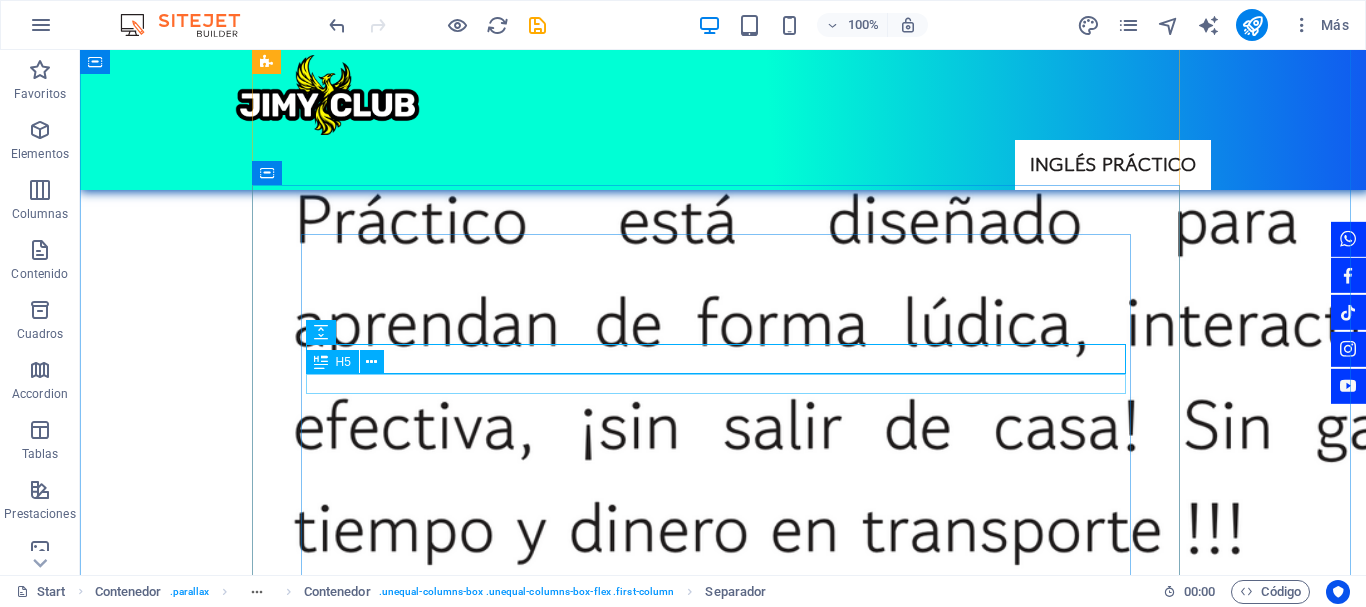 click on "EVALUACIONES" at bounding box center (723, 7077) 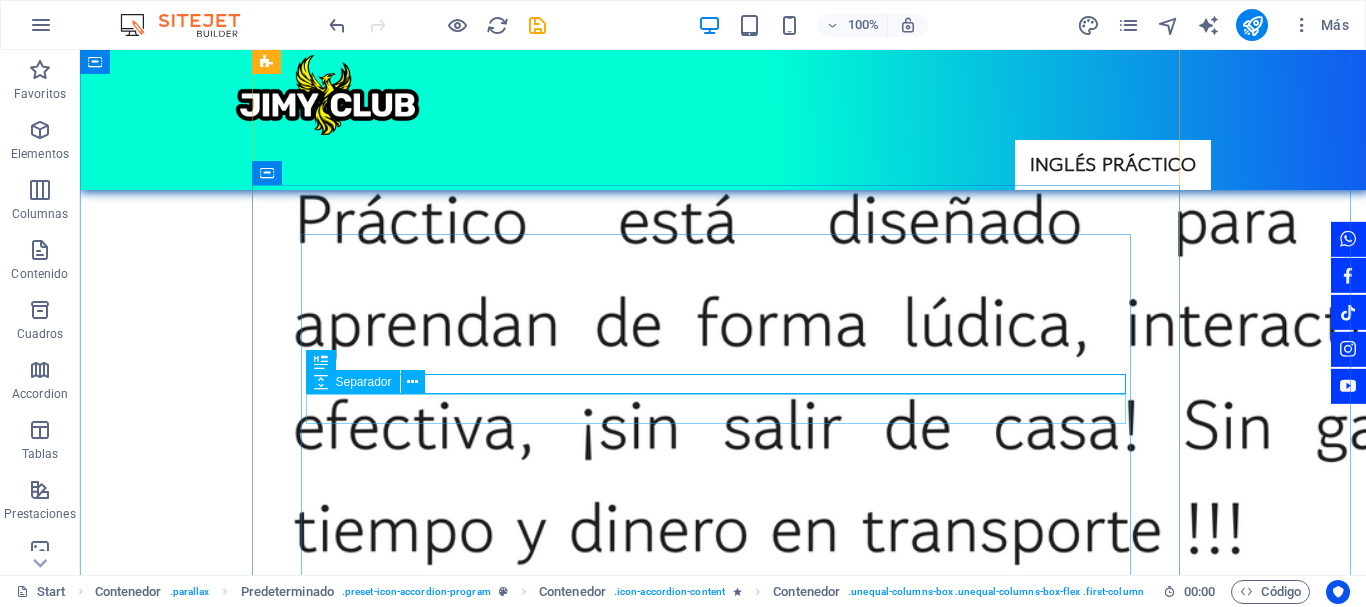 click at bounding box center (723, 7102) 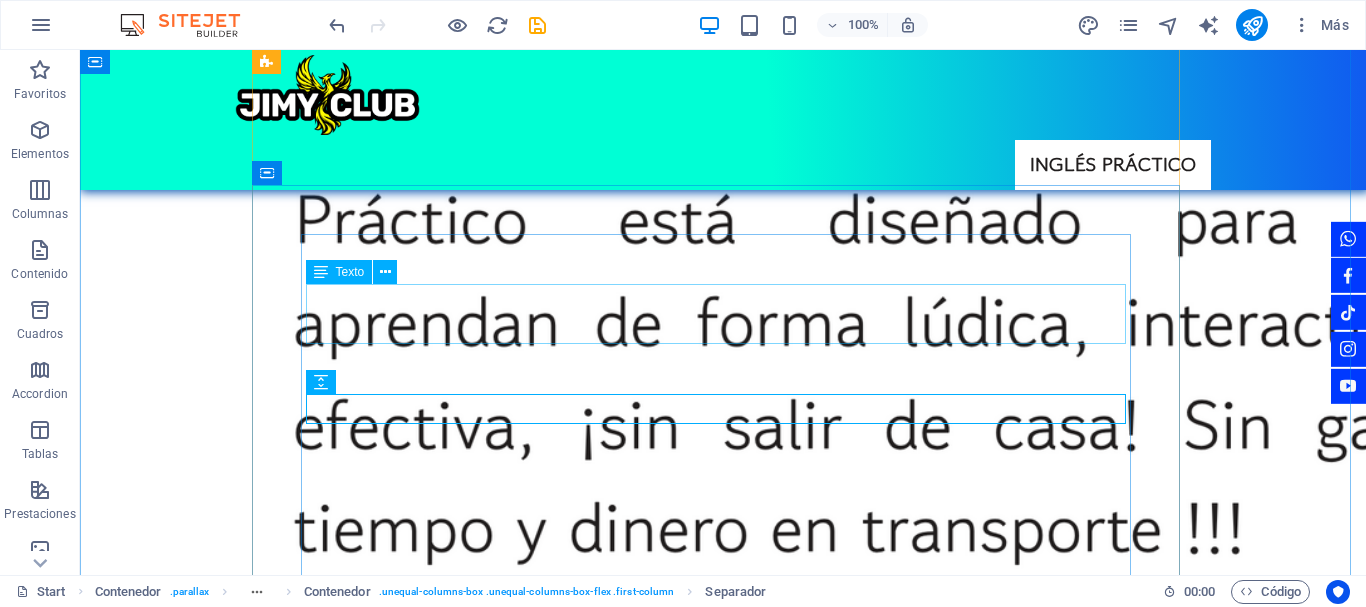 click on "Tendremos 1 actividad de entrega cada semana, obligatoria, cada actividad evalúa una de las 4 áreas del inglés: Listening (escuchar), writing (escribir), reading (leer) y speaking (hablar)." at bounding box center [723, 7007] 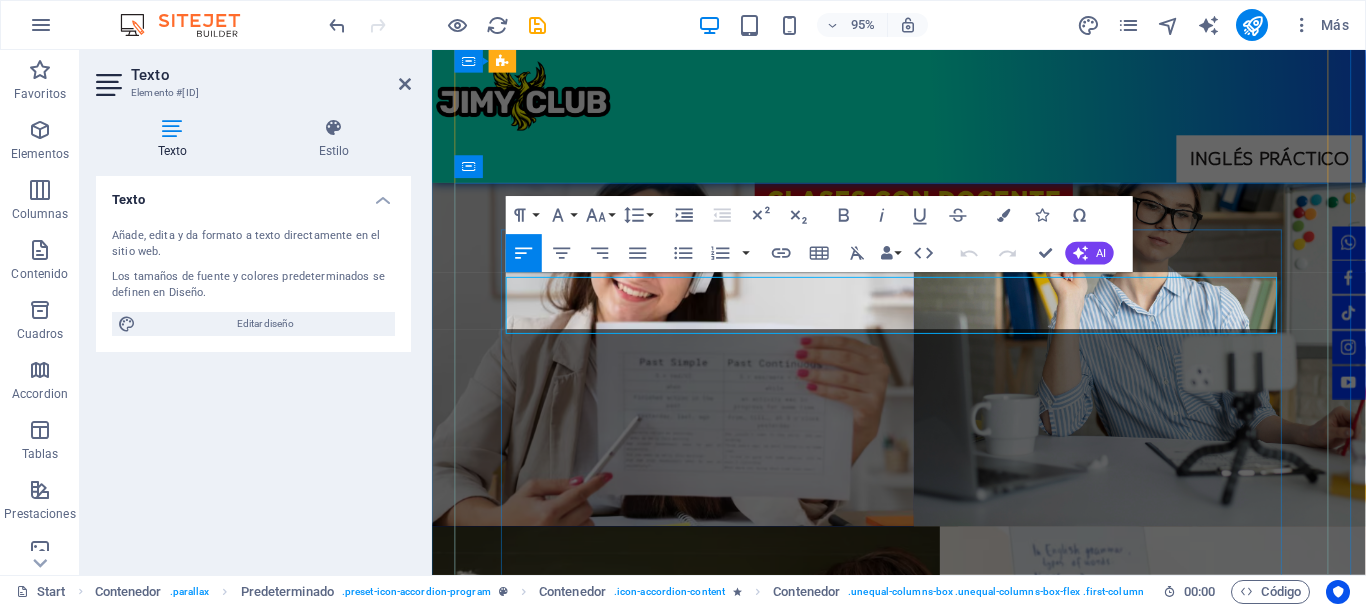 scroll, scrollTop: 7865, scrollLeft: 0, axis: vertical 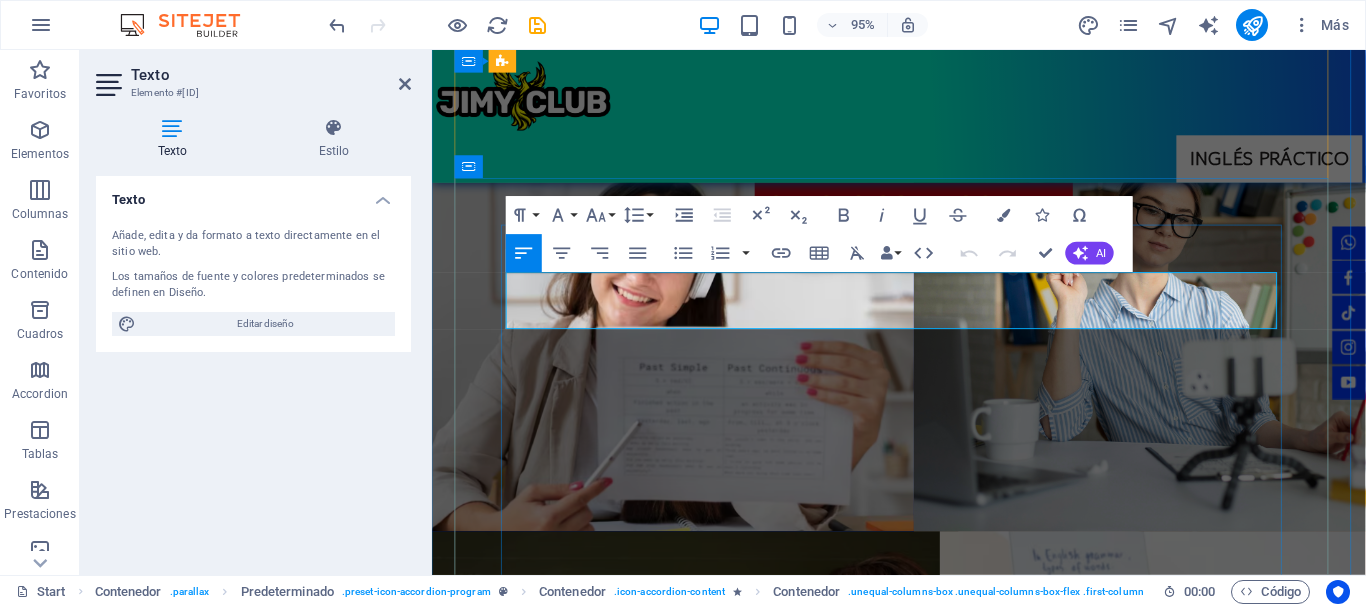 click on "Tendremos 1 actividad de entrega cada semana, obligatoria, cada actividad evalúa una de las 4 áreas del inglés: Listening (escuchar), writing (escribir), reading (leer) y speaking (hablar)." at bounding box center [924, 5943] 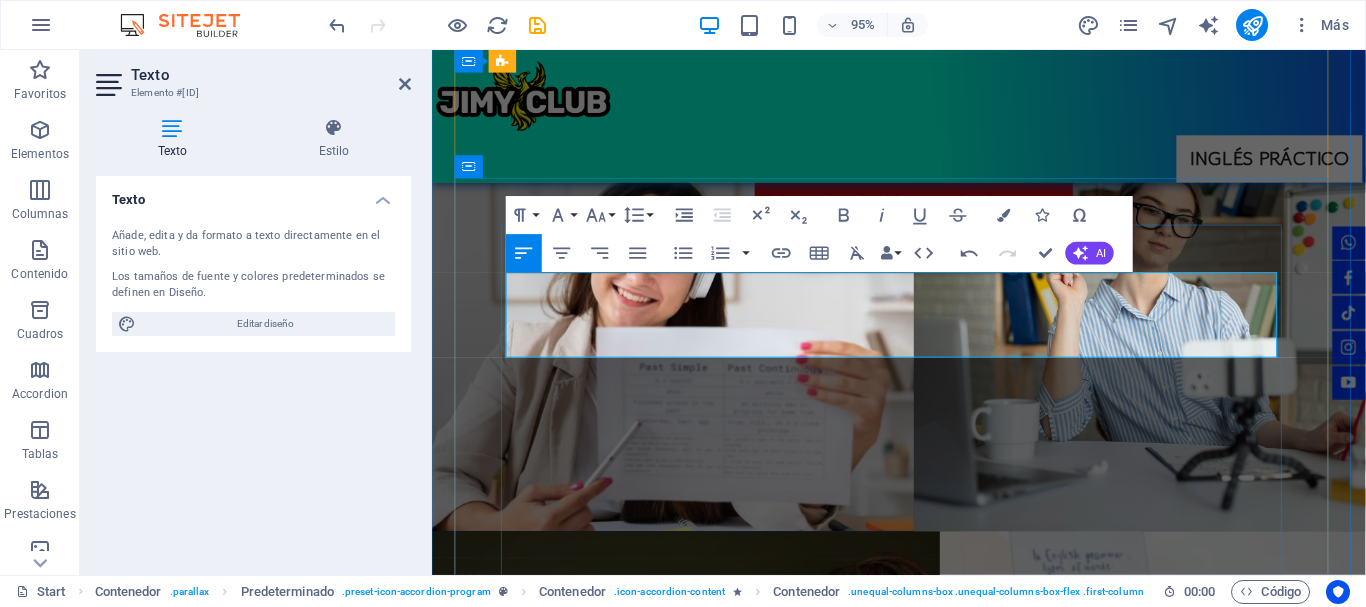 drag, startPoint x: 962, startPoint y: 301, endPoint x: 951, endPoint y: 301, distance: 11 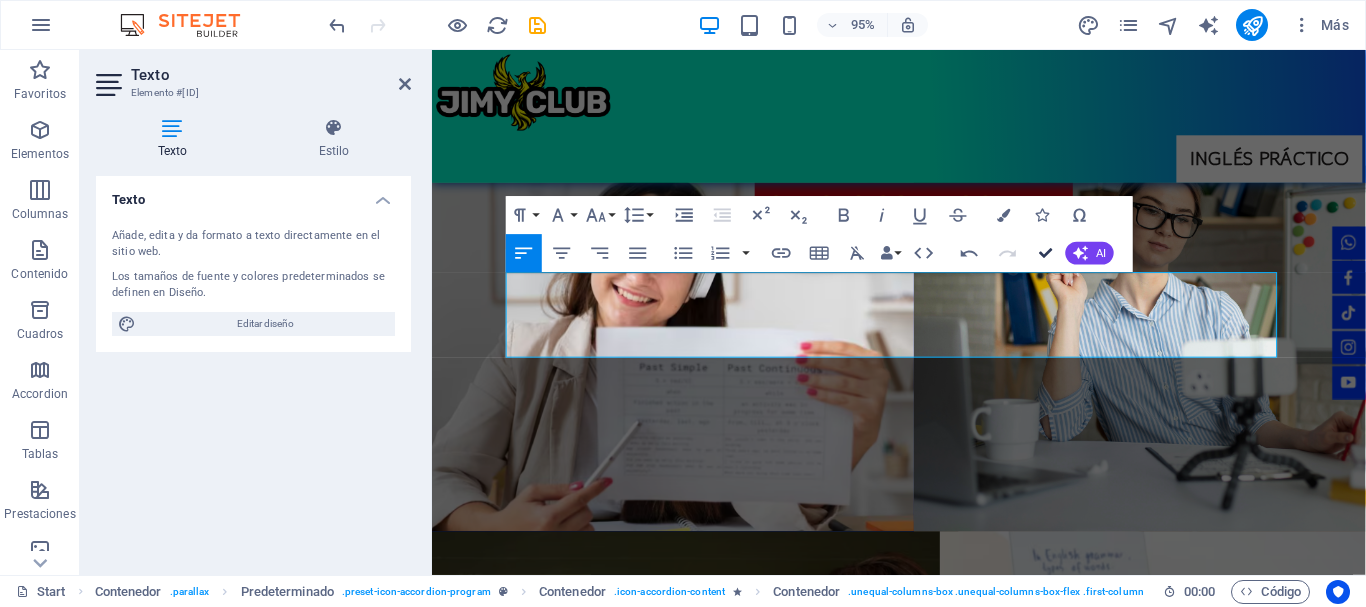 drag, startPoint x: 1050, startPoint y: 257, endPoint x: 968, endPoint y: 204, distance: 97.637085 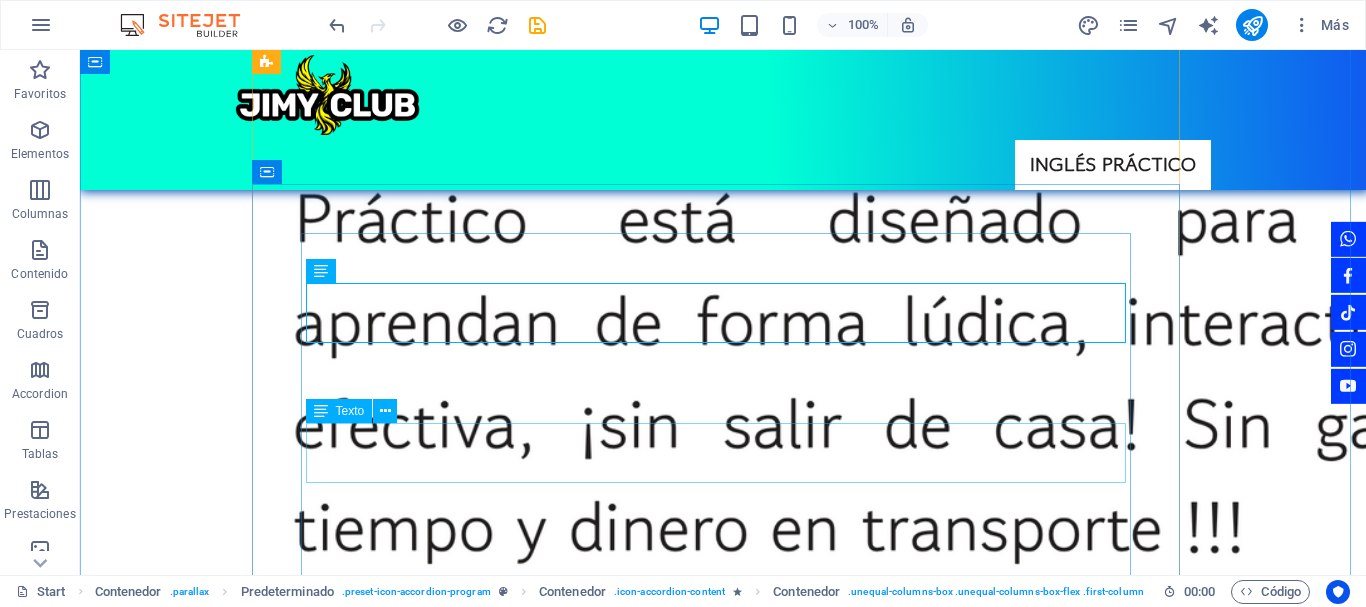 scroll, scrollTop: 8316, scrollLeft: 0, axis: vertical 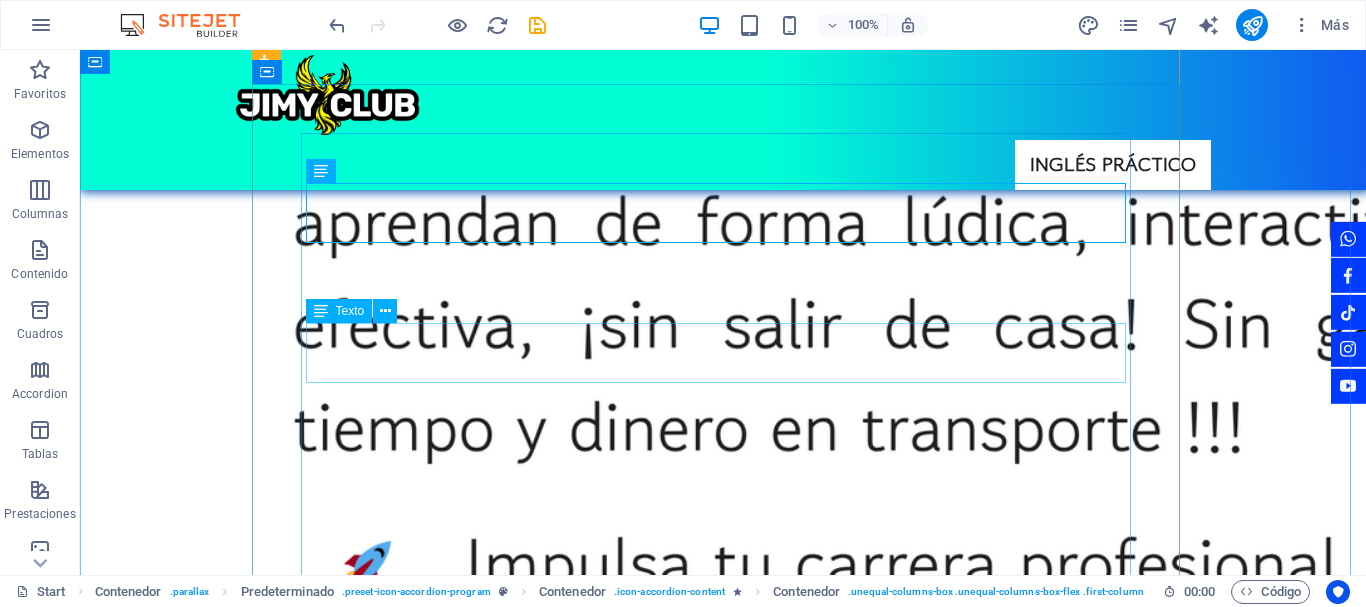 click on ""Empiezas con mentalidad profesional. Aprendes lo esencial, pero como un Pro desde el día uno."" at bounding box center [723, 7076] 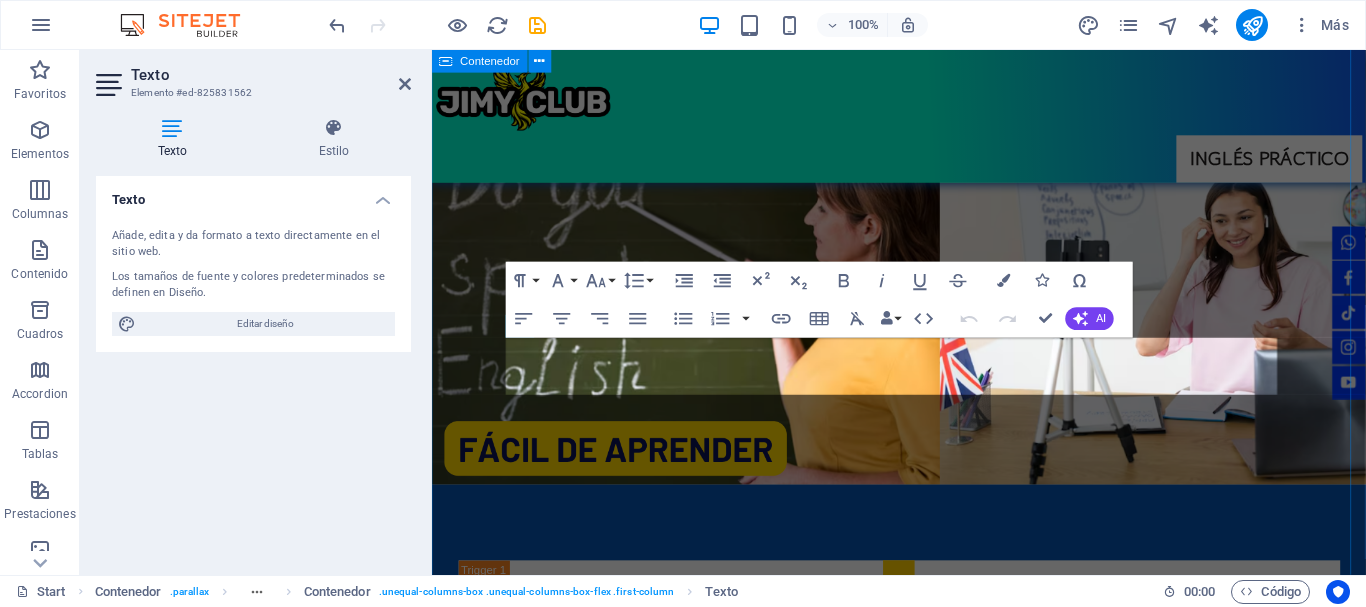 scroll, scrollTop: 7966, scrollLeft: 0, axis: vertical 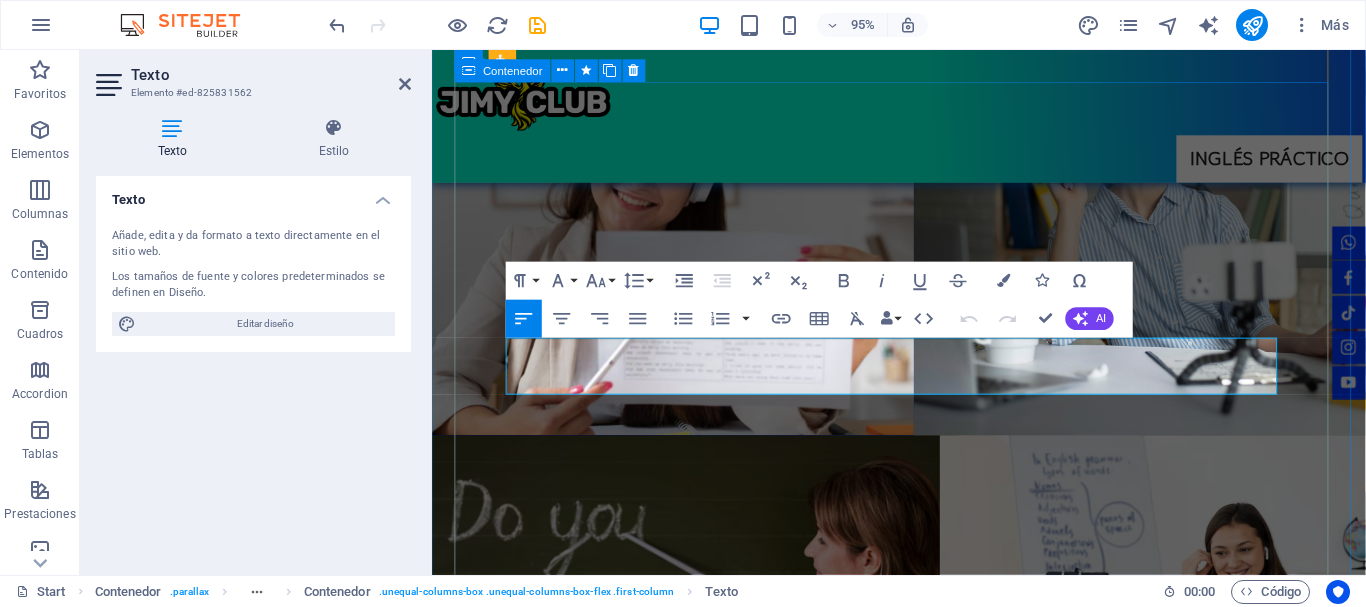 drag, startPoint x: 470, startPoint y: 369, endPoint x: 473, endPoint y: 352, distance: 17.262676 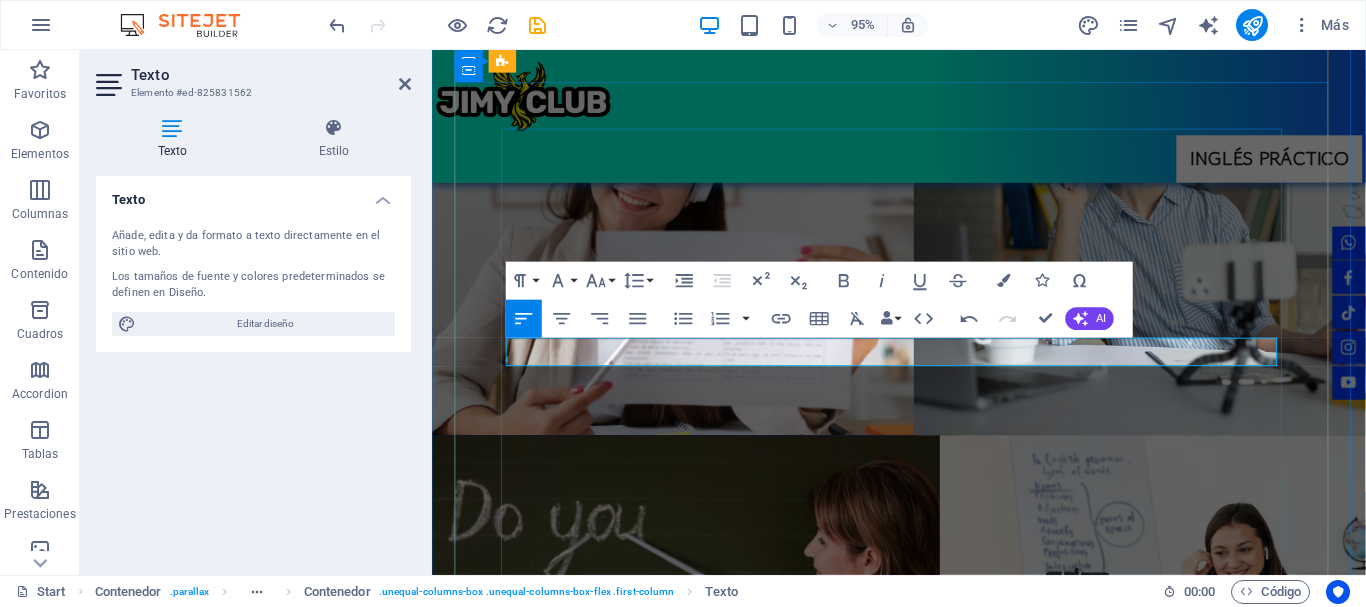 click on "Tendremos evaluaciones cada mes y una evaluación trimestral, una evaluación semestral" at bounding box center [924, 5997] 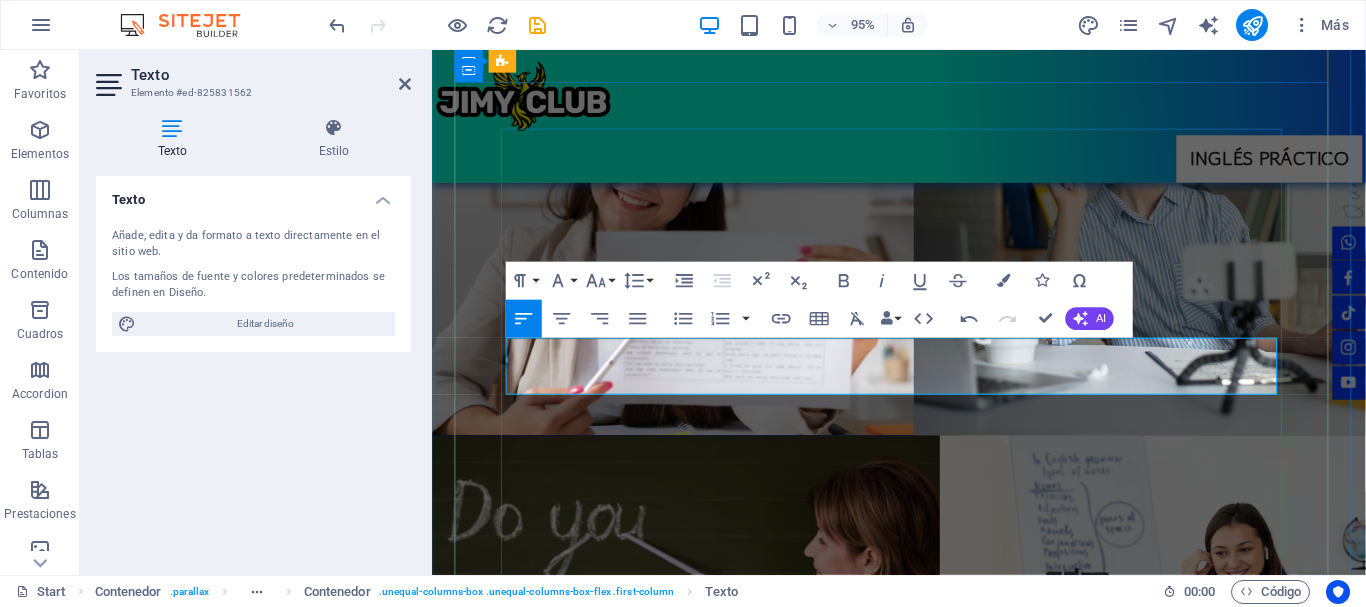 click on "Tendremos evaluaciones cada mes y una evaluación trimestral, una evaluación semestral y una evaluación final." at bounding box center [924, 6012] 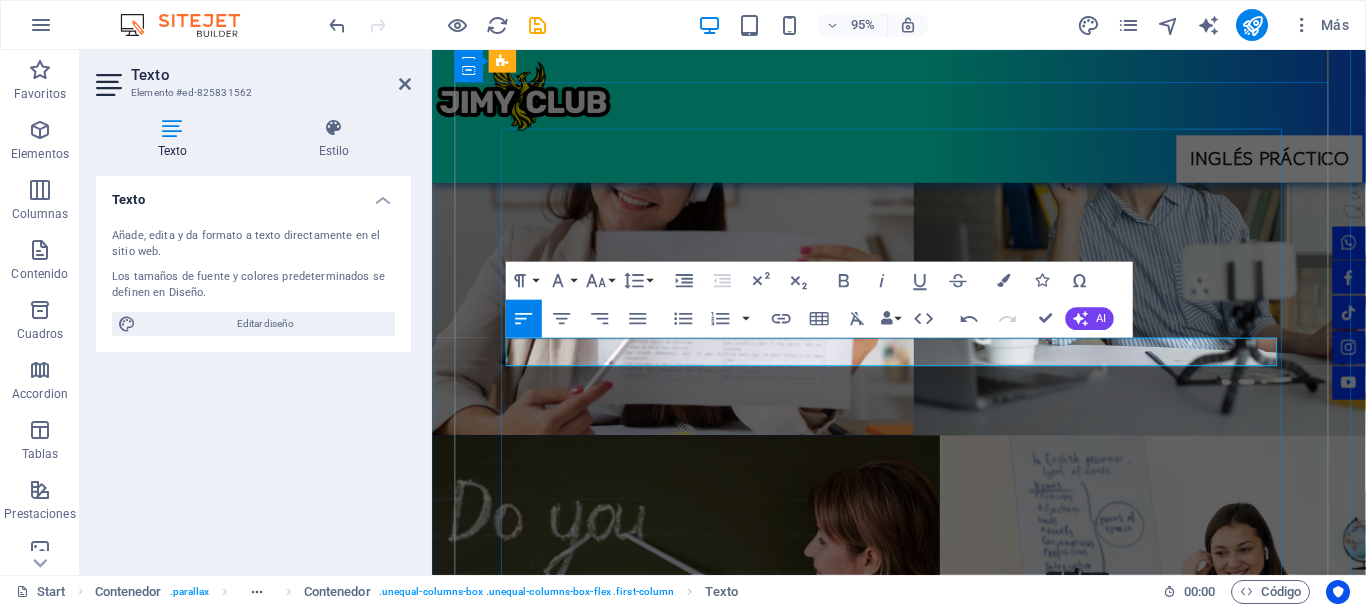 drag, startPoint x: 648, startPoint y: 366, endPoint x: 684, endPoint y: 369, distance: 36.124783 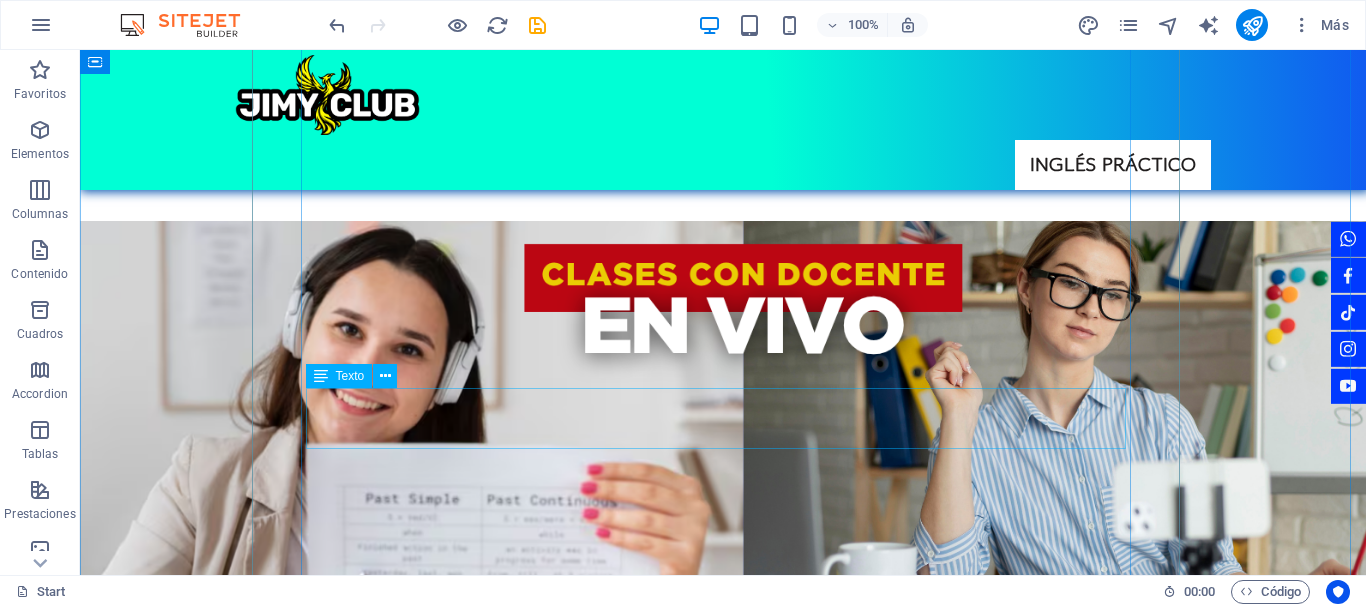 scroll, scrollTop: 9187, scrollLeft: 0, axis: vertical 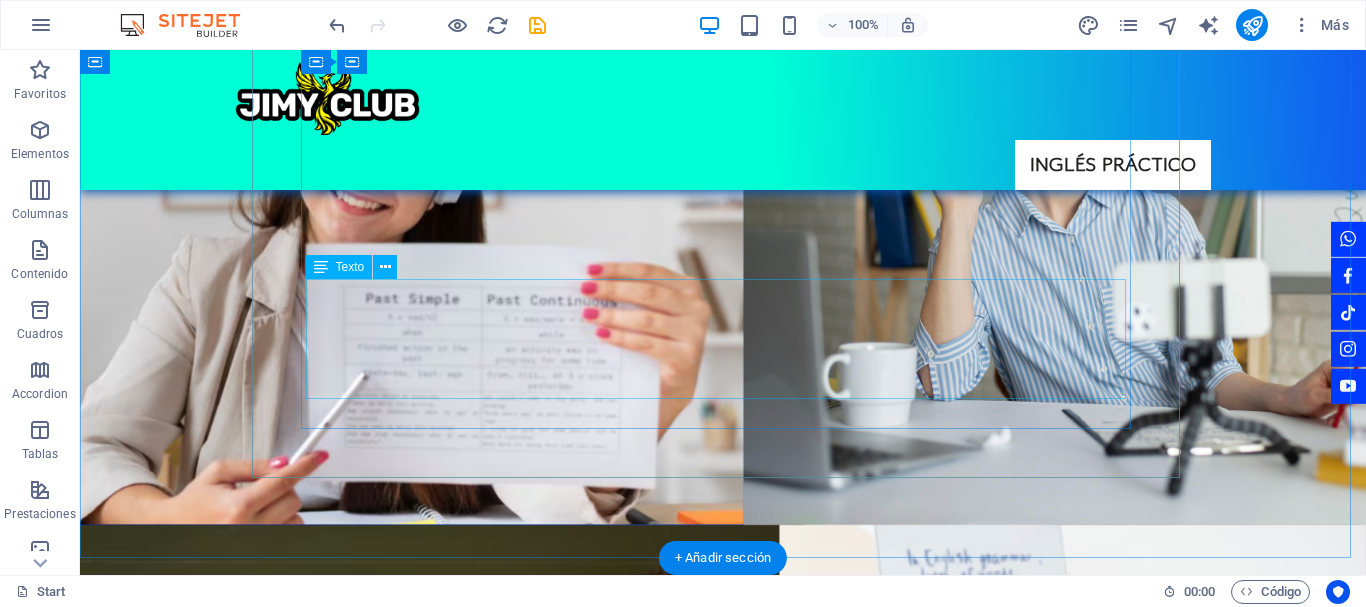 click on "Requisito para ingresar al Nivel Master es haber cursado y aprobado el Nivel 1 Pro y el Nivel 2 Advance. No se tienen contratos ni clausulas de permanencia. En caso de dejar de asistir y/o pagar por una semana, pierdes acceso al curso y cuando desees volver, tendrás que iniciar de nuevo en el nivel Pro." at bounding box center [723, 7092] 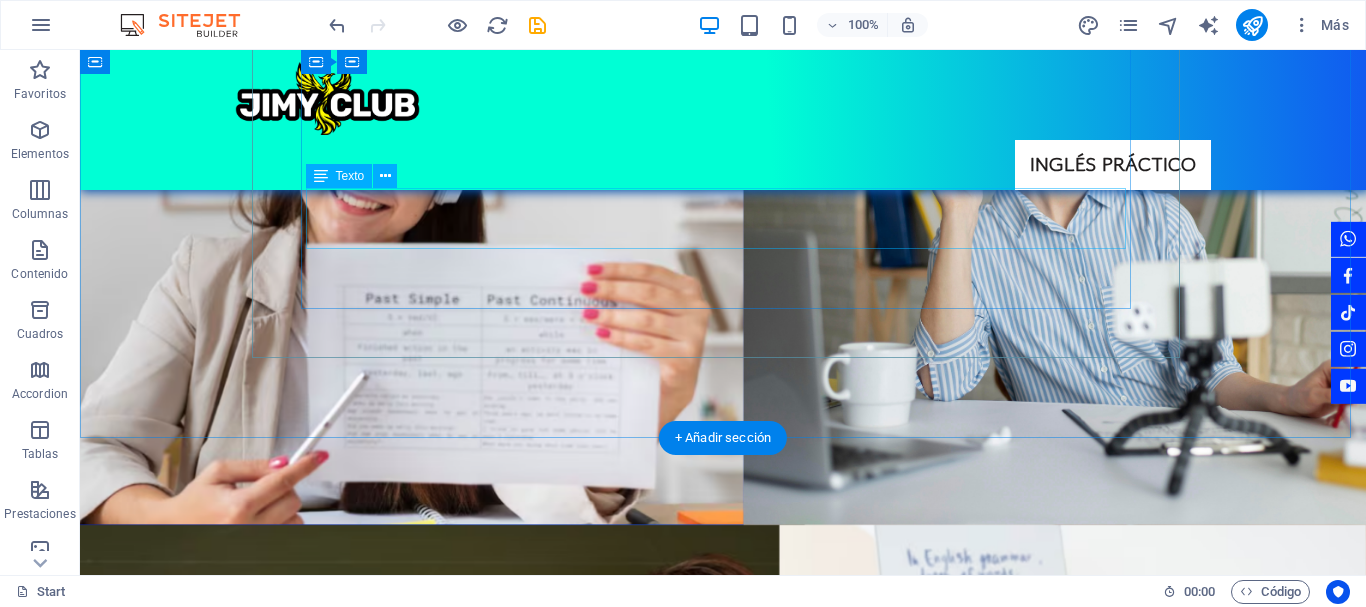 click on "Incluye: Los $ [PRICE] COP semanales te da acceso a las 2 clases del plan que escojas de esa semana." at bounding box center [723, 6971] 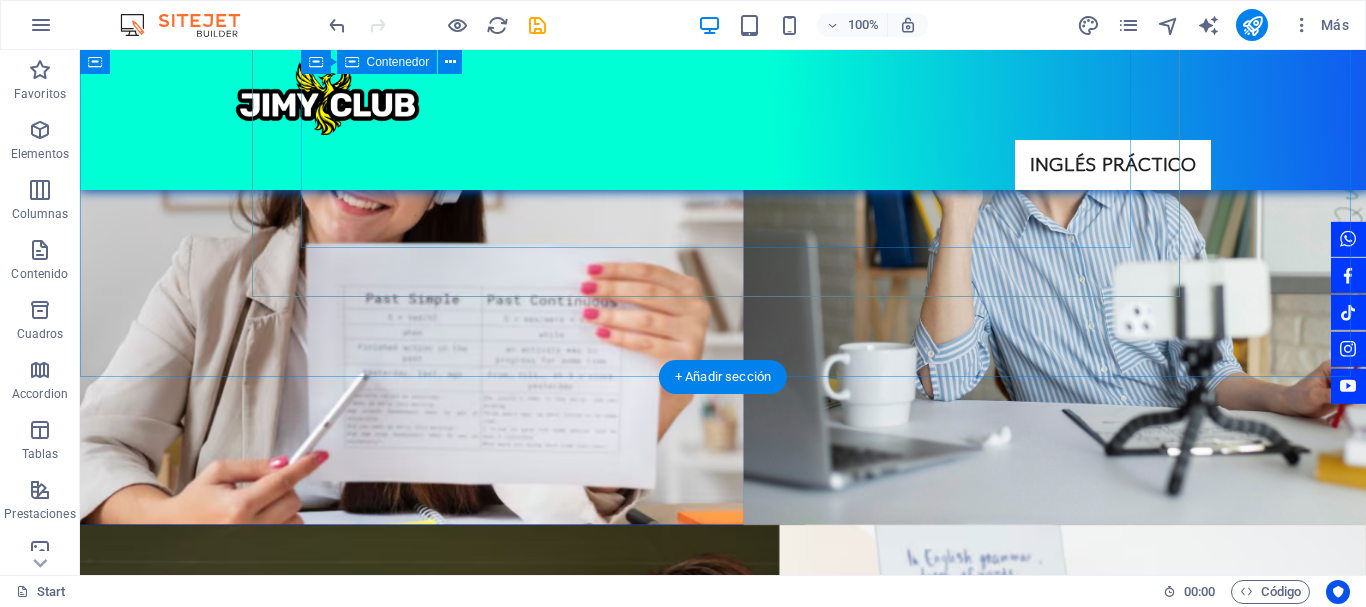 click on "ACTIVIDADES Tendremos 1 actividad de entrega cada semana, No Obligatoria, cada actividad evalúa una de las 4 áreas del inglés: Listening (escuchar), writing (escribir), reading (leer) y speaking (hablar). EVALUACIONES Tendremos tres evaluaciones trimestrales y una evaluación final. El estudiantes deberá aprobar las 4 evaluaciones con puntaje por encima del 80% para poder pasar al Nivel 2 Advance. En caso de que no apruebe podrá repetir 1 única vez las evaluaciones con un costo adicional. "Dominas el idioma. Presentas, discutes, entiendes y comunicas con total confianza." Duración: 12 meses sea que tomes el plan entre semana o el plan sabatino. Plan entre Semana: Clases con Docente en Vivo: Viernes de [TIME] a [TIME] y de [TIME] a [TIME] vía Zoom, Meet u otra plataforma. Precio: $ 25.000 COP pesos colombianos o equivalente en dólares, por semana Incluye: Los $ 25.000 COP semanales te da acceso a las 2 clases del plan que escojas de esa semana. Plan Sábados:" at bounding box center (723, 6478) 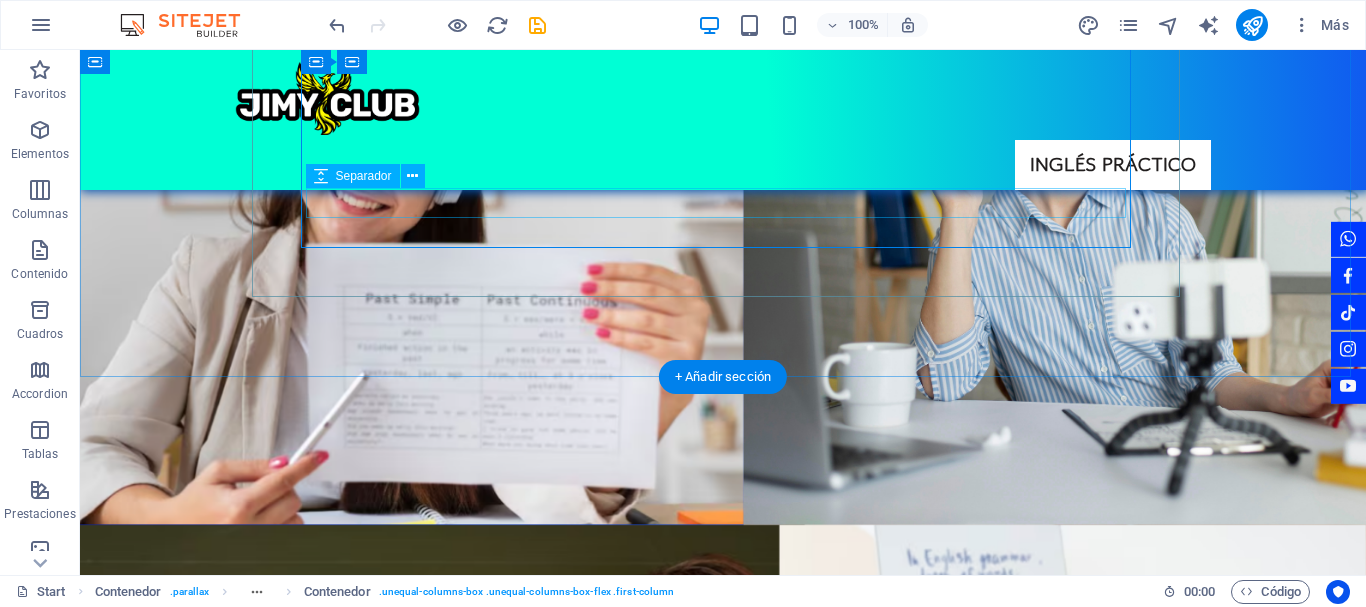 click at bounding box center (723, 6956) 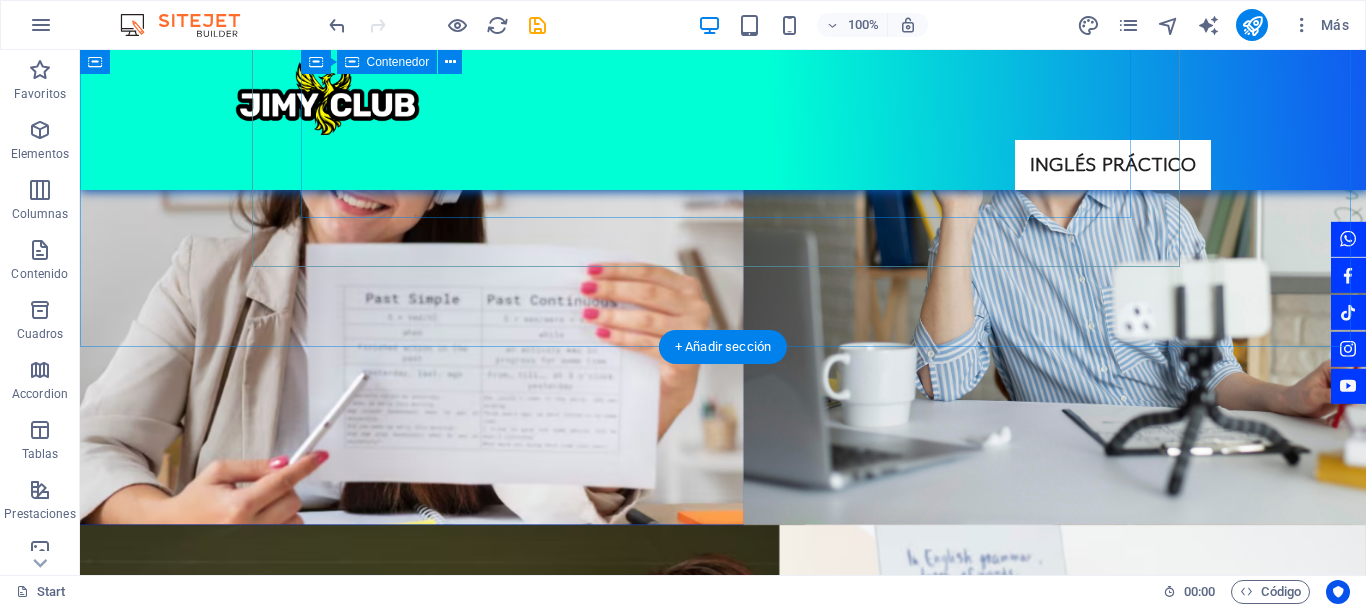 scroll, scrollTop: 8787, scrollLeft: 0, axis: vertical 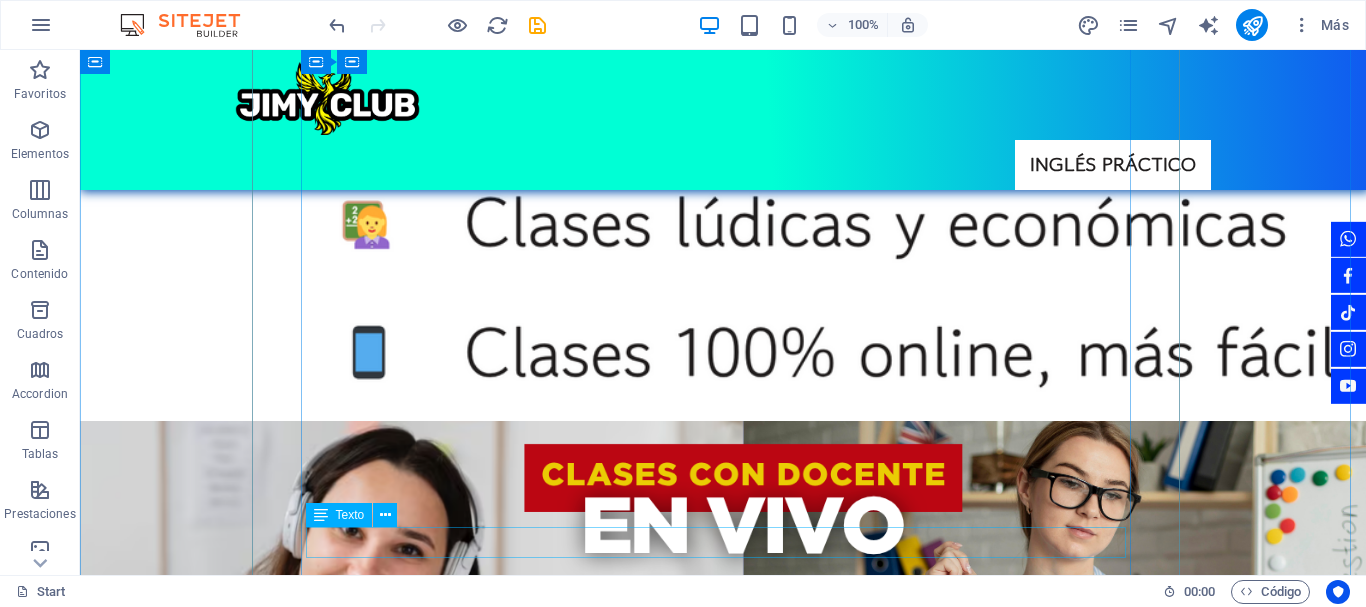 click on "Precio: $ [PRICE] COP pesos colombianos o equivalente en dólares, por semana" at bounding box center (723, 7295) 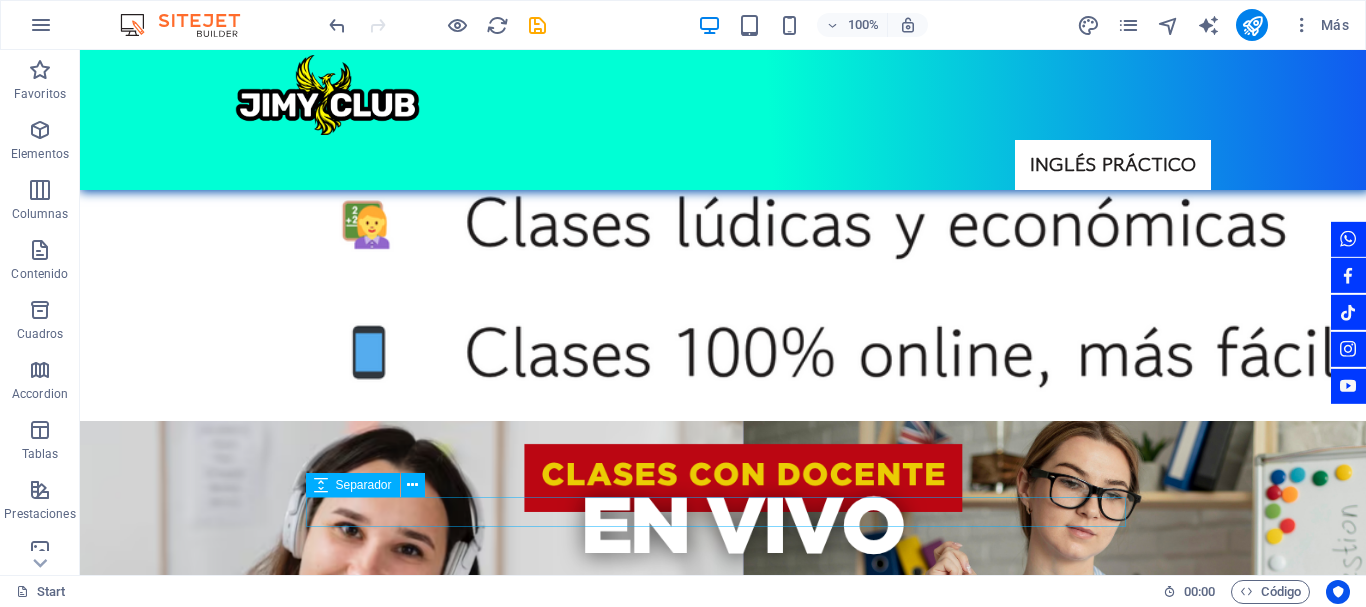 click at bounding box center [723, 7265] 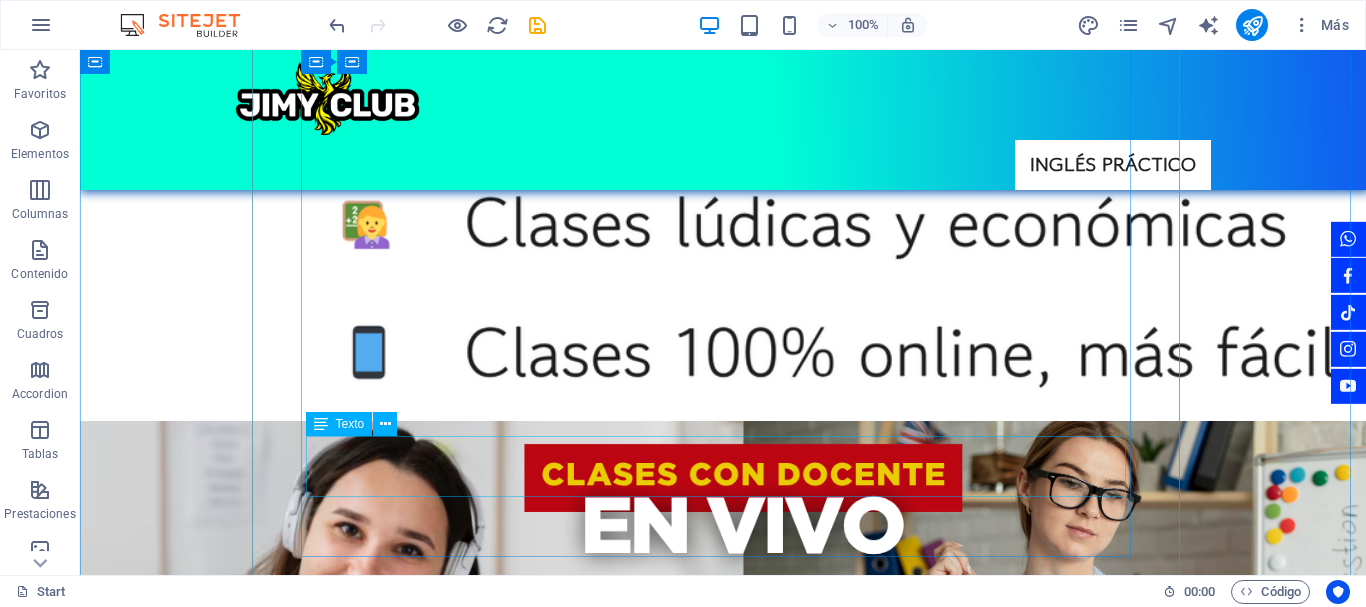 click on "Clases con Docente en Vivo: Sábado de [TIME] a [TIME] y de [TIME] a [TIME] vía Zoom, Meet u otra plataforma." at bounding box center [723, 7219] 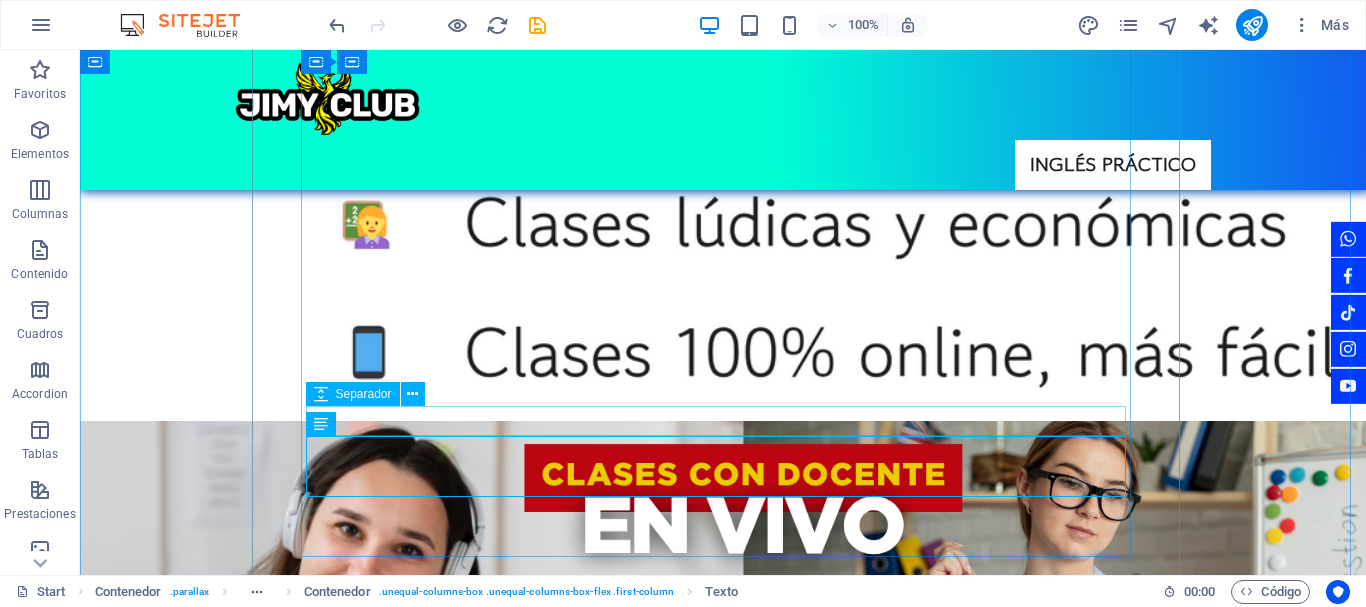 click at bounding box center (723, 7174) 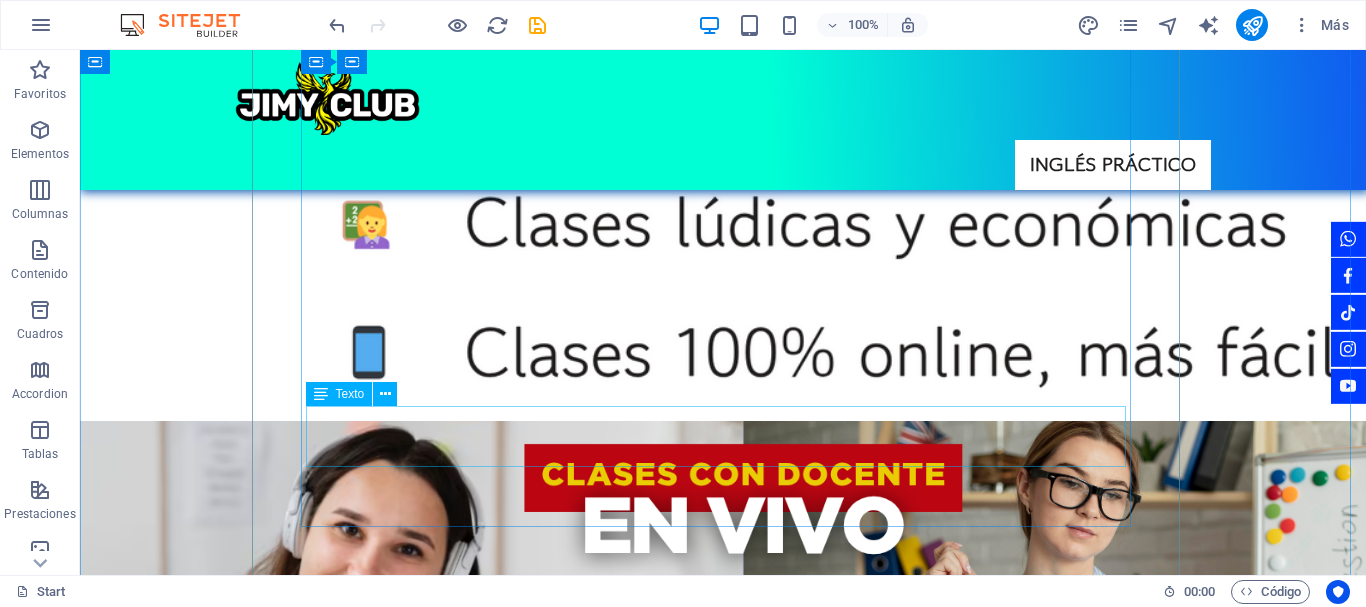 click on "Clases con Docente en Vivo: Sábado de [TIME] a [TIME] y de [TIME] a [TIME] vía Zoom, Meet u otra plataforma." at bounding box center [723, 7189] 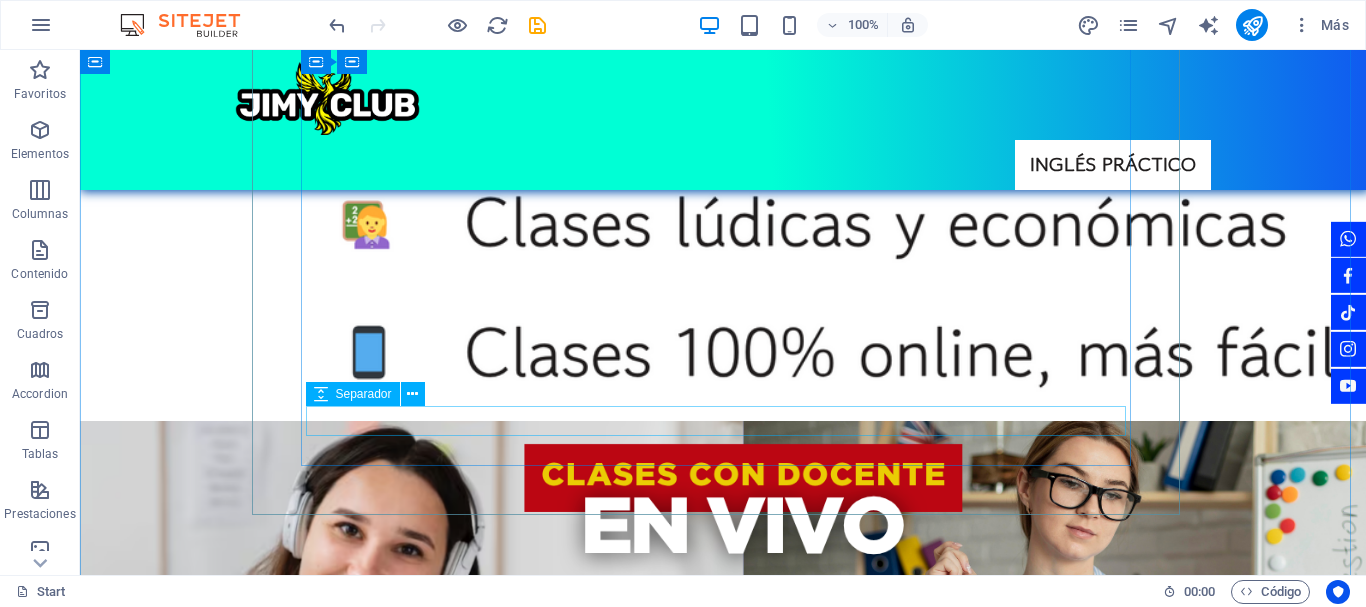 click at bounding box center (723, 7174) 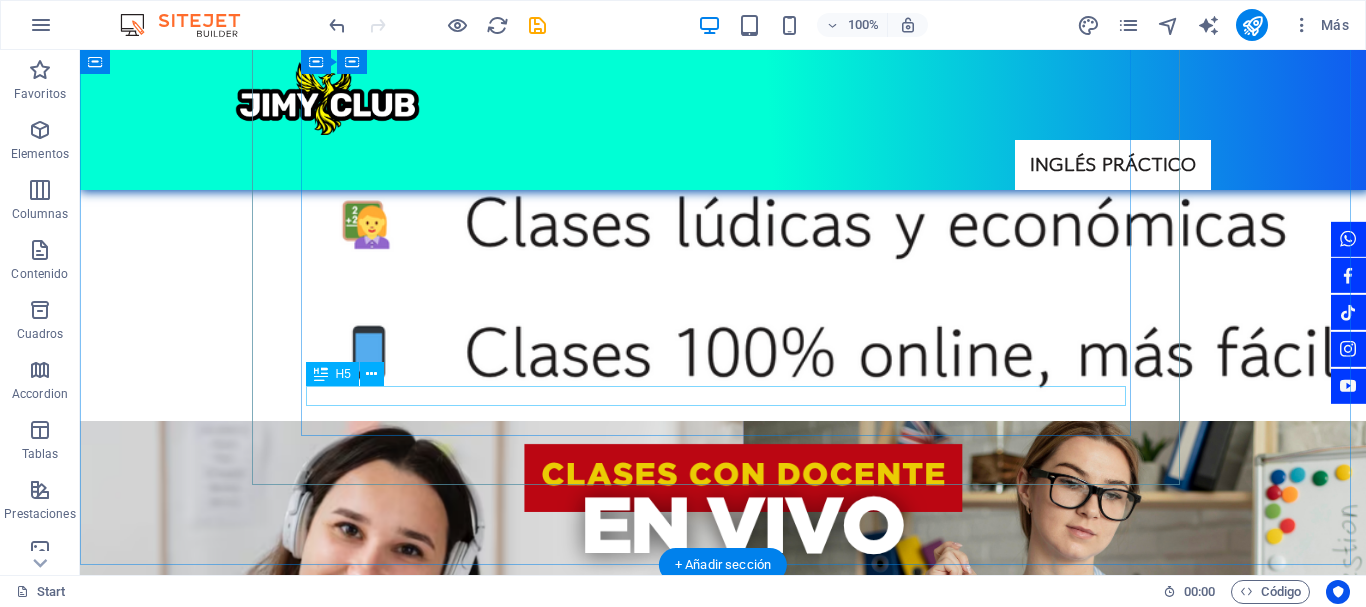 click on "Plan Sábados:" at bounding box center (723, 7149) 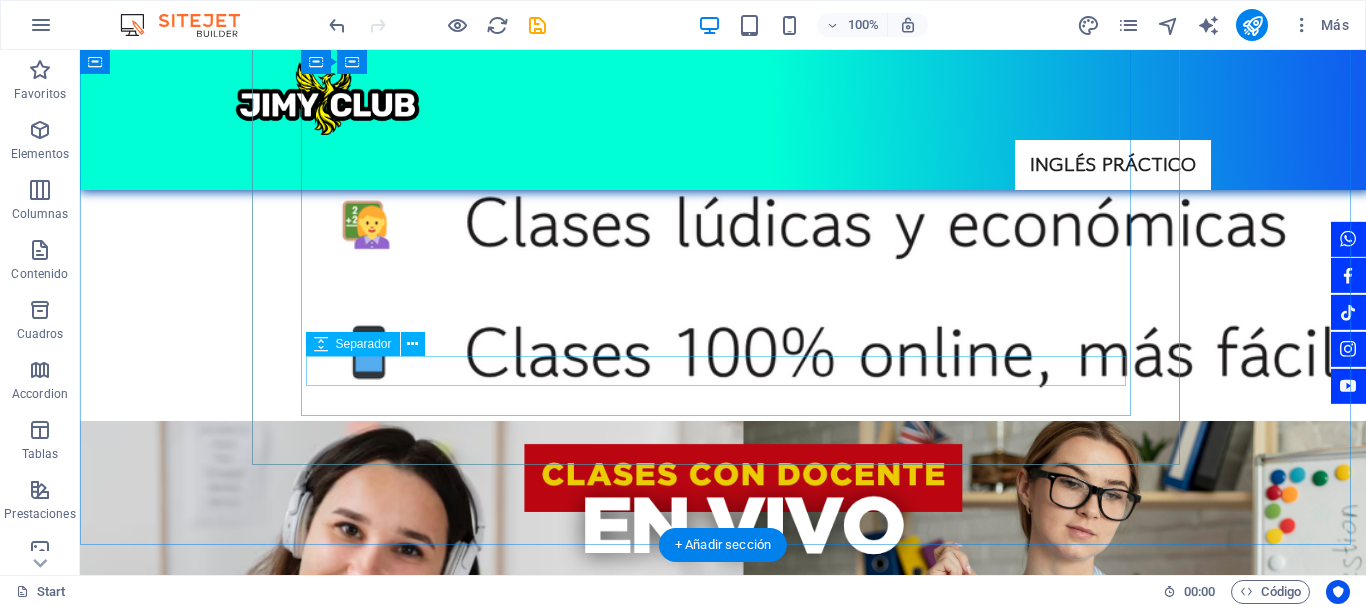 click at bounding box center (723, 7124) 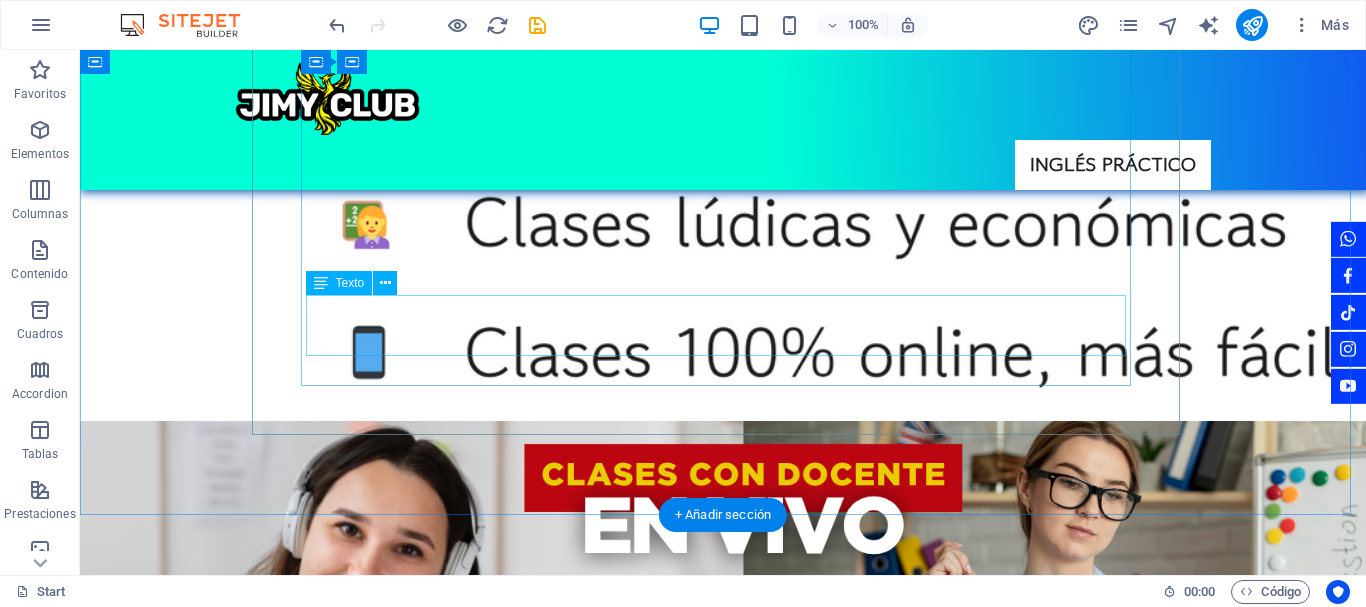 click on "Incluye: Los $ [PRICE] COP semanales te da acceso a las 2 clases del plan que escojas de esa semana." at bounding box center [723, 7078] 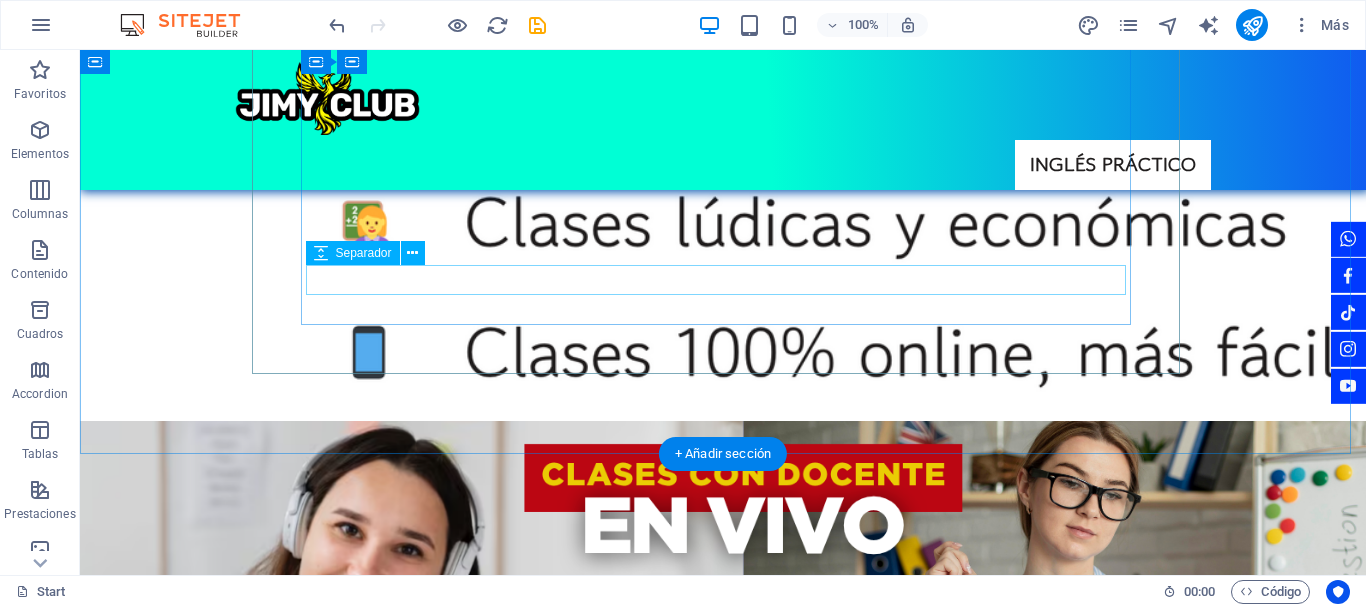 click at bounding box center (723, 7033) 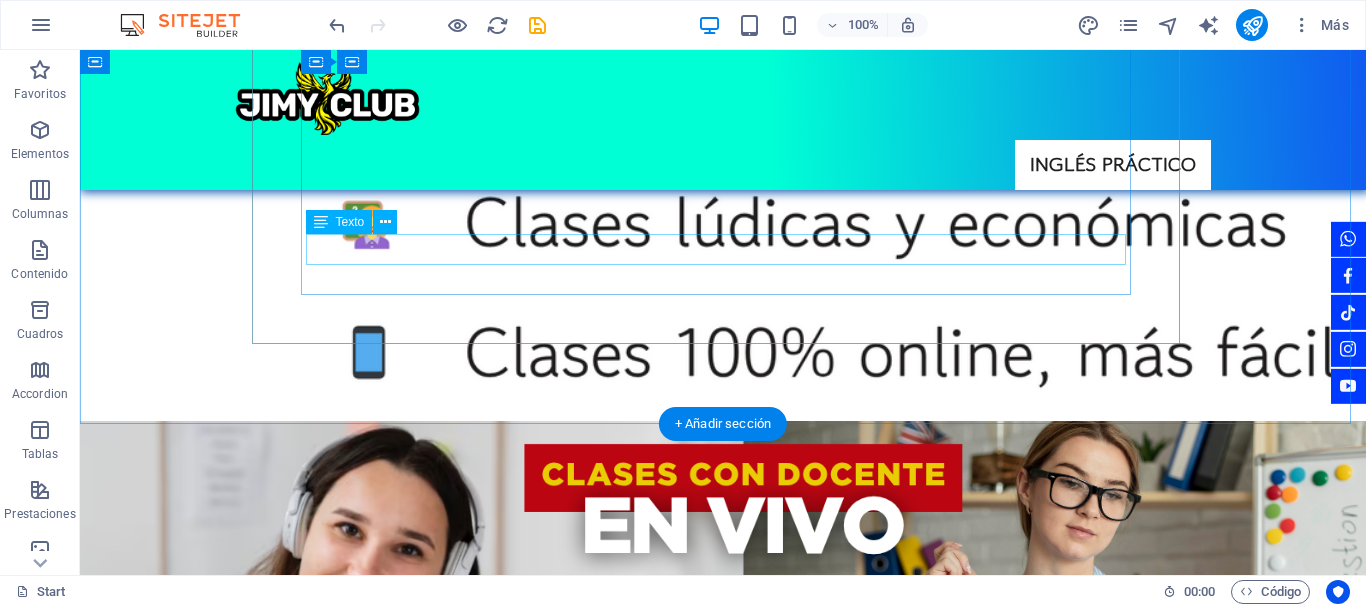 click on "Precio: $ [PRICE] COP pesos colombianos o equivalente en dólares, por semana" at bounding box center [723, 7002] 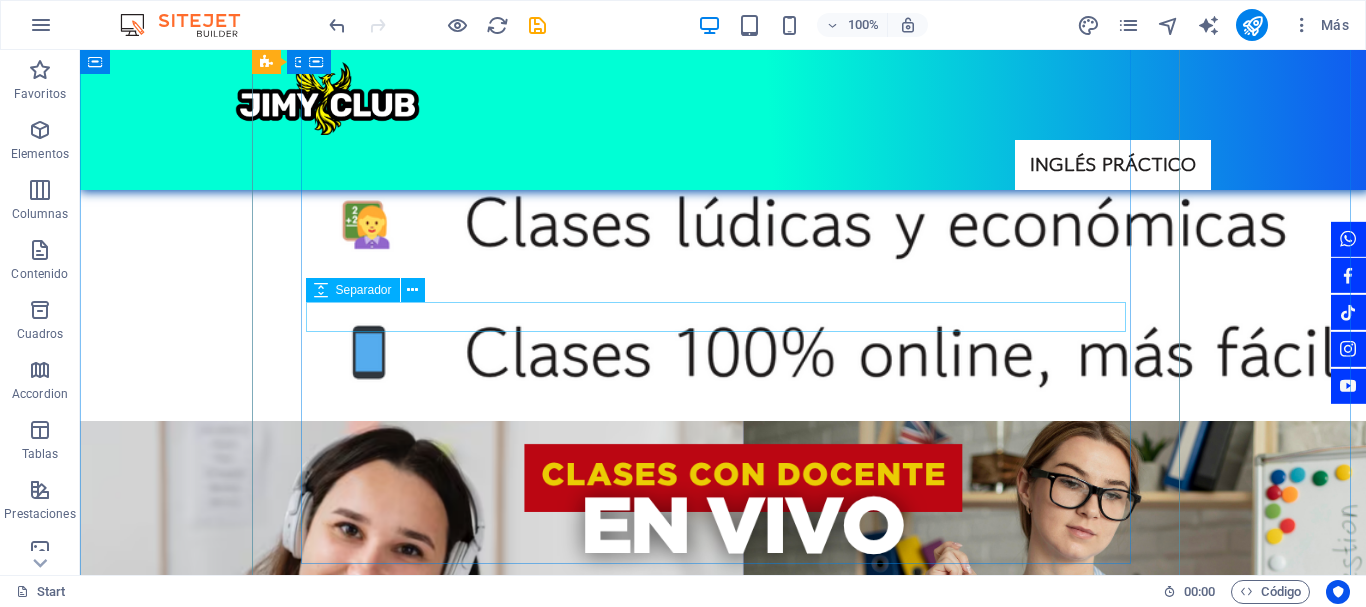 scroll, scrollTop: 8387, scrollLeft: 0, axis: vertical 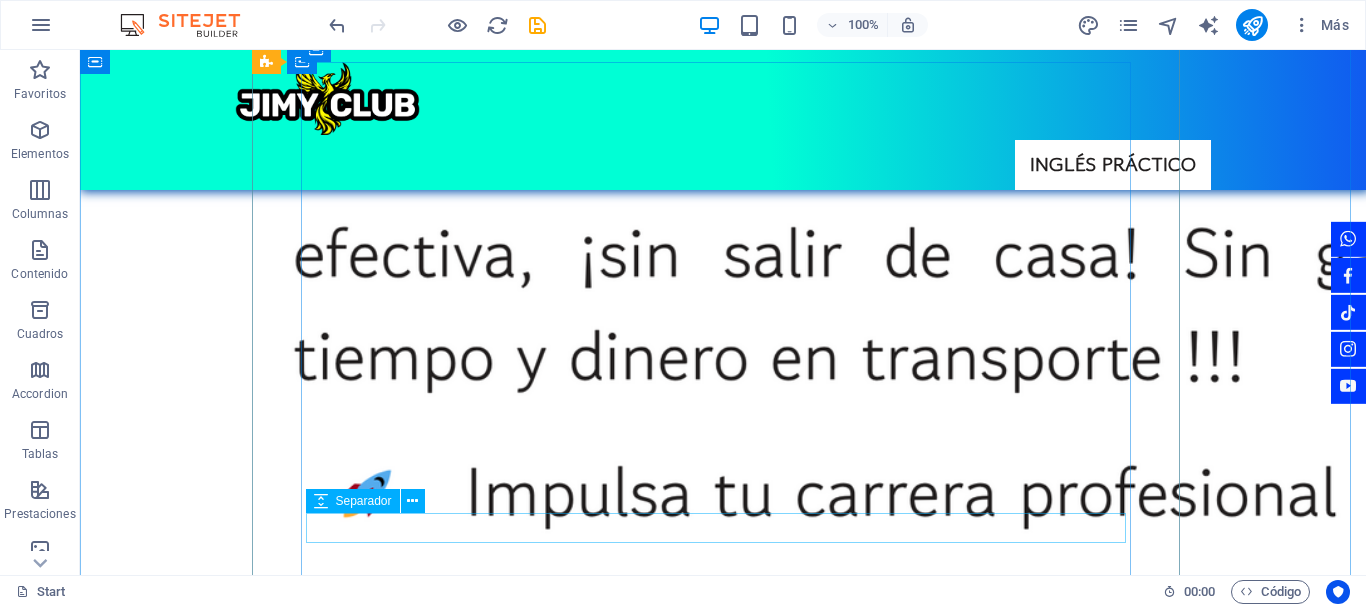 click at bounding box center [723, 7281] 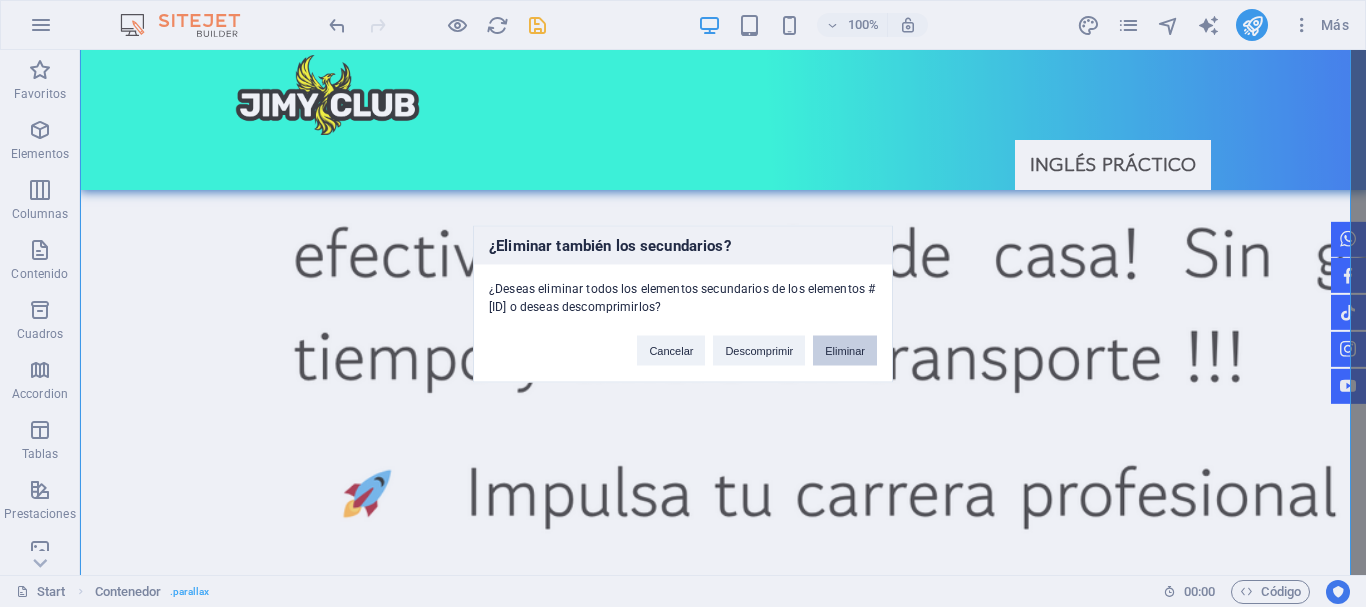 type 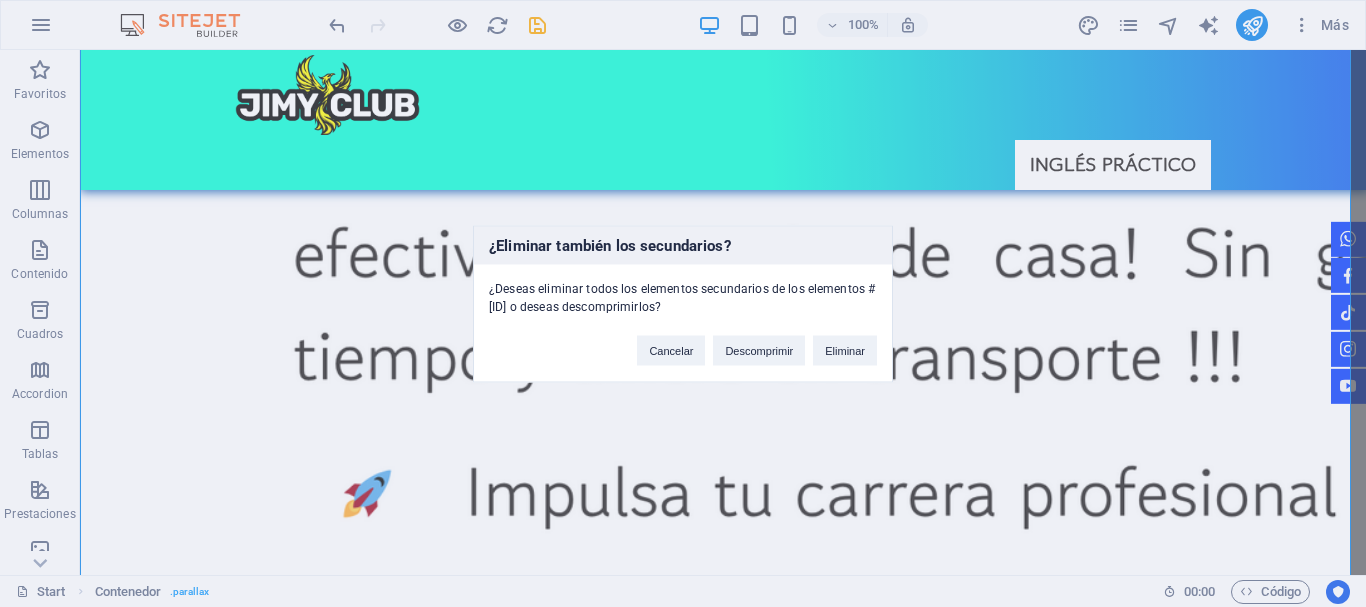 click on "¿Eliminar también los secundarios? ¿Deseas eliminar todos los elementos secundarios de los elementos #[ID] o deseas descomprimirlos? Cancelar Descomprimir Eliminar" at bounding box center [683, 303] 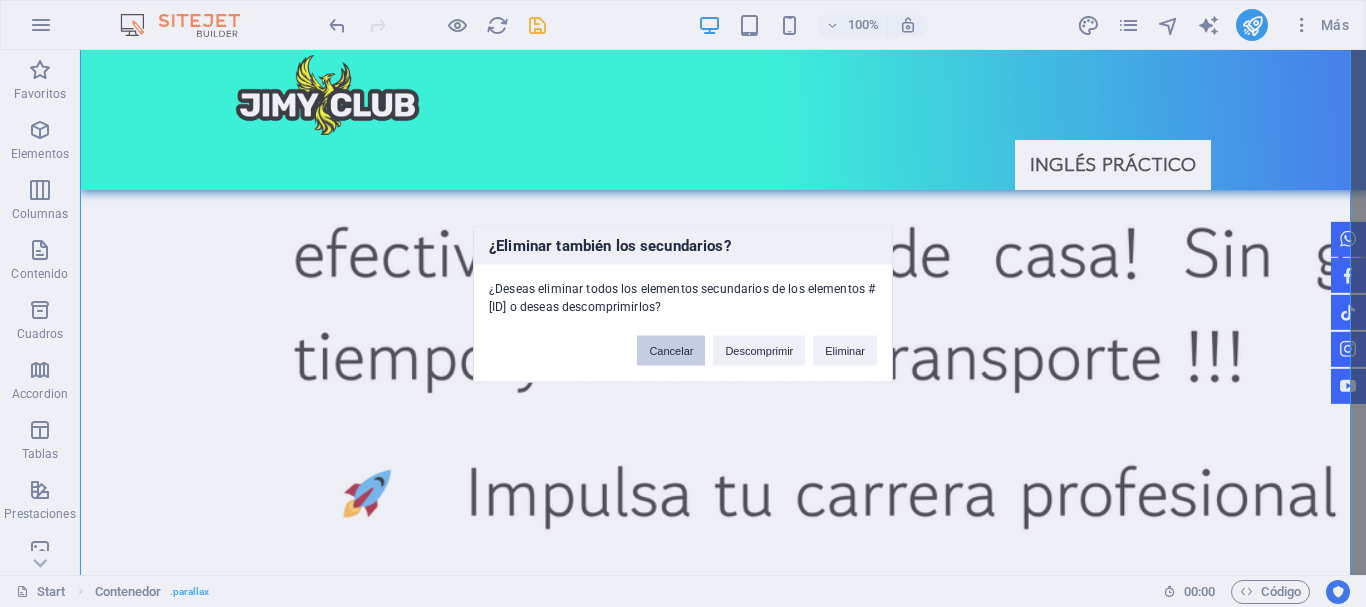 click on "Cancelar" at bounding box center (671, 350) 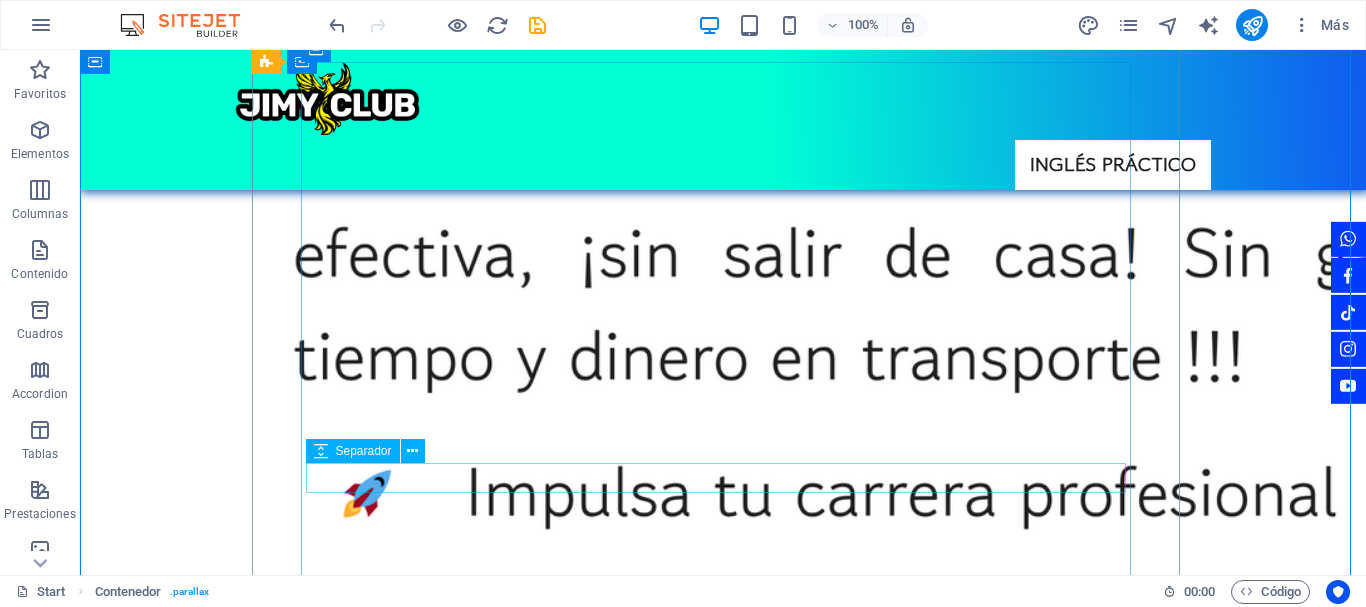 click at bounding box center [723, 7231] 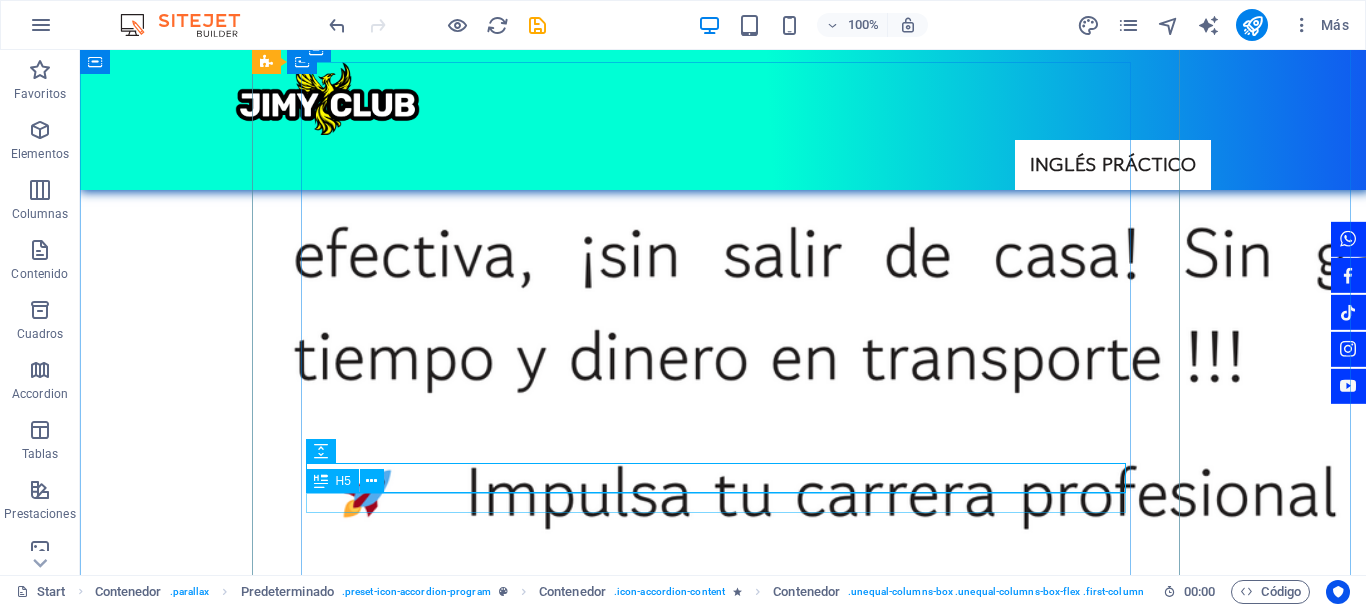 click on "Plan entre Semana:" at bounding box center [723, 7256] 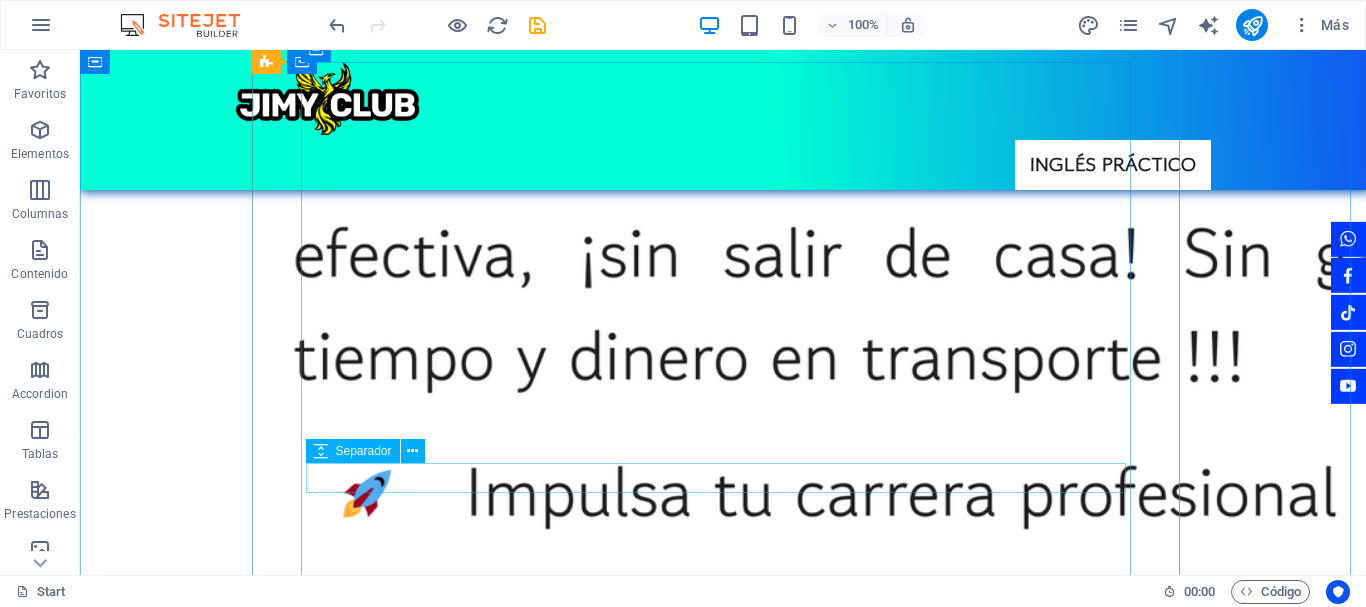 click at bounding box center [723, 7231] 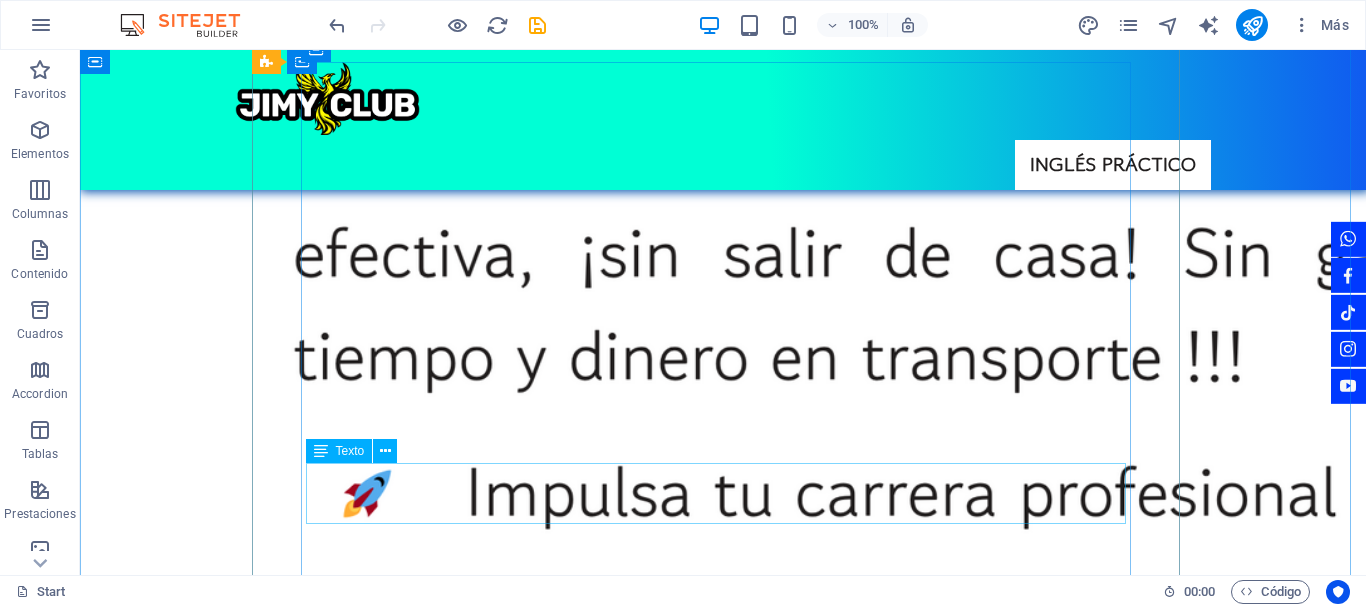 click on "Clases con Docente en Vivo: Viernes de [TIME] a [TIME] y de [TIME] a [TIME] vía Zoom, Meet u otra plataforma." at bounding box center (723, 7246) 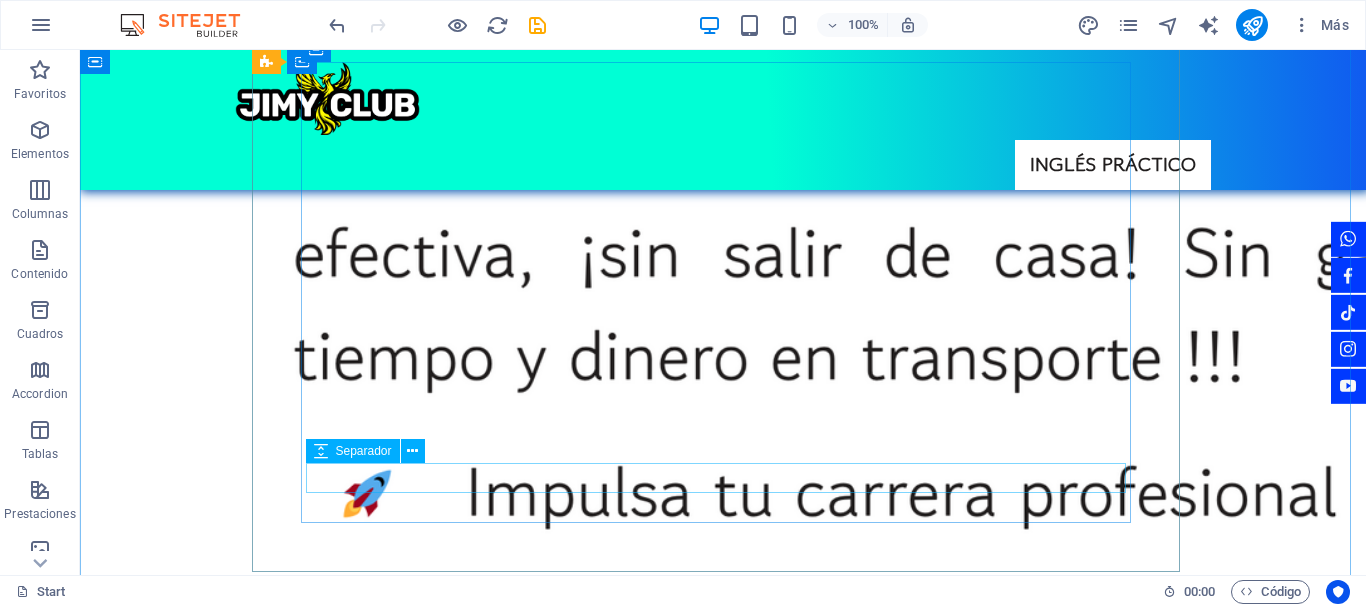 click at bounding box center (723, 7231) 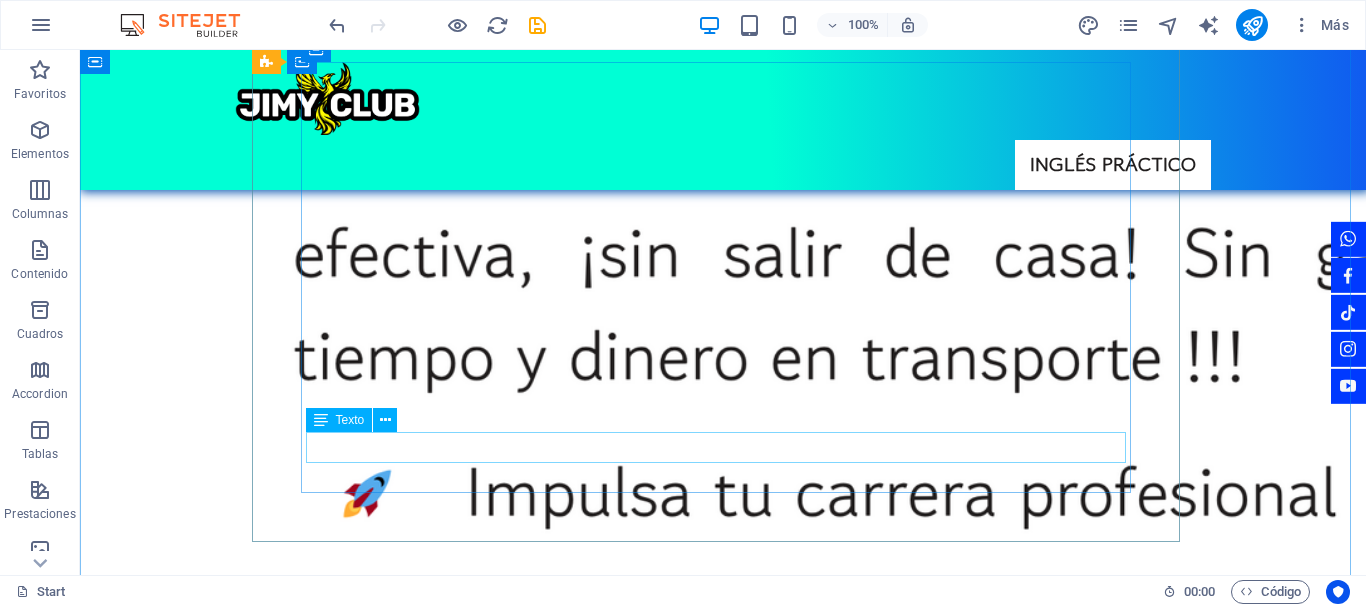 click on "Duración: 12 meses sea que tomes el plan entre semana o el plan sabatino." at bounding box center (723, 7200) 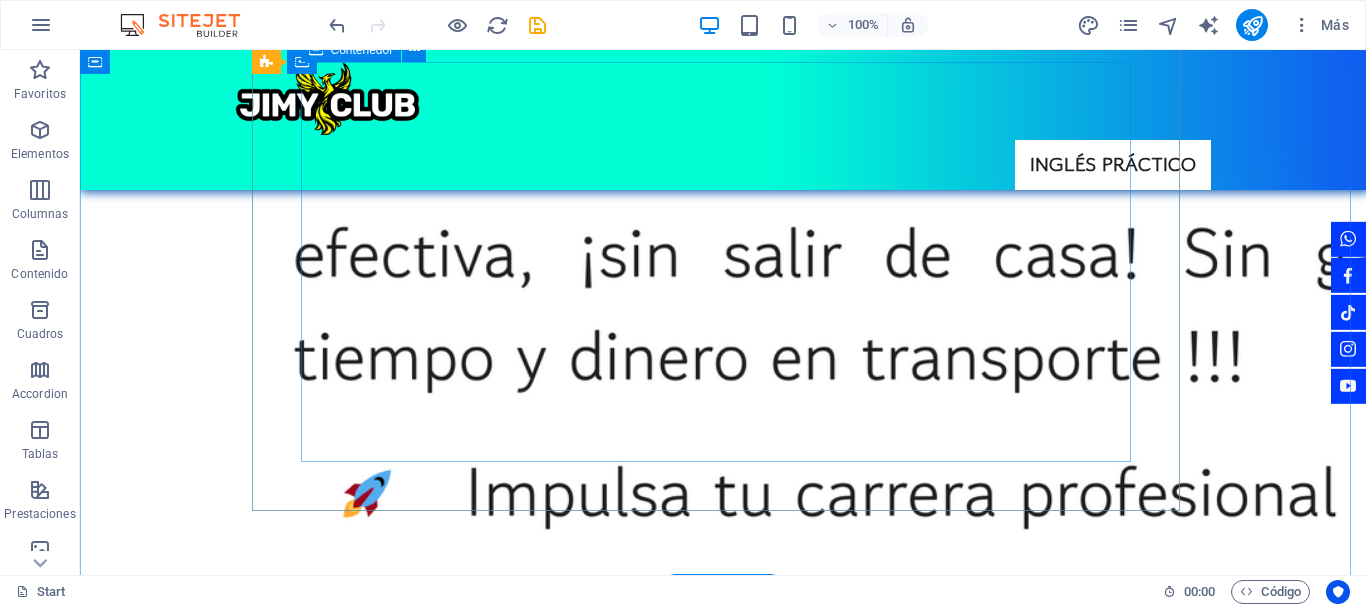 click on "ACTIVIDADES Tendremos 1 actividad de entrega cada semana, No Obligatoria, cada actividad evalúa una de las 4 áreas del inglés: Listening (escuchar), writing (escribir), reading (leer) y speaking (hablar). EVALUACIONES Tendremos tres evaluaciones trimestrales y una evaluación final. El estudiantes deberá aprobar las 4 evaluaciones con puntaje por encima del 80% para poder pasar al Nivel 2 Advance. En caso de que no apruebe podrá repetir 1 única vez las evaluaciones con un costo adicional. "Dominas el idioma. Presentas, discutes, entiendes y comunicas con total confianza."" at bounding box center (723, 6985) 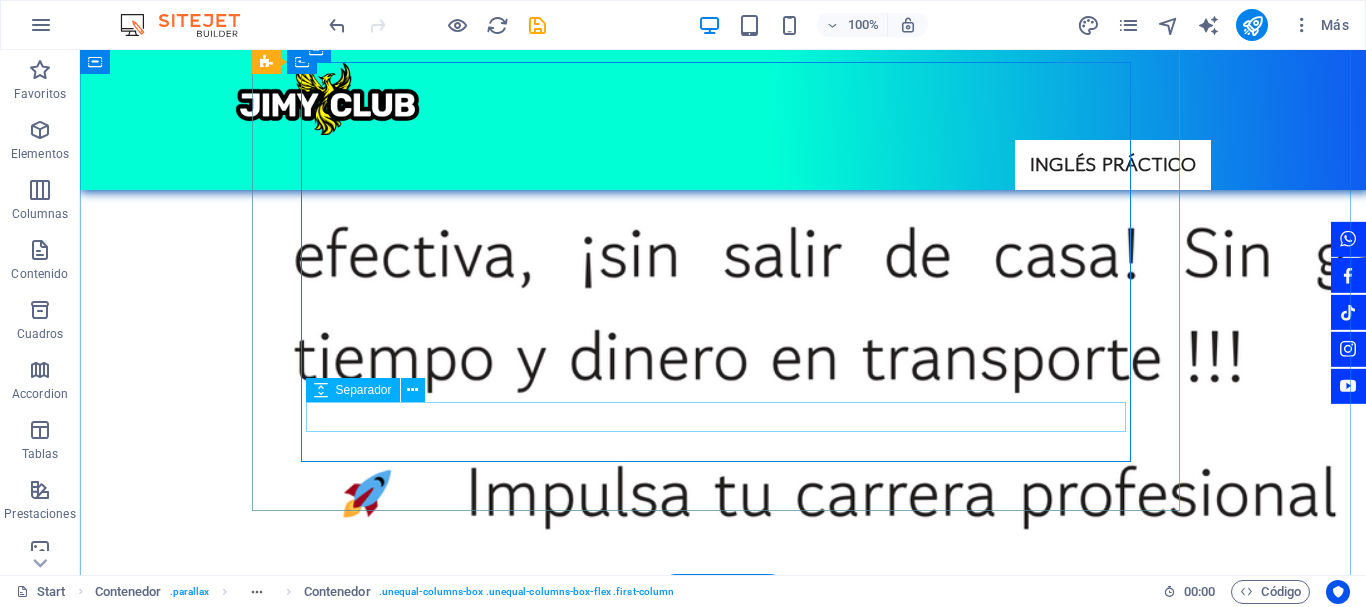click at bounding box center [723, 7170] 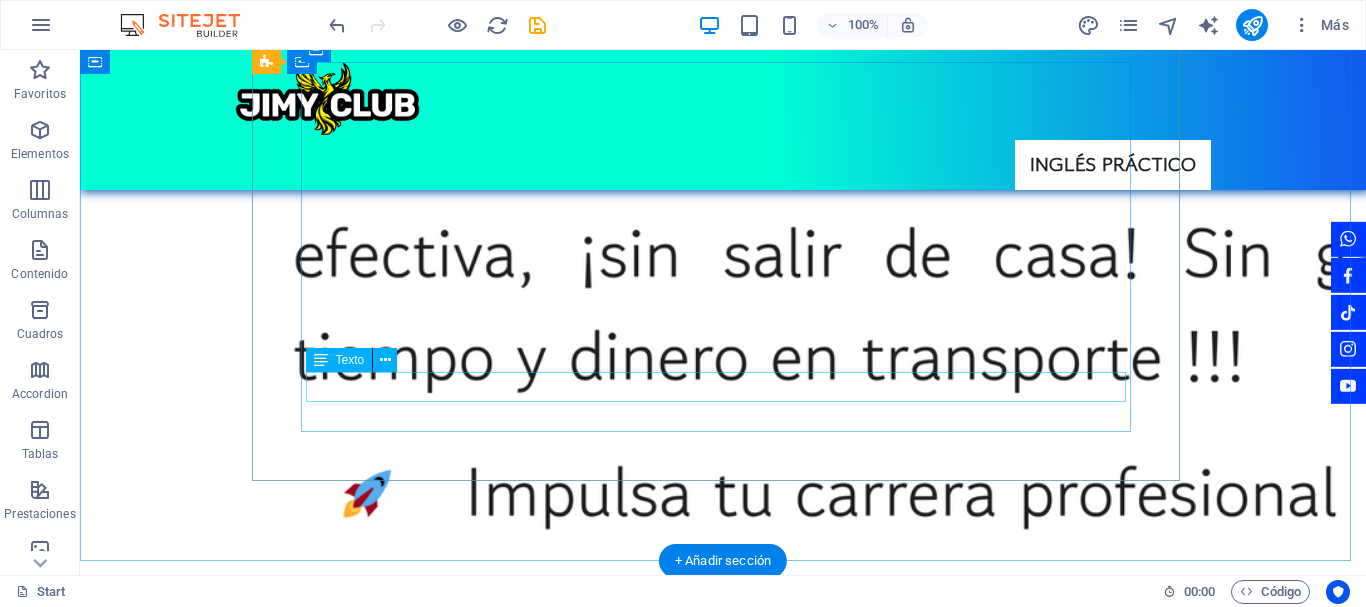 click on ""Dominas el idioma. Presentas, discutes, entiendes y comunicas con total confianza."" at bounding box center [723, 7140] 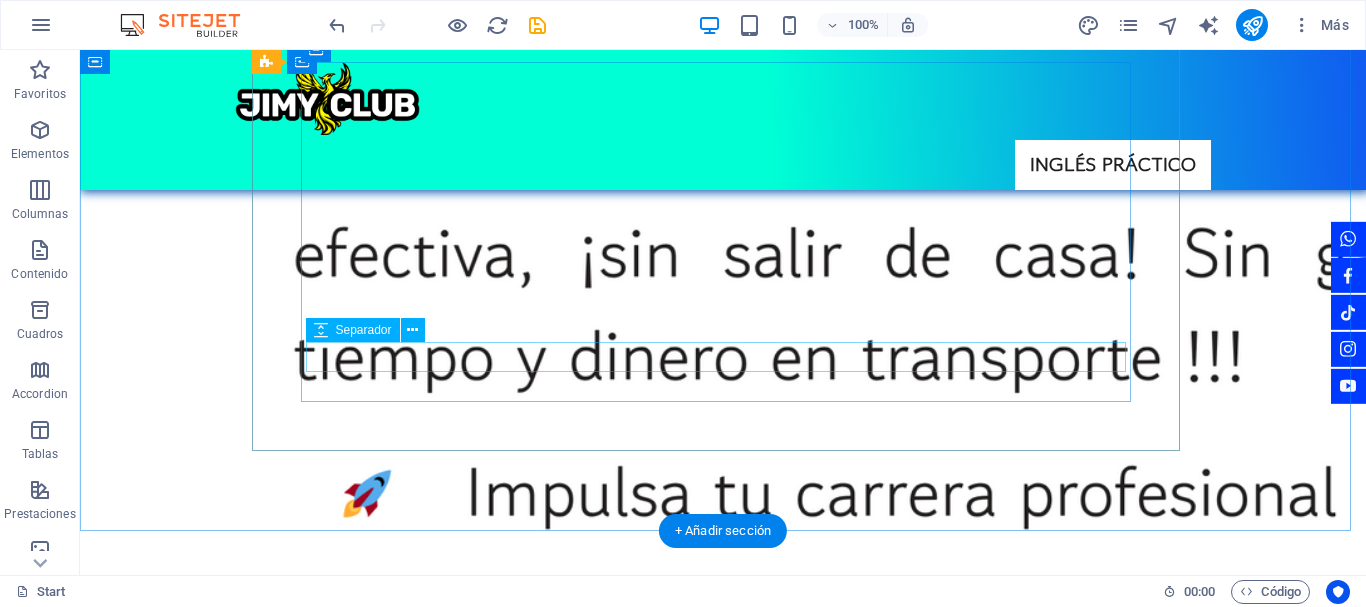 click at bounding box center (723, 7110) 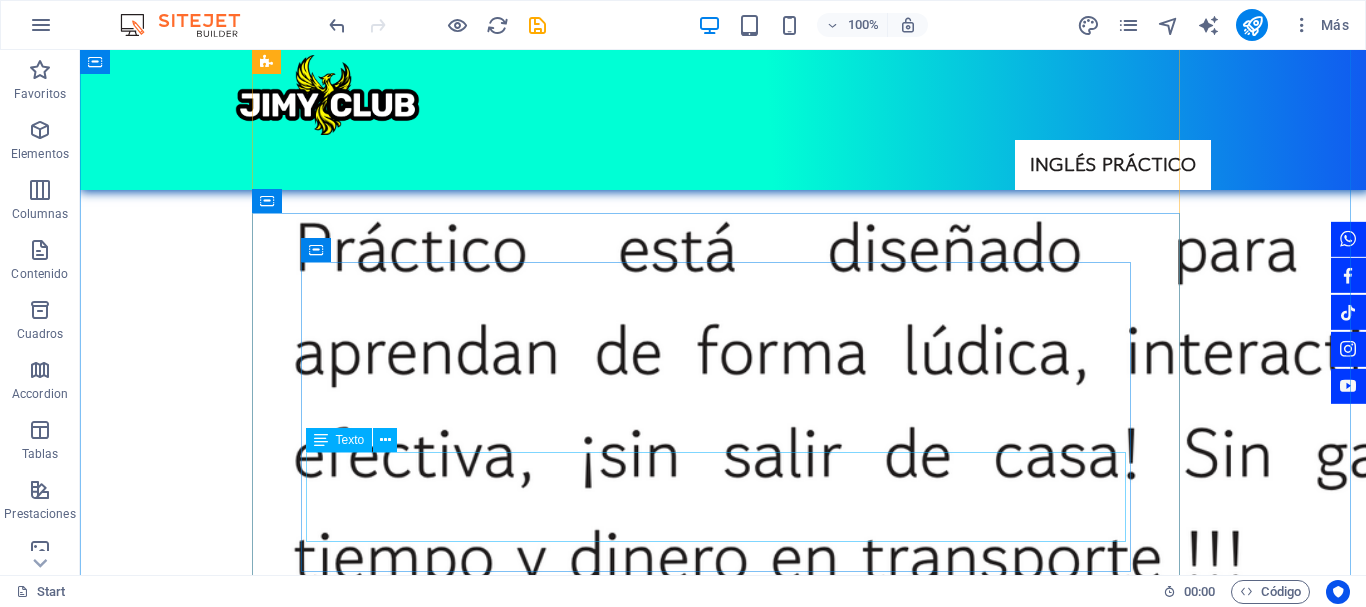scroll, scrollTop: 8287, scrollLeft: 0, axis: vertical 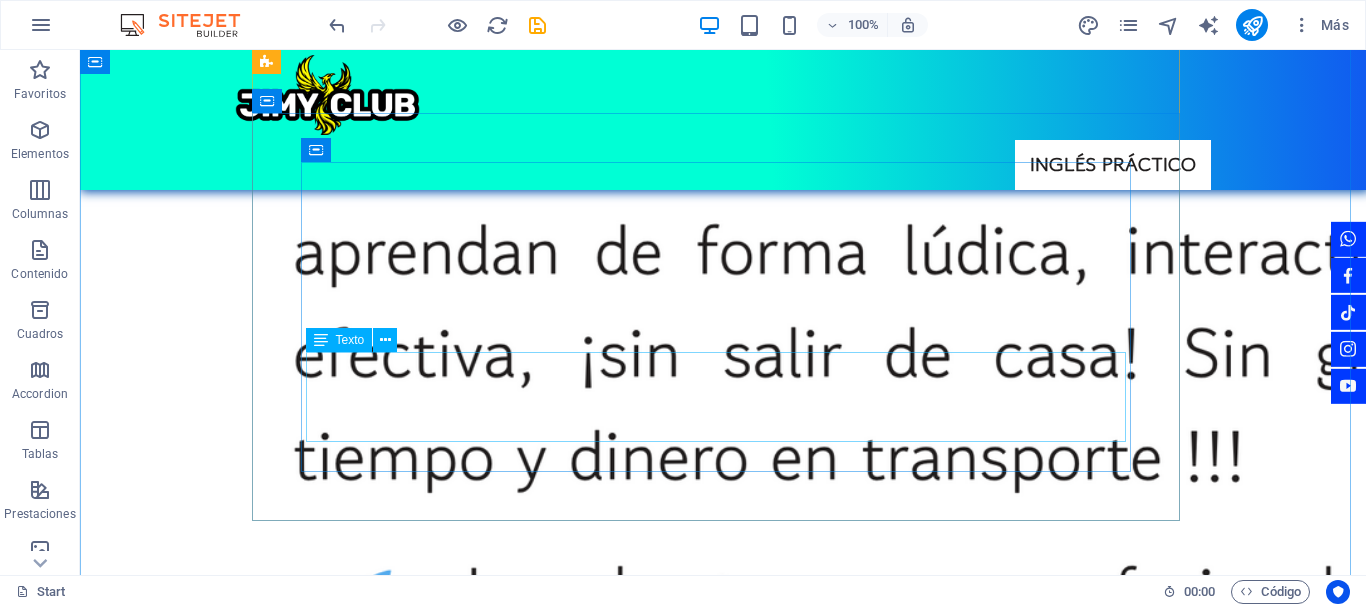 click on "Tendremos tres evaluaciones trimestrales y una evaluación final. El estudiantes deberá aprobar las 4 evaluaciones con puntaje por encima del 80% para poder pasar al Nivel 2 Advance. En caso de que no apruebe podrá repetir 1 única vez las evaluaciones con un costo adicional." at bounding box center [723, 7135] 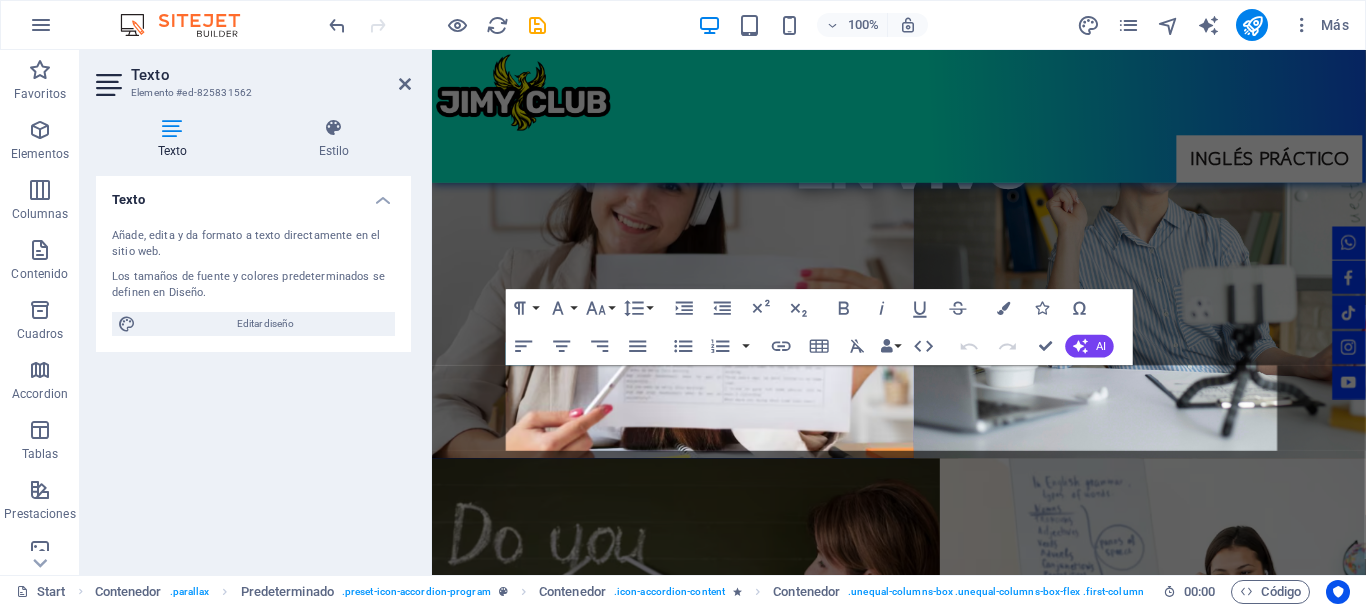 scroll, scrollTop: 7937, scrollLeft: 0, axis: vertical 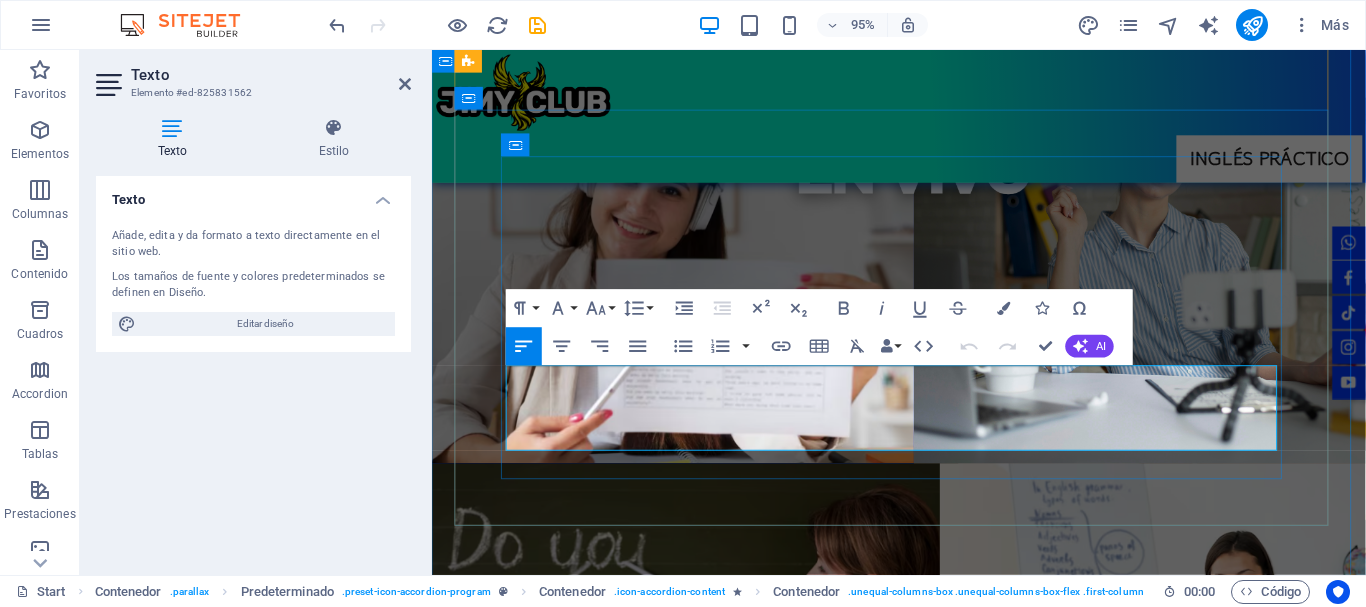 drag, startPoint x: 553, startPoint y: 427, endPoint x: 541, endPoint y: 429, distance: 12.165525 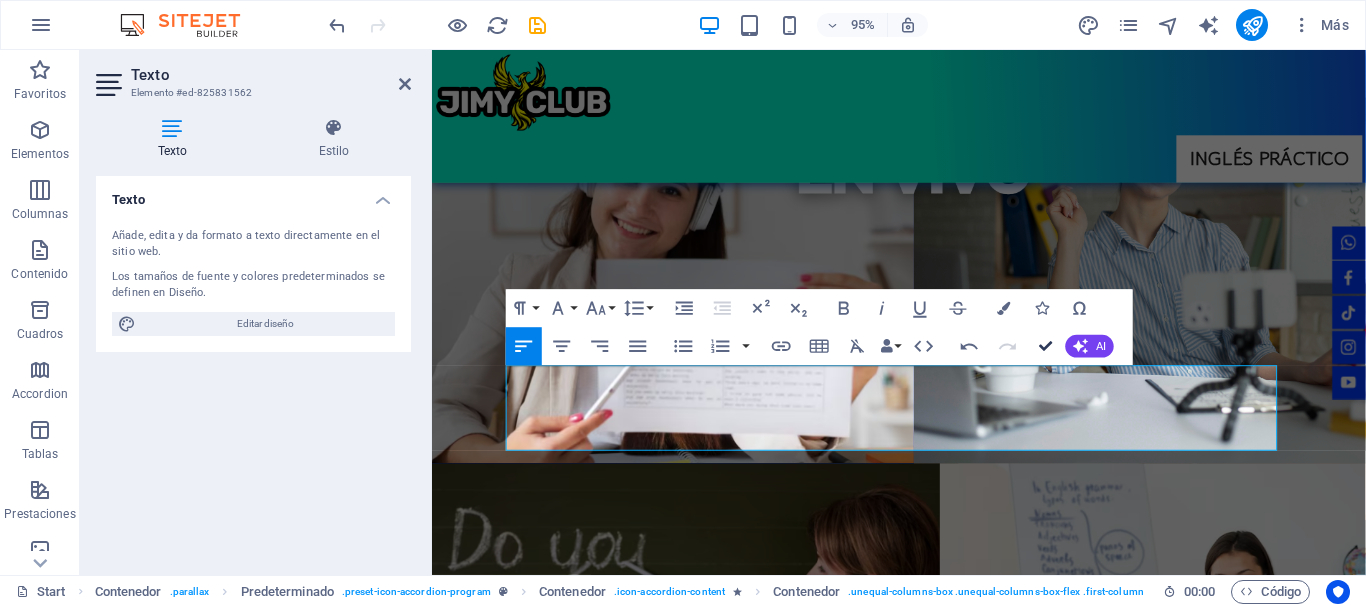 drag, startPoint x: 1050, startPoint y: 345, endPoint x: 968, endPoint y: 295, distance: 96.04166 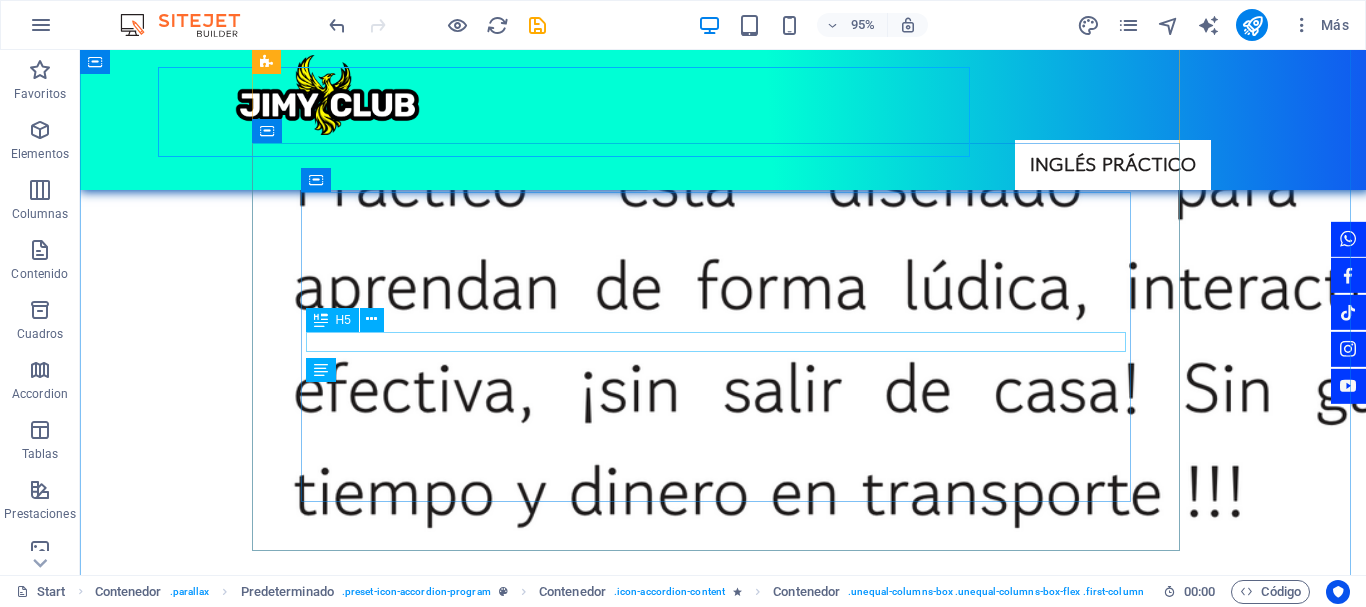 scroll, scrollTop: 8258, scrollLeft: 0, axis: vertical 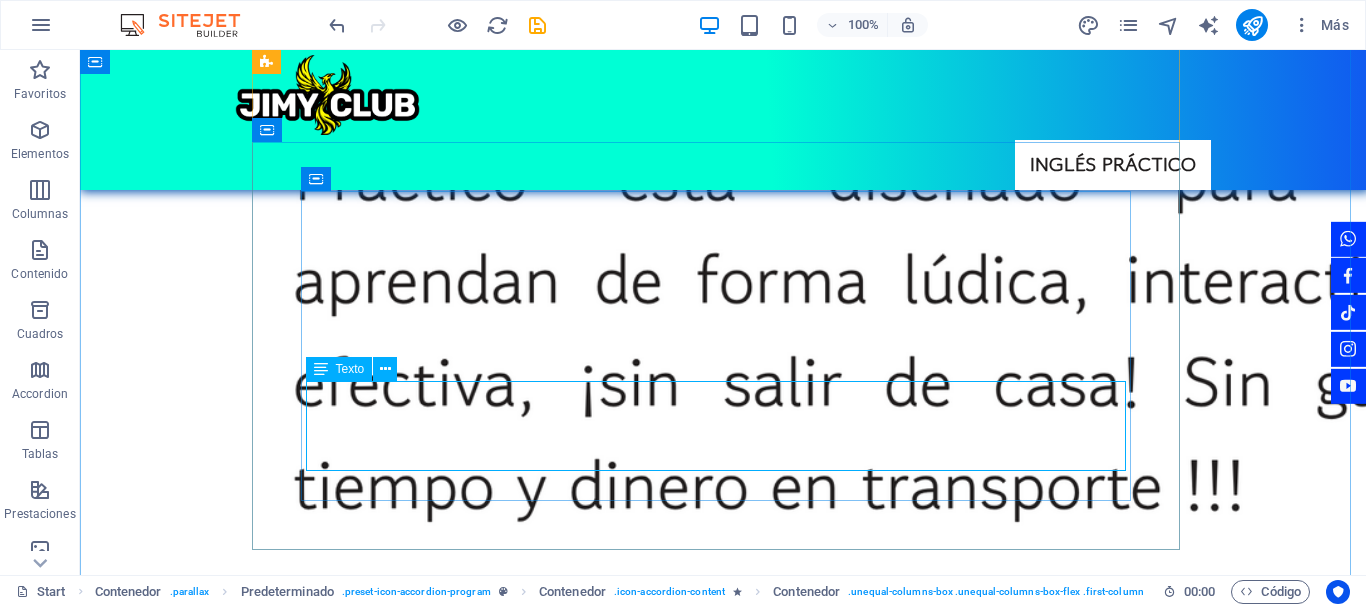 click on "Tendremos tres evaluaciones trimestrales y una evaluación final. El estudiantes deberá aprobar las 5 evaluaciones con puntaje por encima del 80% para poder pasar al Nivel 2 Advance. En caso de que no apruebe podrá repetir 1 única vez las evaluaciones con un costo adicional." at bounding box center [723, 7164] 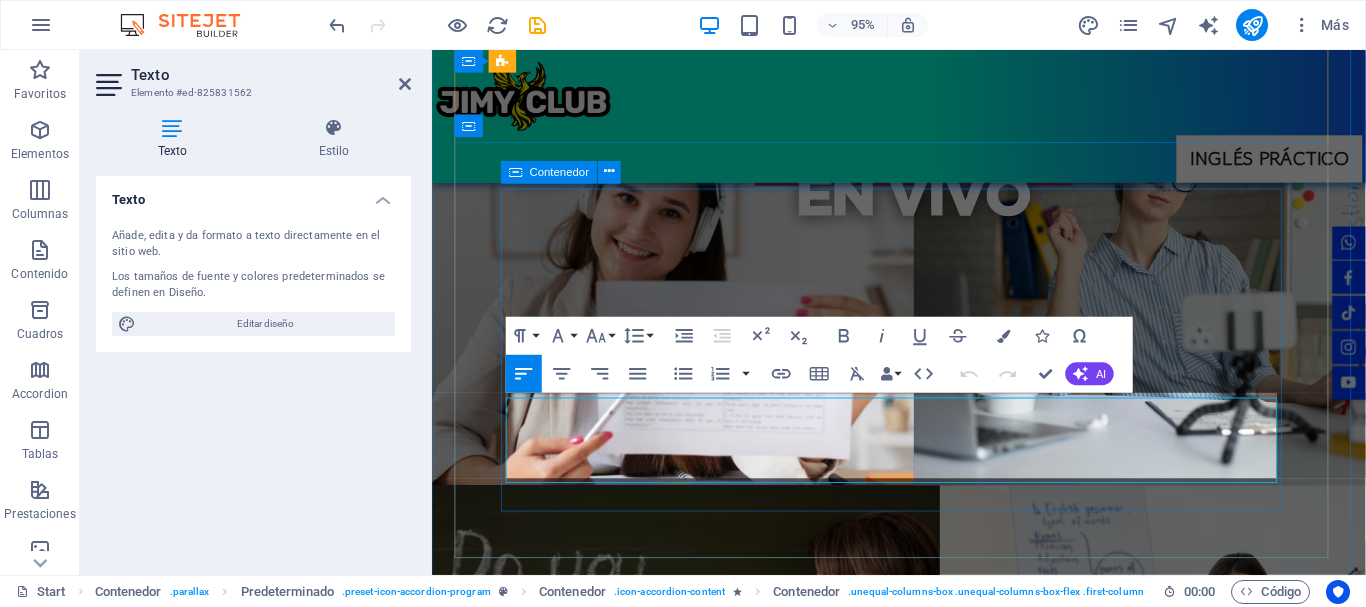 scroll, scrollTop: 7908, scrollLeft: 0, axis: vertical 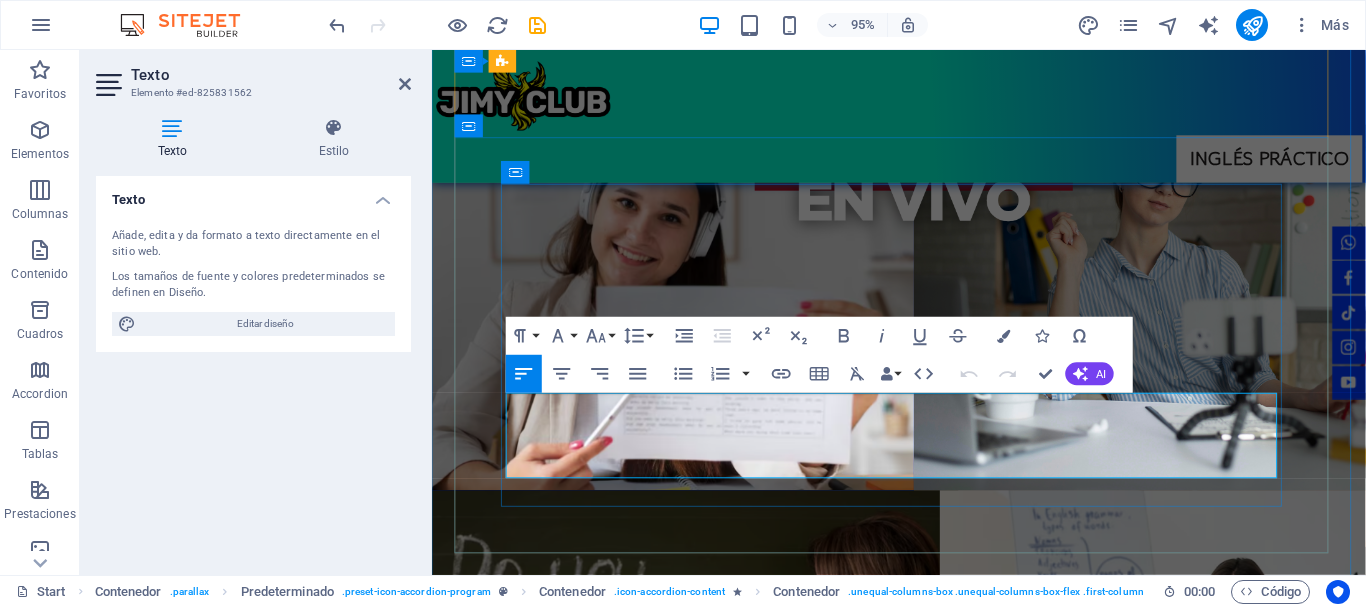 click on "Tendremos tres evaluaciones trimestrales y una evaluación final. El estudiantes deberá aprobar las 5 evaluaciones con puntaje por encima del 80% para poder pasar al Nivel 2 Advance. En caso de que no apruebe podrá repetir 1 única vez las evaluaciones con un costo adicional." at bounding box center (924, 6100) 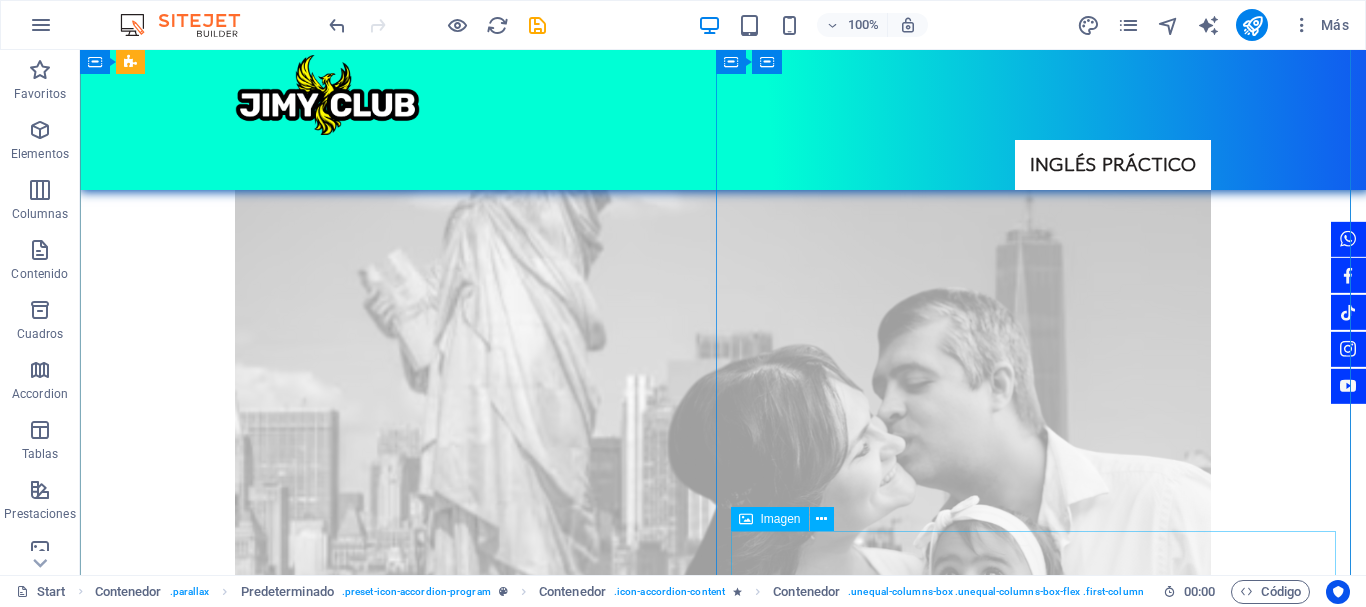 scroll, scrollTop: 1129, scrollLeft: 0, axis: vertical 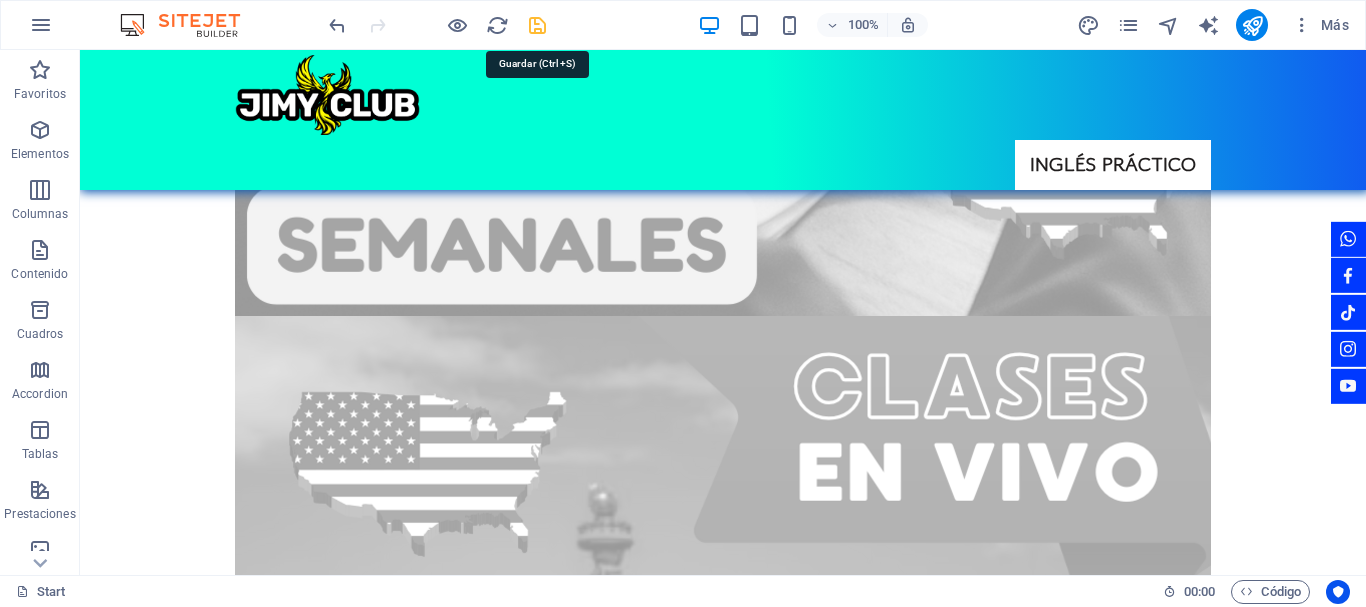 click at bounding box center (537, 25) 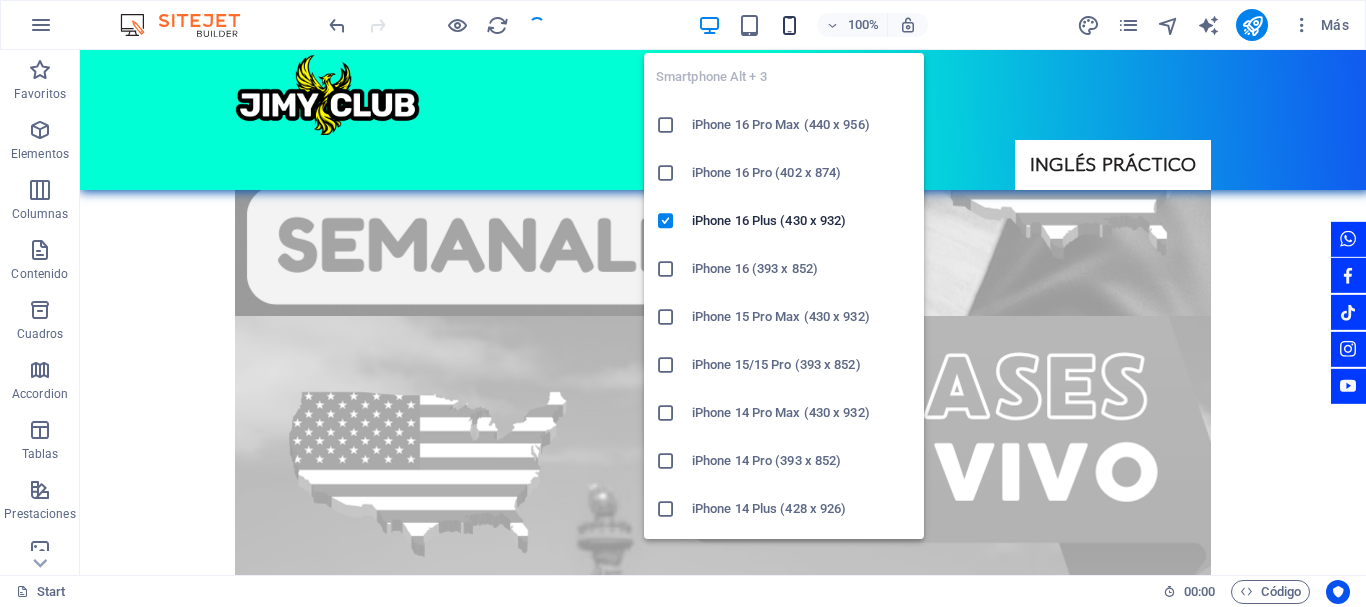 click at bounding box center [789, 25] 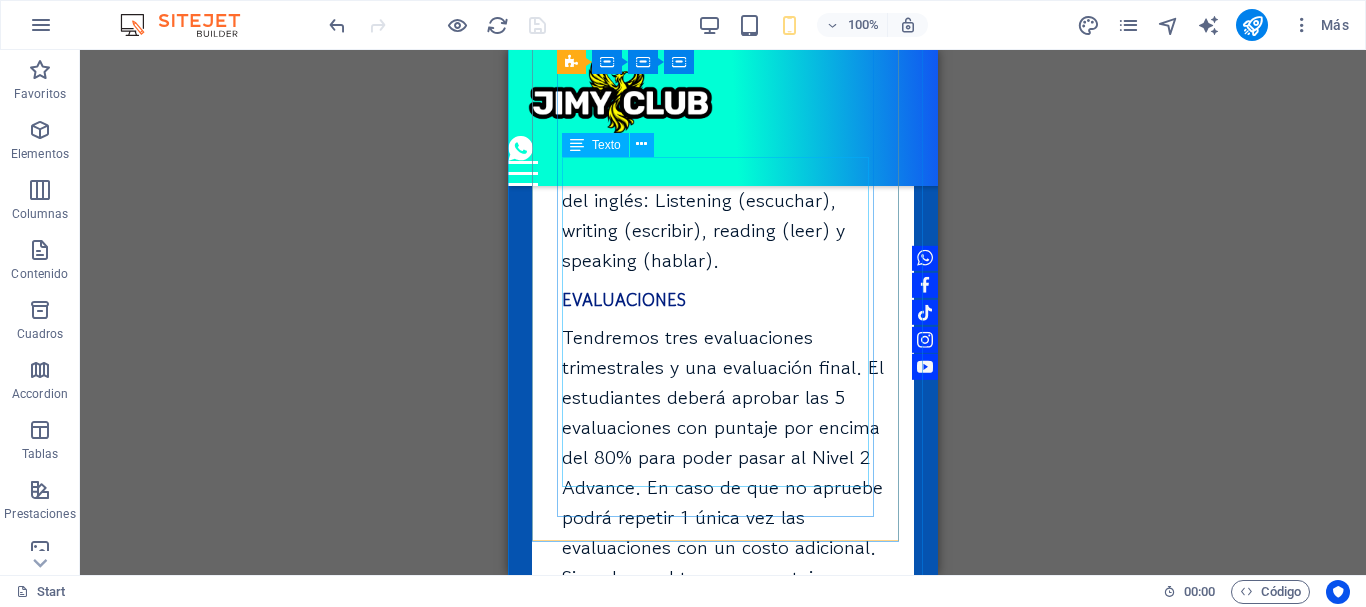 scroll, scrollTop: 10830, scrollLeft: 0, axis: vertical 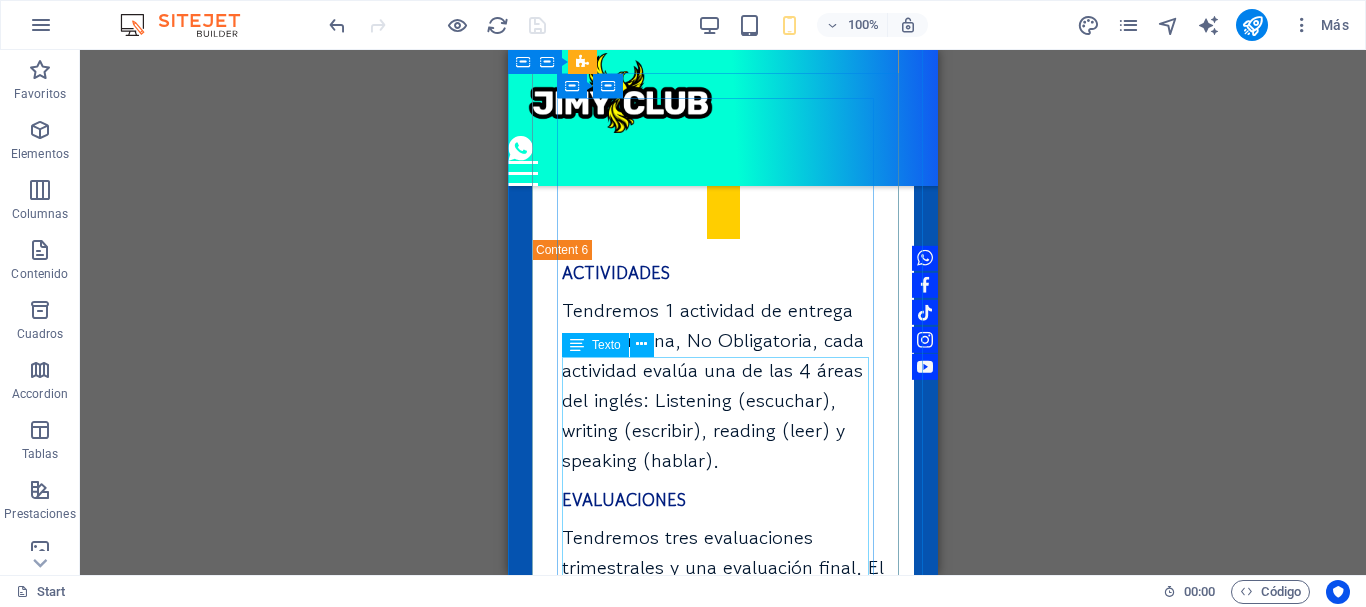 click on "Tendremos tres evaluaciones trimestrales y una evaluación final. El estudiantes deberá aprobar las 5 evaluaciones con puntaje por encima del 80% para poder pasar al Nivel 2 Advance. En caso de que no apruebe podrá repetir 1 única vez las evaluaciones con un costo adicional. Si vuelve a obtener un puntaje inferior al 80% deberá repetir nuevamente el Nivel 1 Pro." at bounding box center [723, 688] 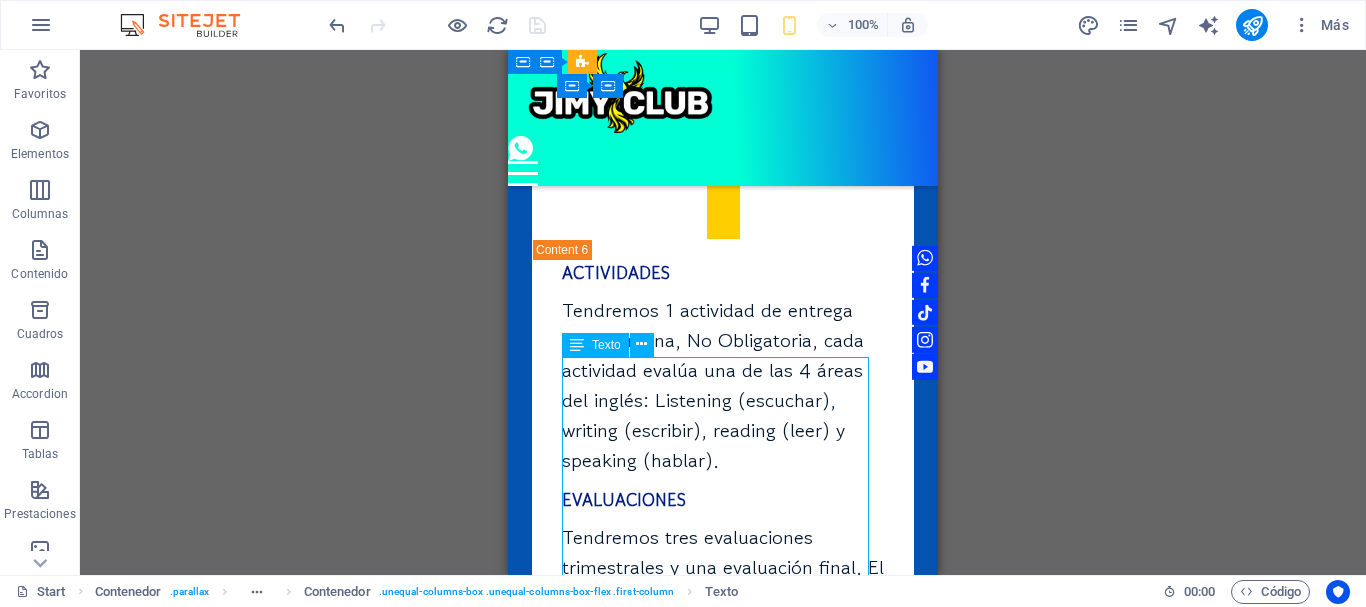 click on "Tendremos tres evaluaciones trimestrales y una evaluación final. El estudiantes deberá aprobar las 5 evaluaciones con puntaje por encima del 80% para poder pasar al Nivel 2 Advance. En caso de que no apruebe podrá repetir 1 única vez las evaluaciones con un costo adicional. Si vuelve a obtener un puntaje inferior al 80% deberá repetir nuevamente el Nivel 1 Pro." at bounding box center (723, 688) 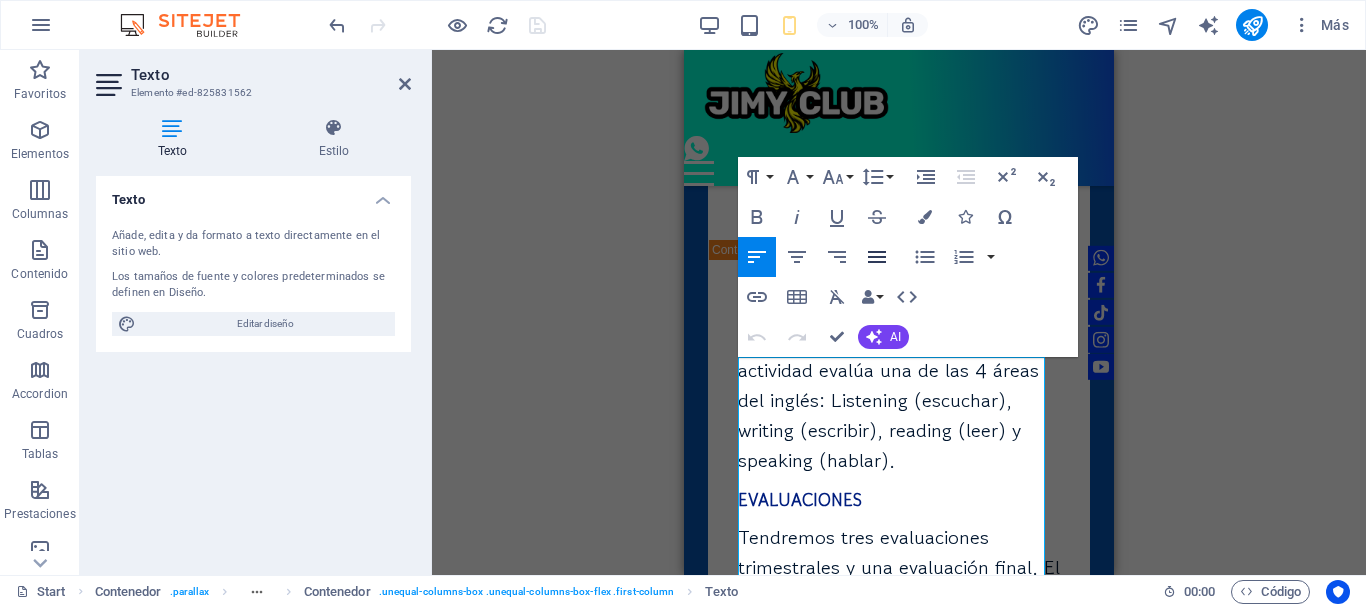 click 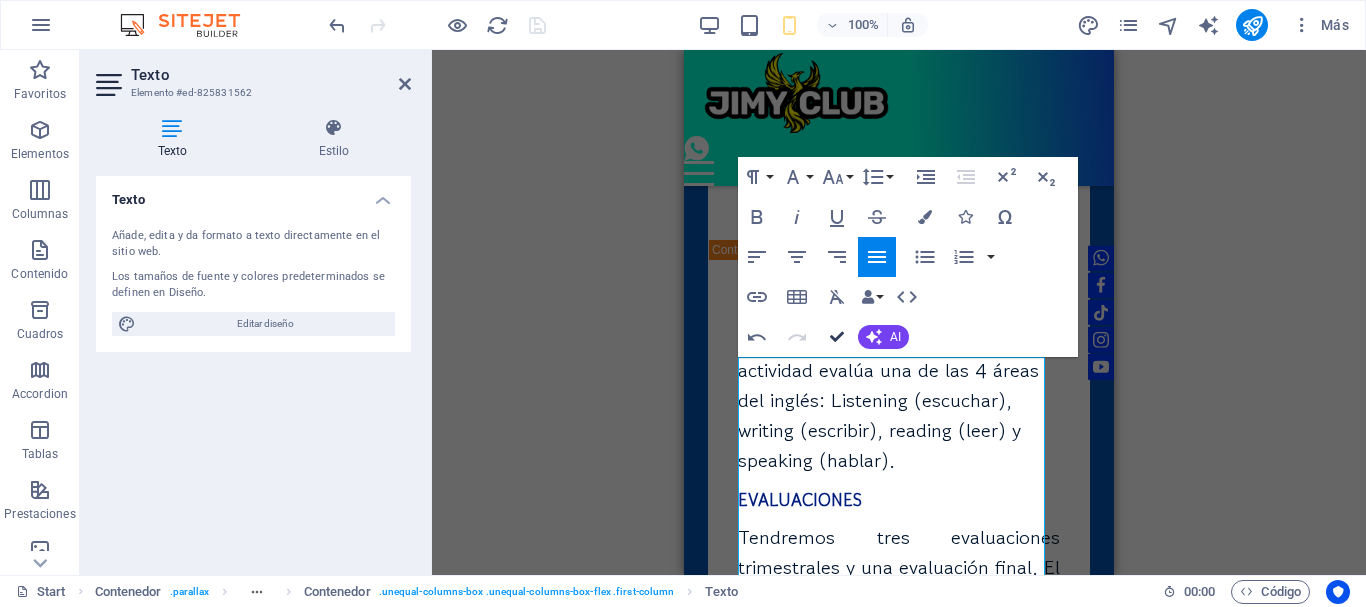 drag, startPoint x: 837, startPoint y: 333, endPoint x: 321, endPoint y: 288, distance: 517.9585 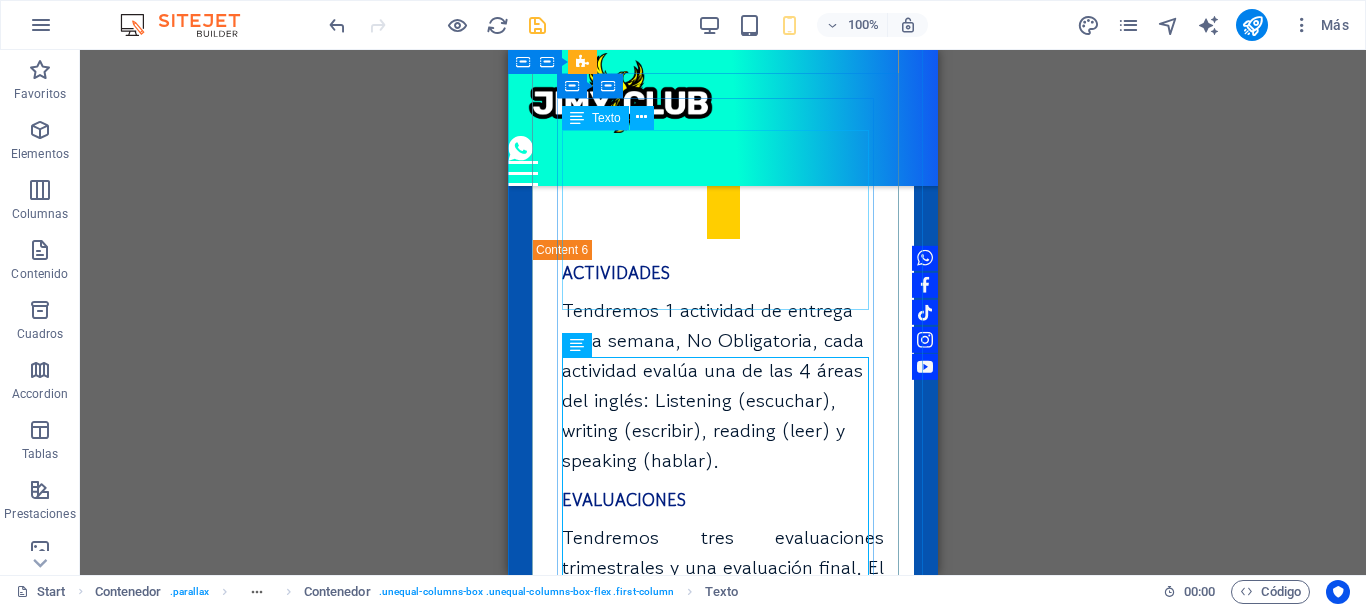 click on "Tendremos 1 actividad de entrega cada semana, No Obligatoria, cada actividad evalúa una de las 4 áreas del inglés: Listening (escuchar), writing (escribir), reading (leer) y speaking (hablar)." at bounding box center (723, 386) 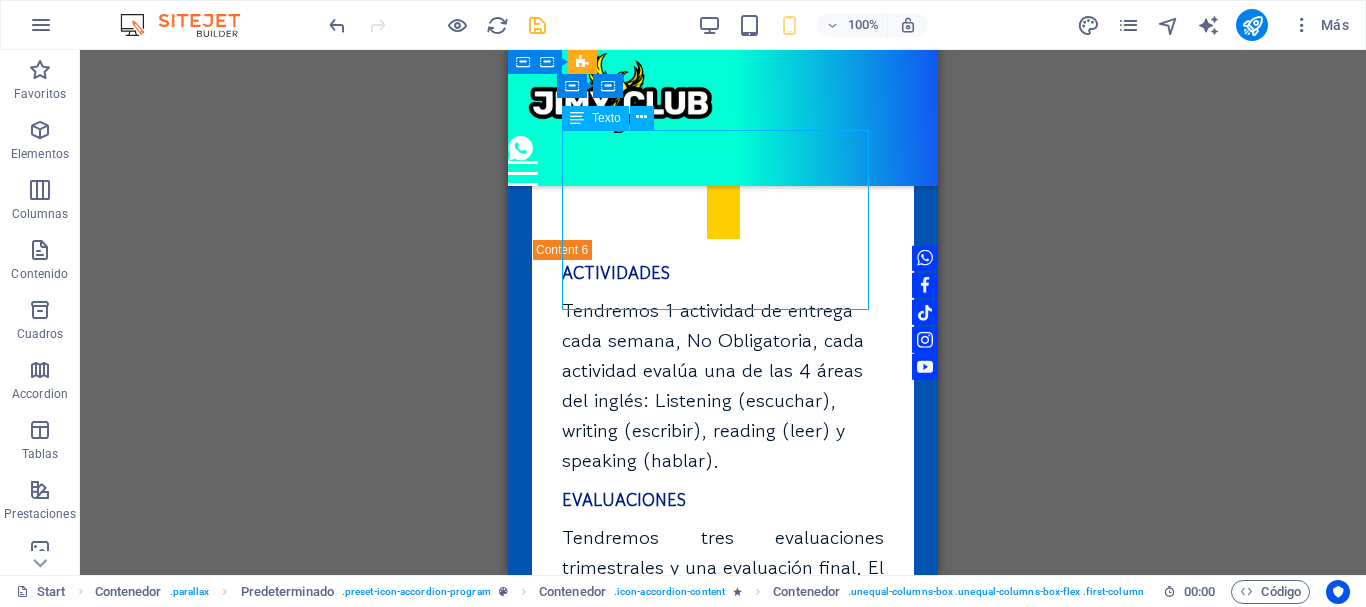 click on "Tendremos 1 actividad de entrega cada semana, No Obligatoria, cada actividad evalúa una de las 4 áreas del inglés: Listening (escuchar), writing (escribir), reading (leer) y speaking (hablar)." at bounding box center [723, 386] 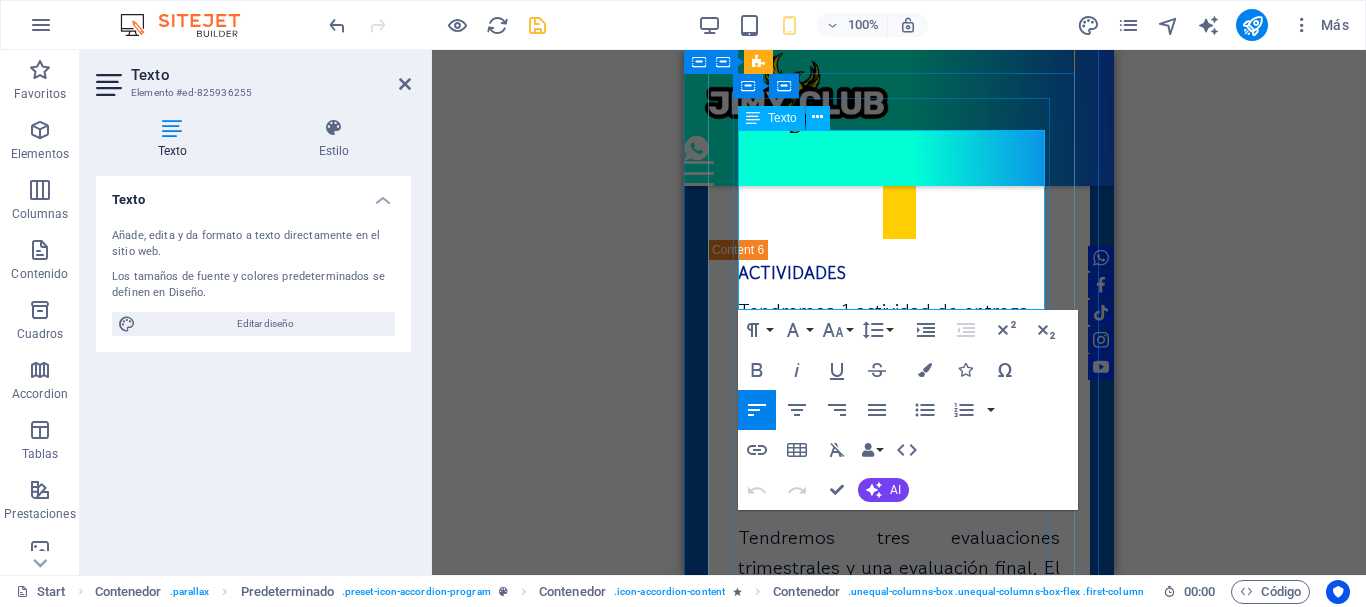 click on "Tendremos 1 actividad de entrega cada semana, No Obligatoria, cada actividad evalúa una de las 4 áreas del inglés: Listening (escuchar), writing (escribir), reading (leer) y speaking (hablar)." at bounding box center [899, 386] 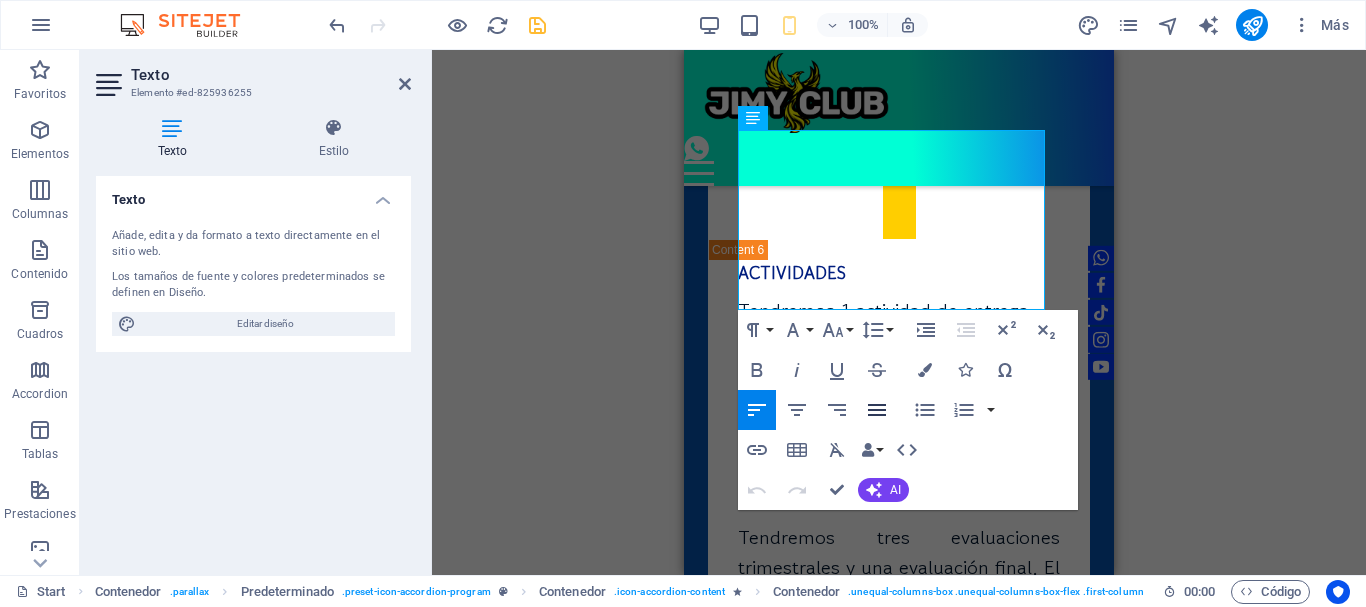 click 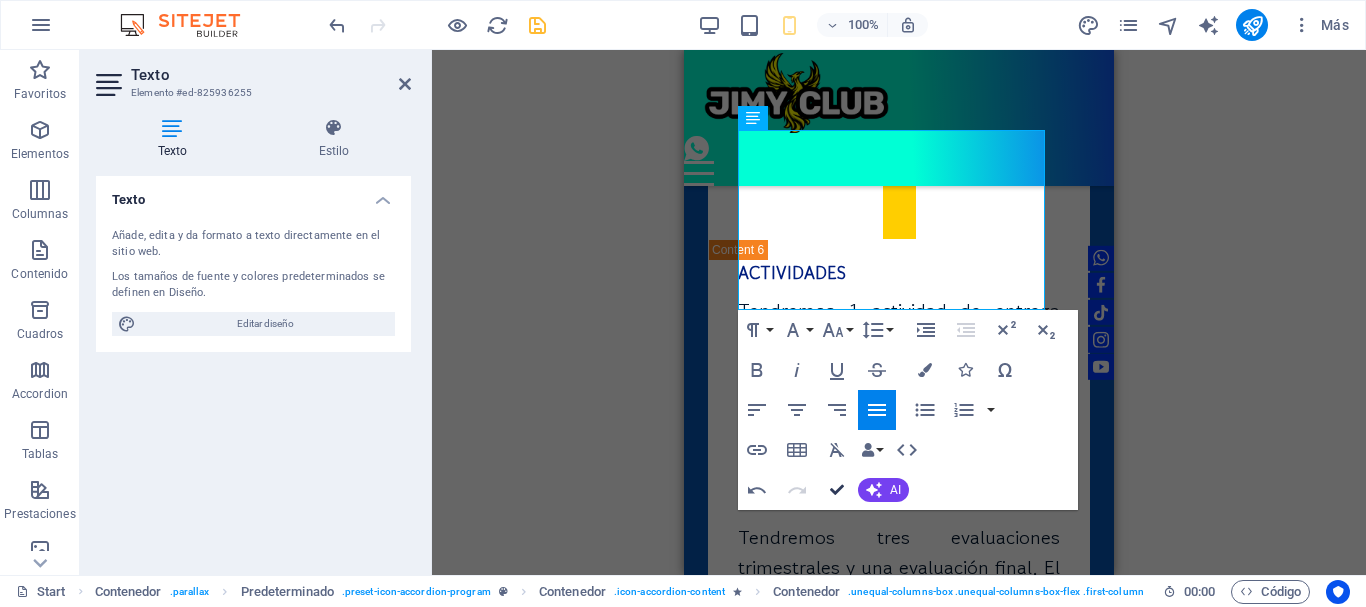 drag, startPoint x: 836, startPoint y: 490, endPoint x: 324, endPoint y: 437, distance: 514.73584 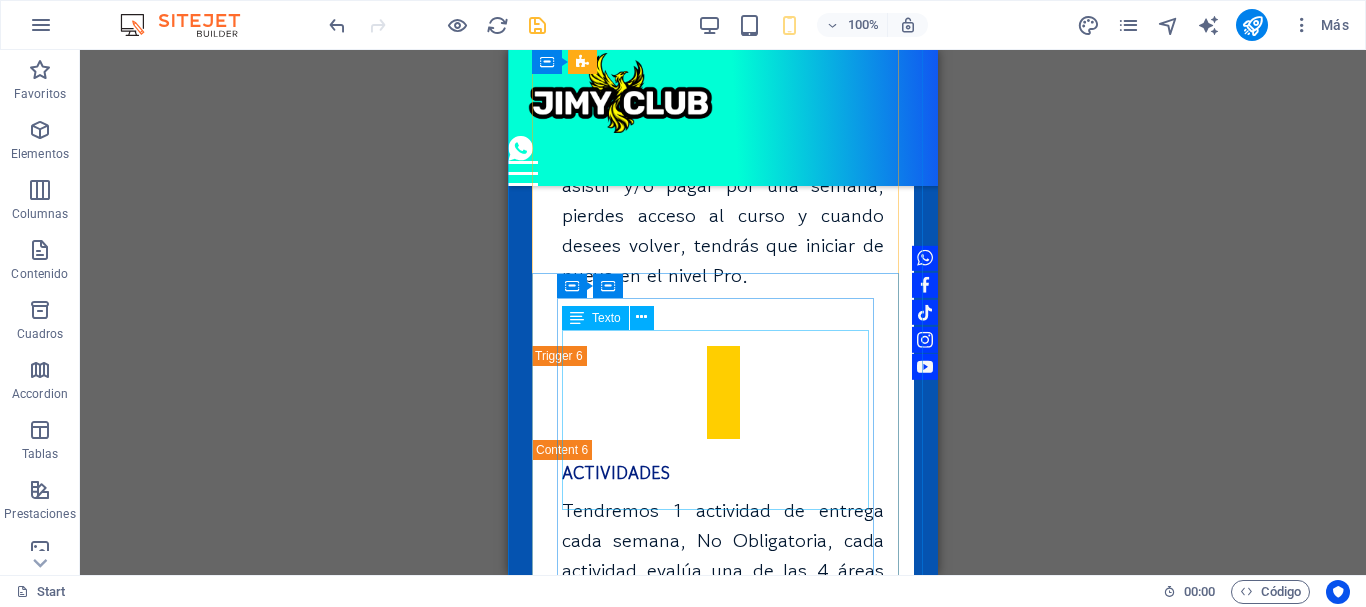 scroll, scrollTop: 10830, scrollLeft: 0, axis: vertical 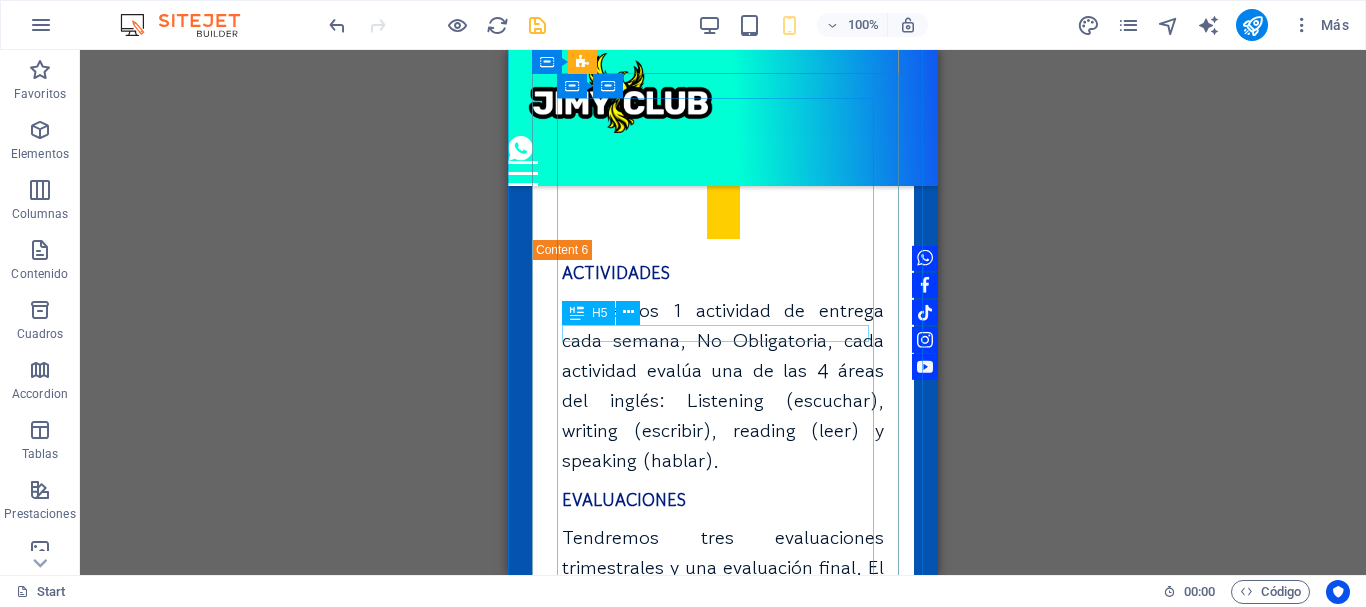 click on "H5" at bounding box center (599, 313) 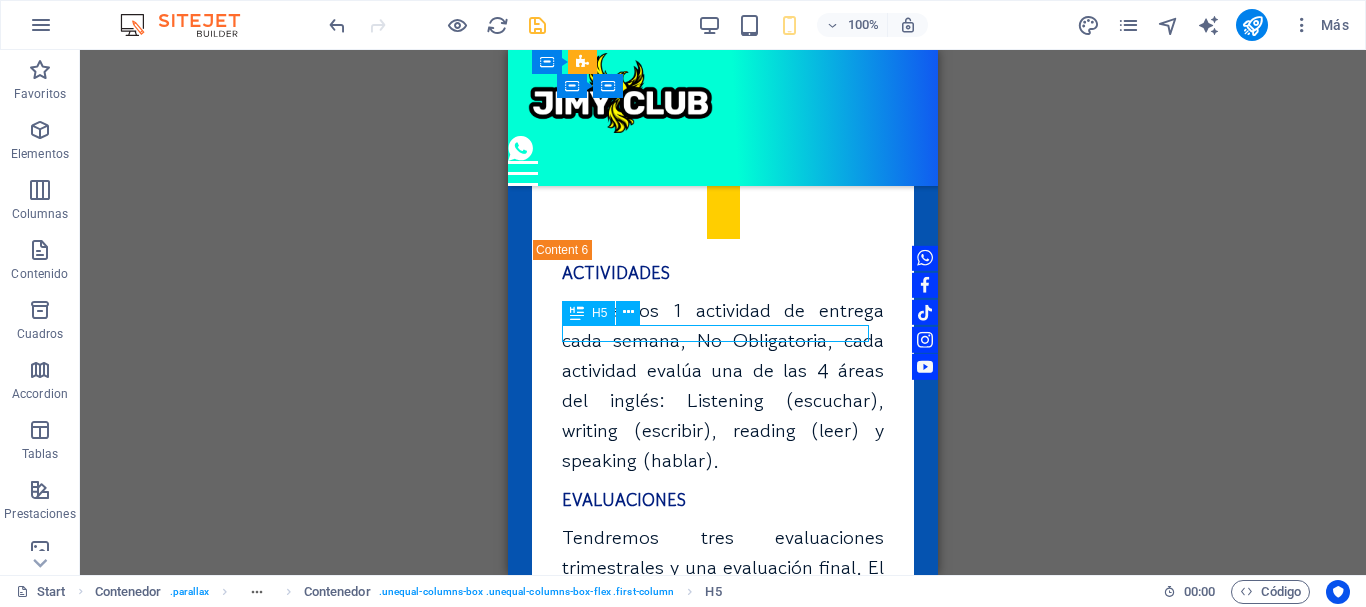 drag, startPoint x: 605, startPoint y: 311, endPoint x: 57, endPoint y: 205, distance: 558.15765 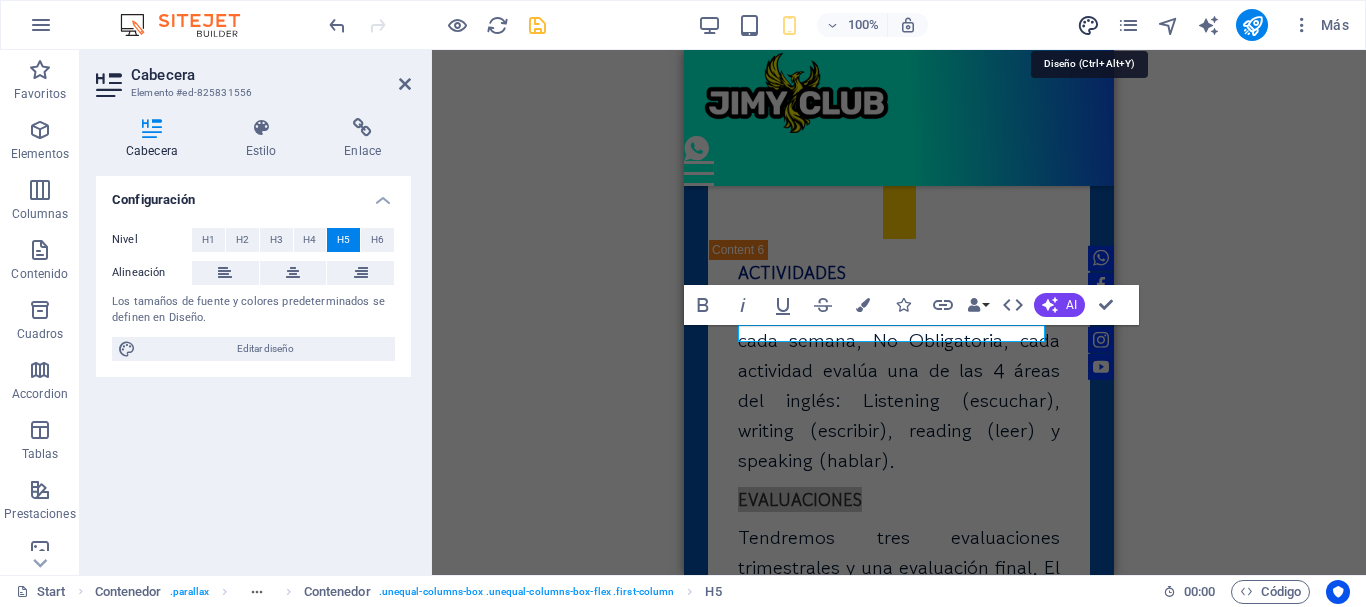 click at bounding box center (1088, 25) 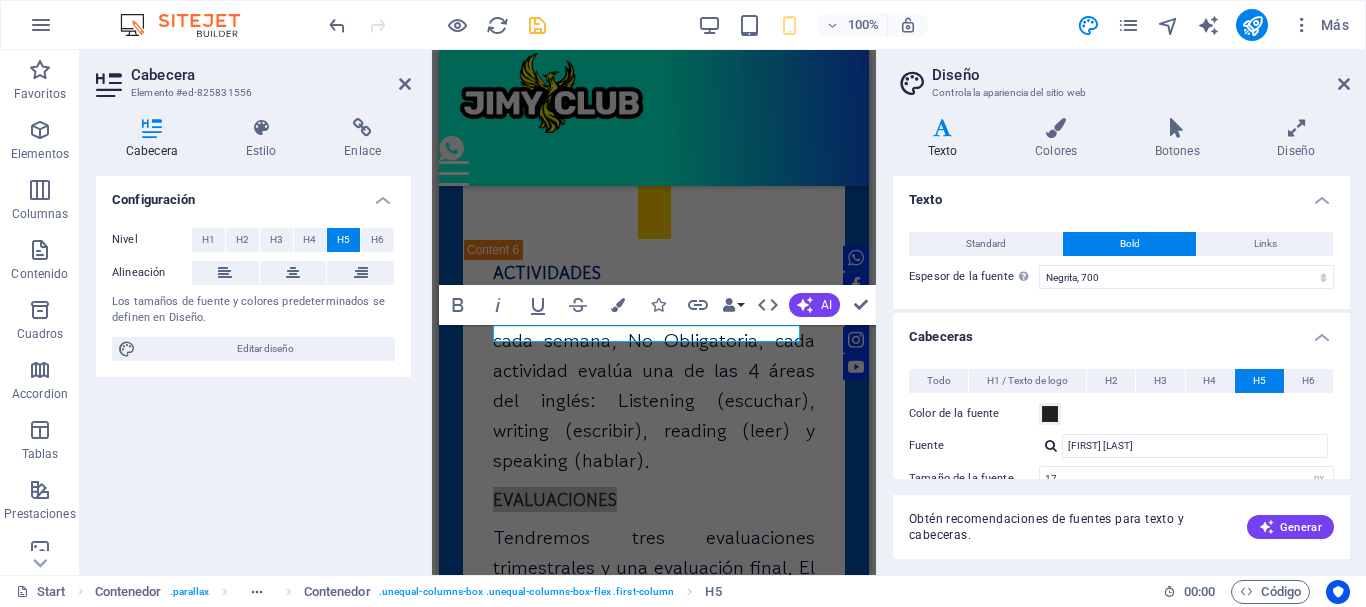 scroll, scrollTop: 200, scrollLeft: 0, axis: vertical 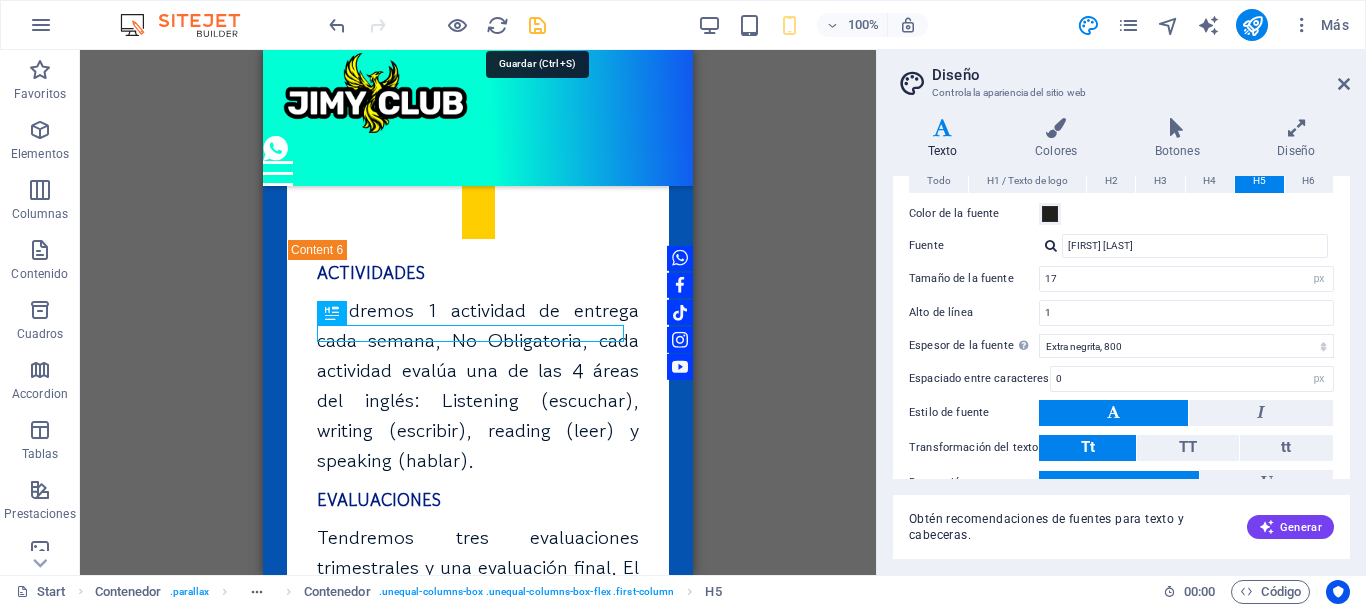click at bounding box center (537, 25) 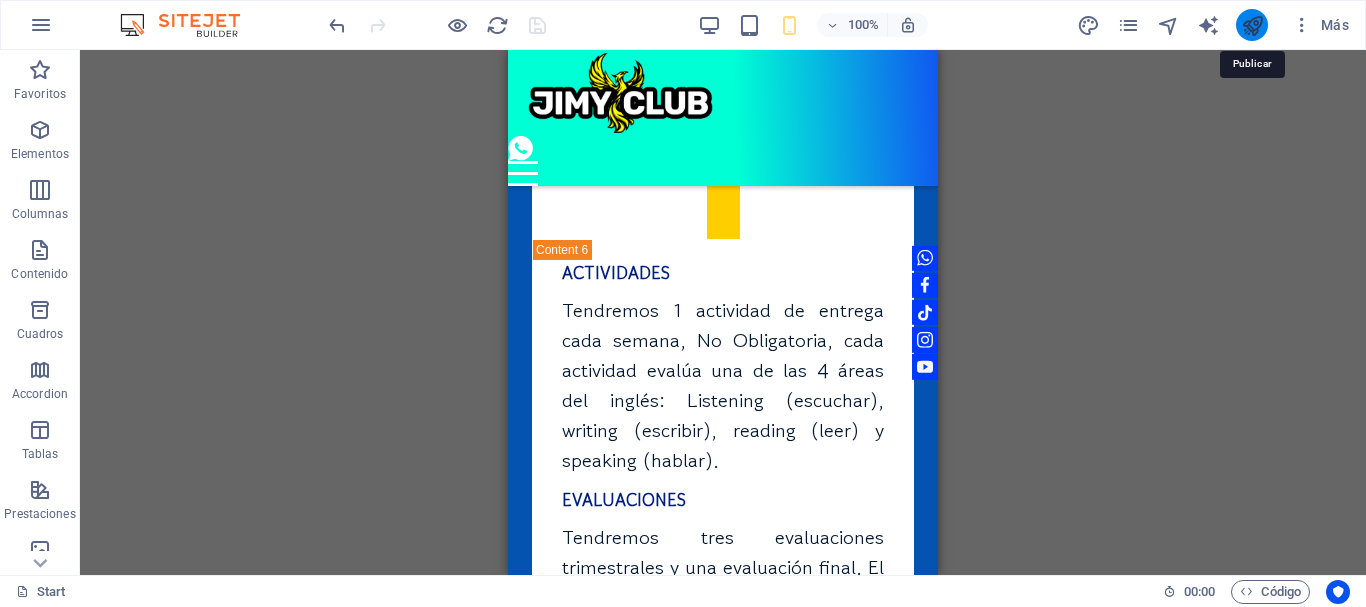 click at bounding box center [1252, 25] 